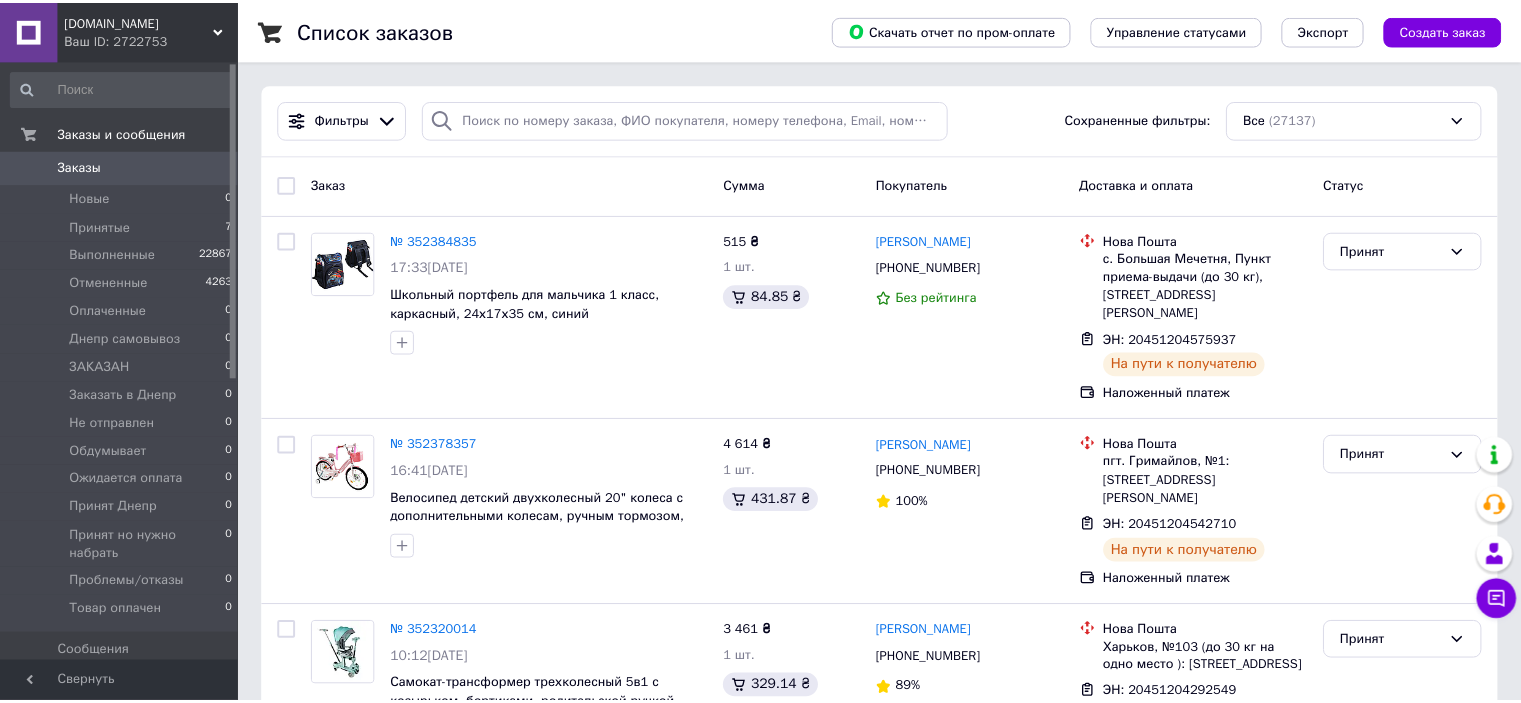 scroll, scrollTop: 0, scrollLeft: 0, axis: both 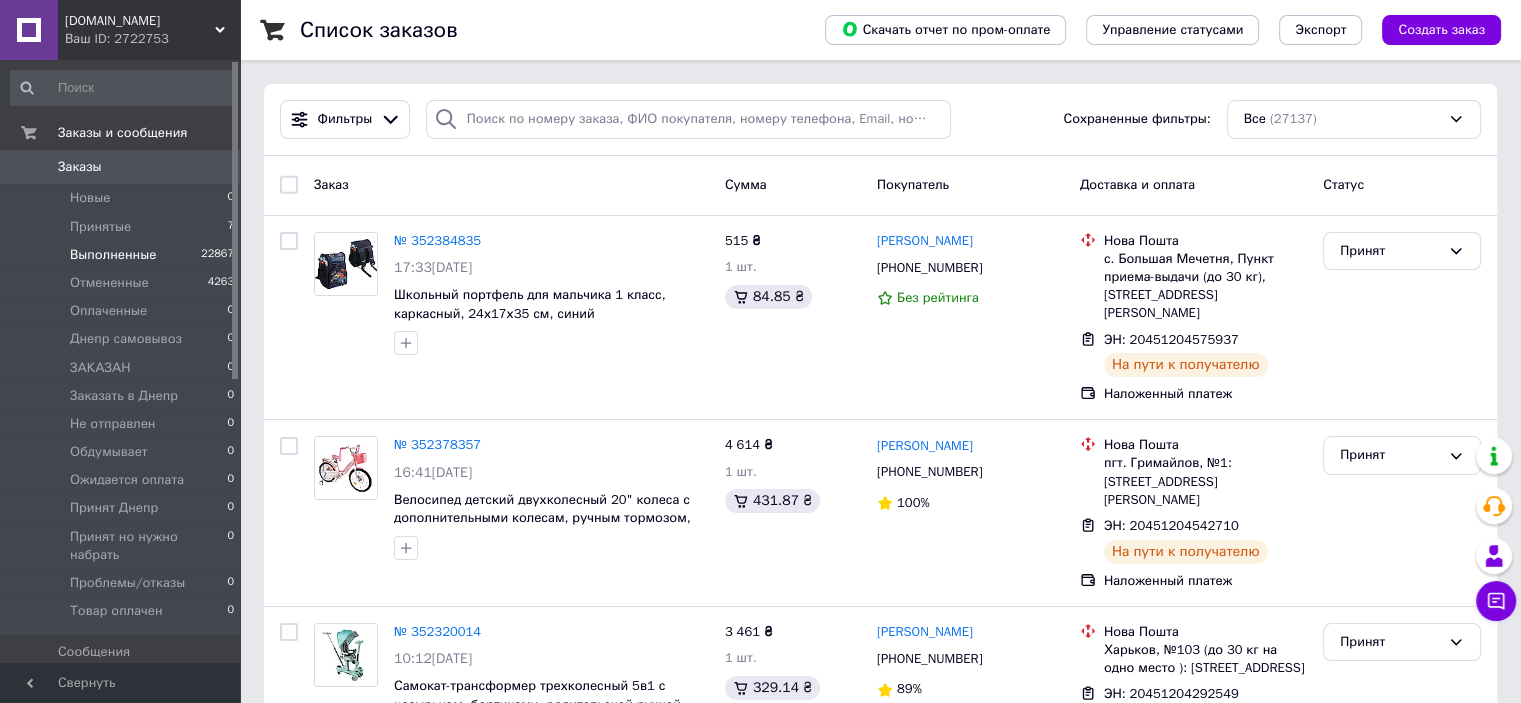 drag, startPoint x: 182, startPoint y: 222, endPoint x: 208, endPoint y: 247, distance: 36.069378 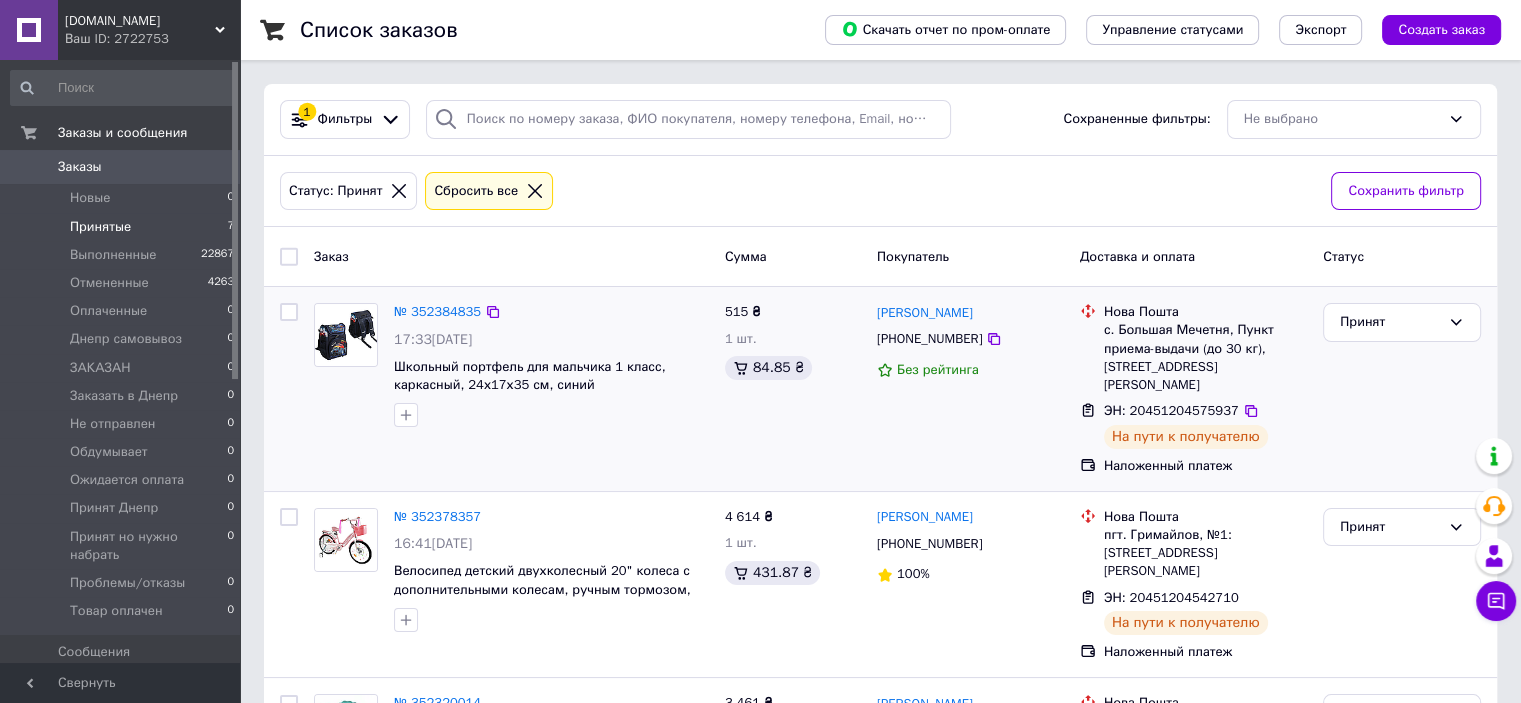scroll, scrollTop: 166, scrollLeft: 0, axis: vertical 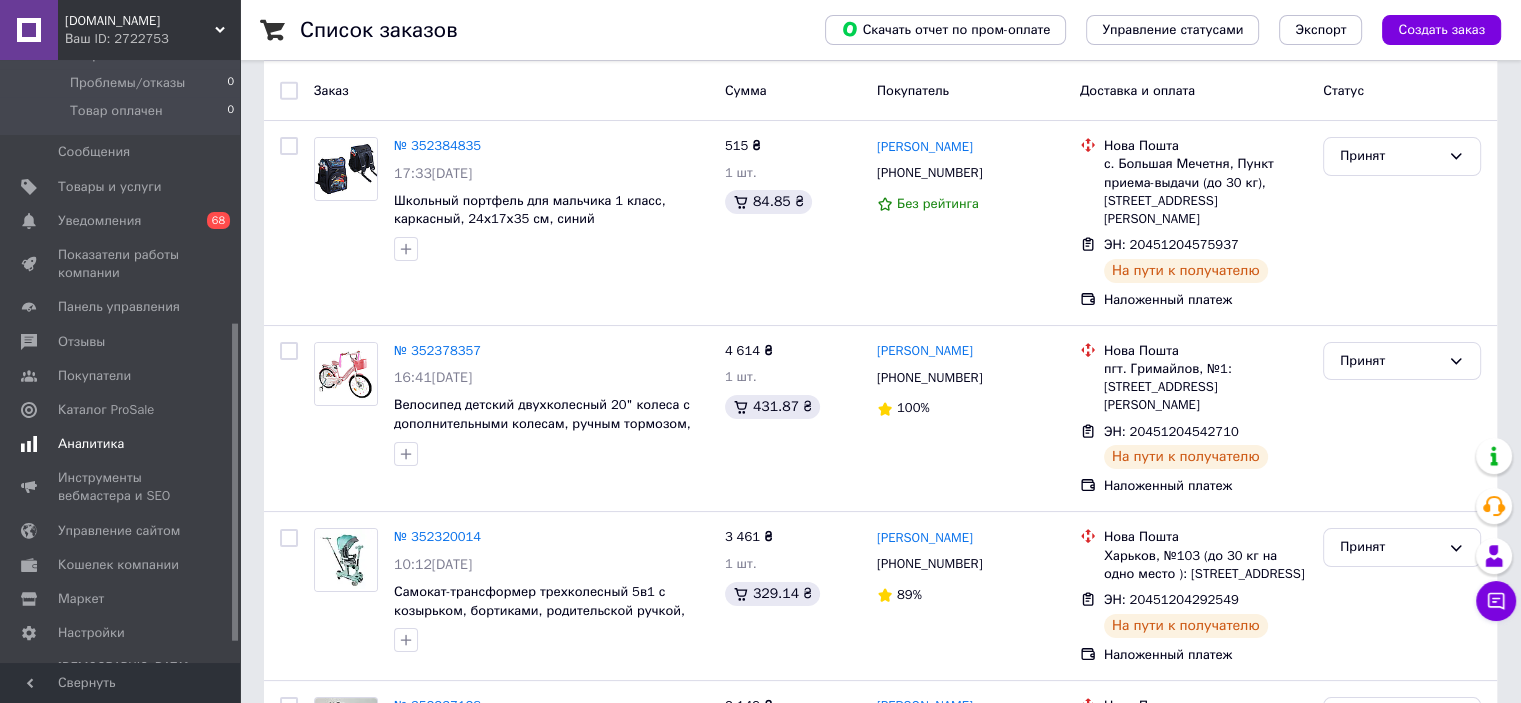 click on "Аналитика" at bounding box center [121, 444] 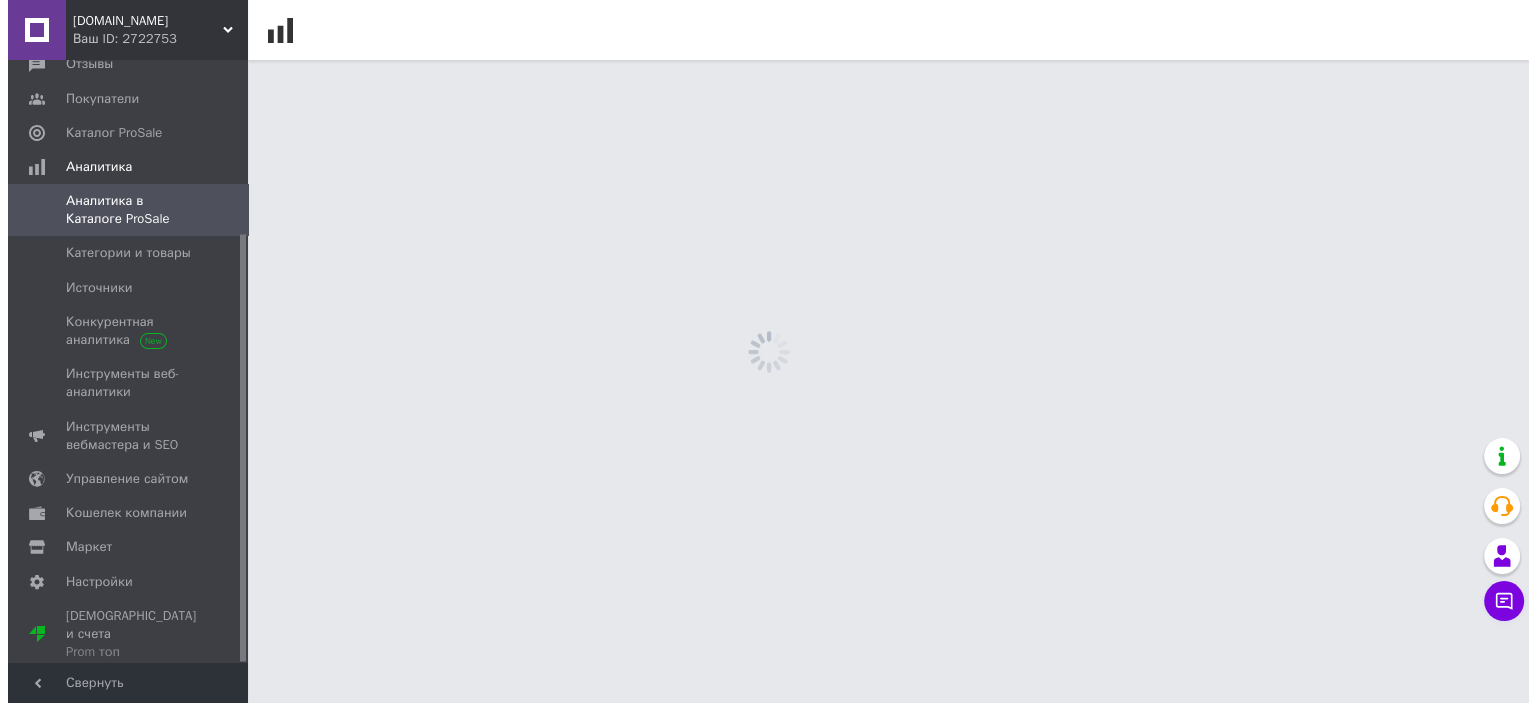 scroll, scrollTop: 0, scrollLeft: 0, axis: both 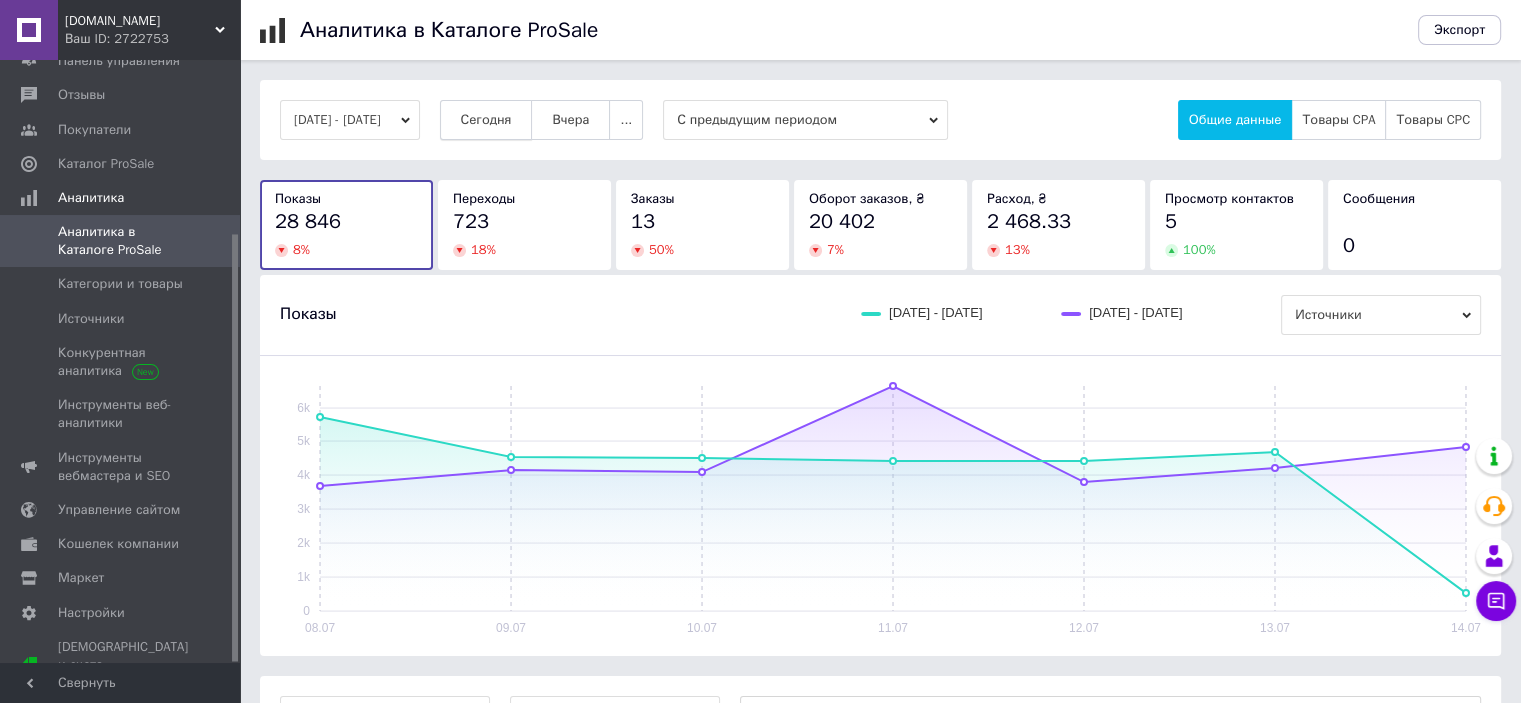 click on "Сегодня" at bounding box center [486, 120] 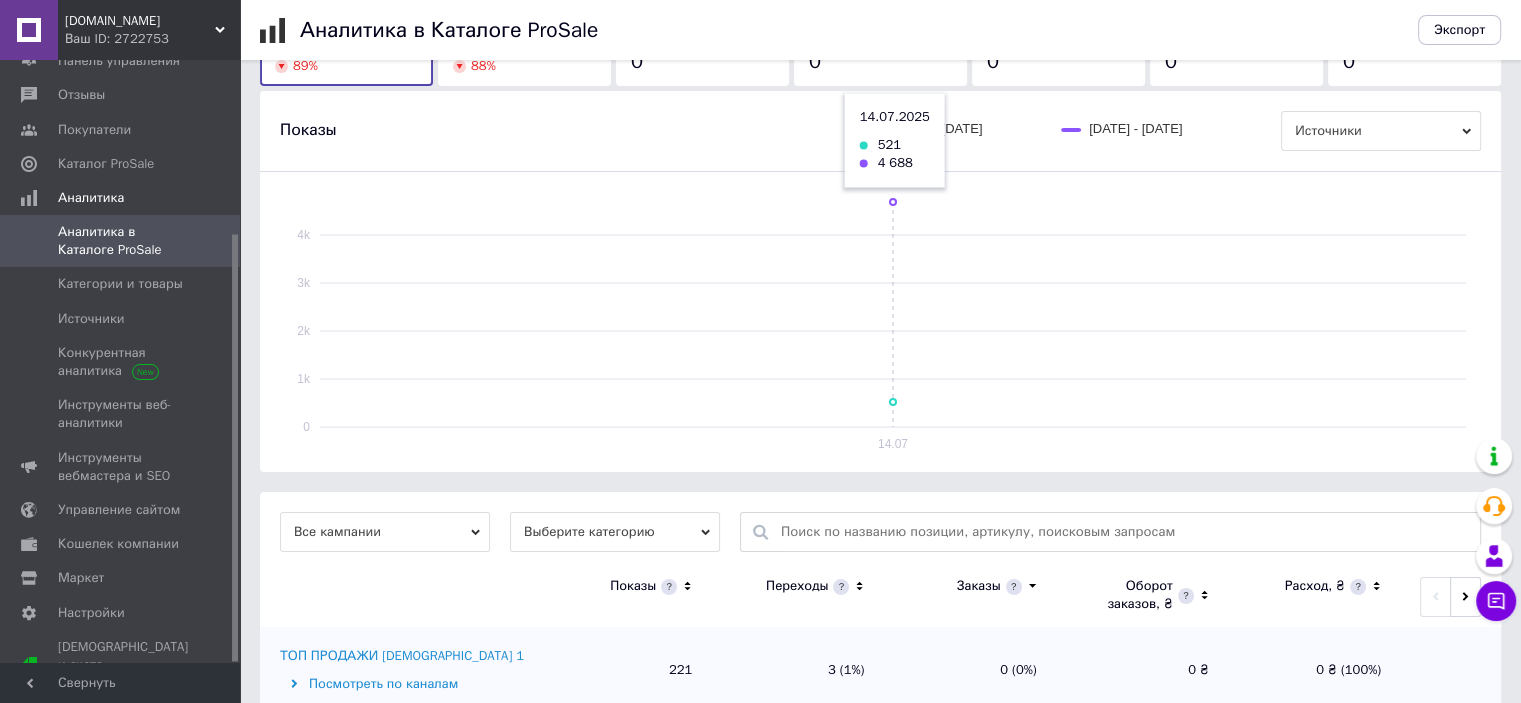 scroll, scrollTop: 600, scrollLeft: 0, axis: vertical 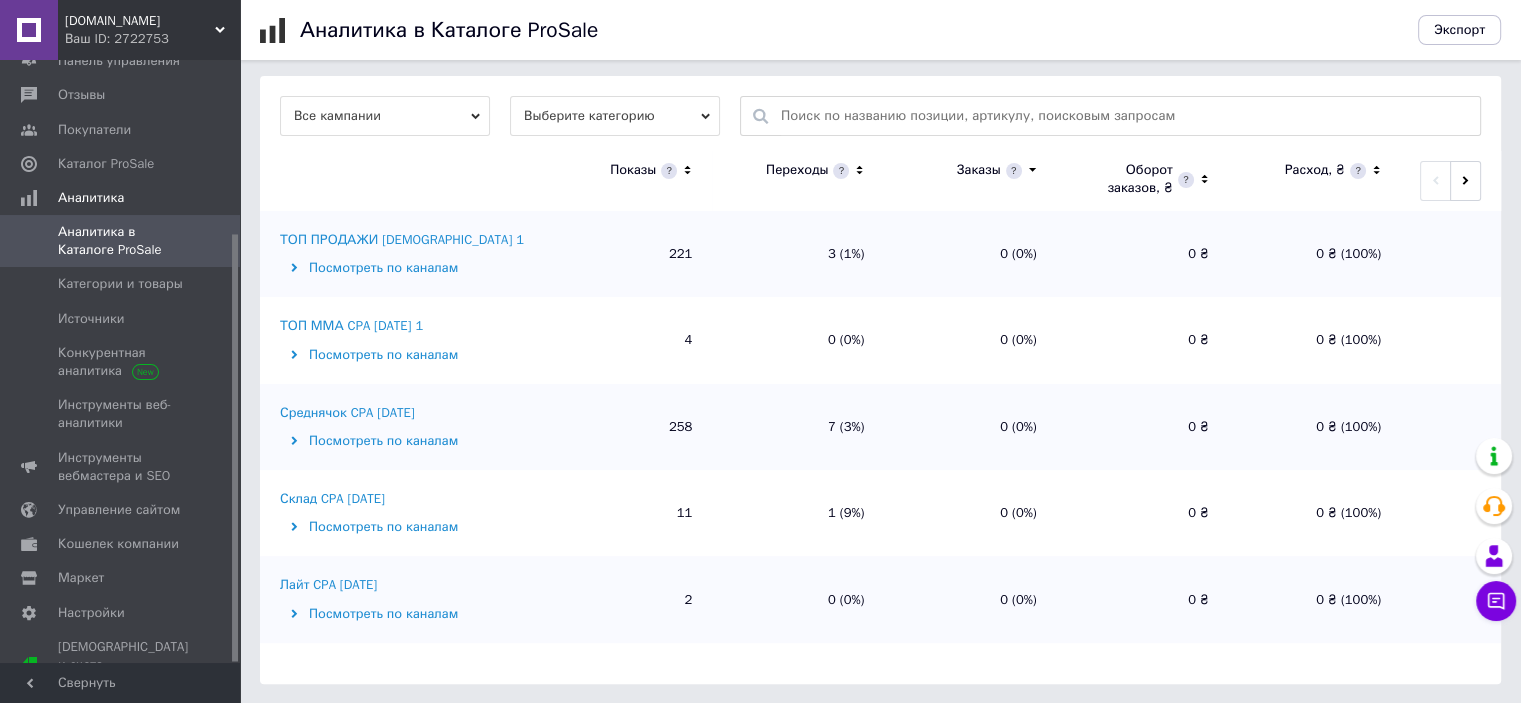 click 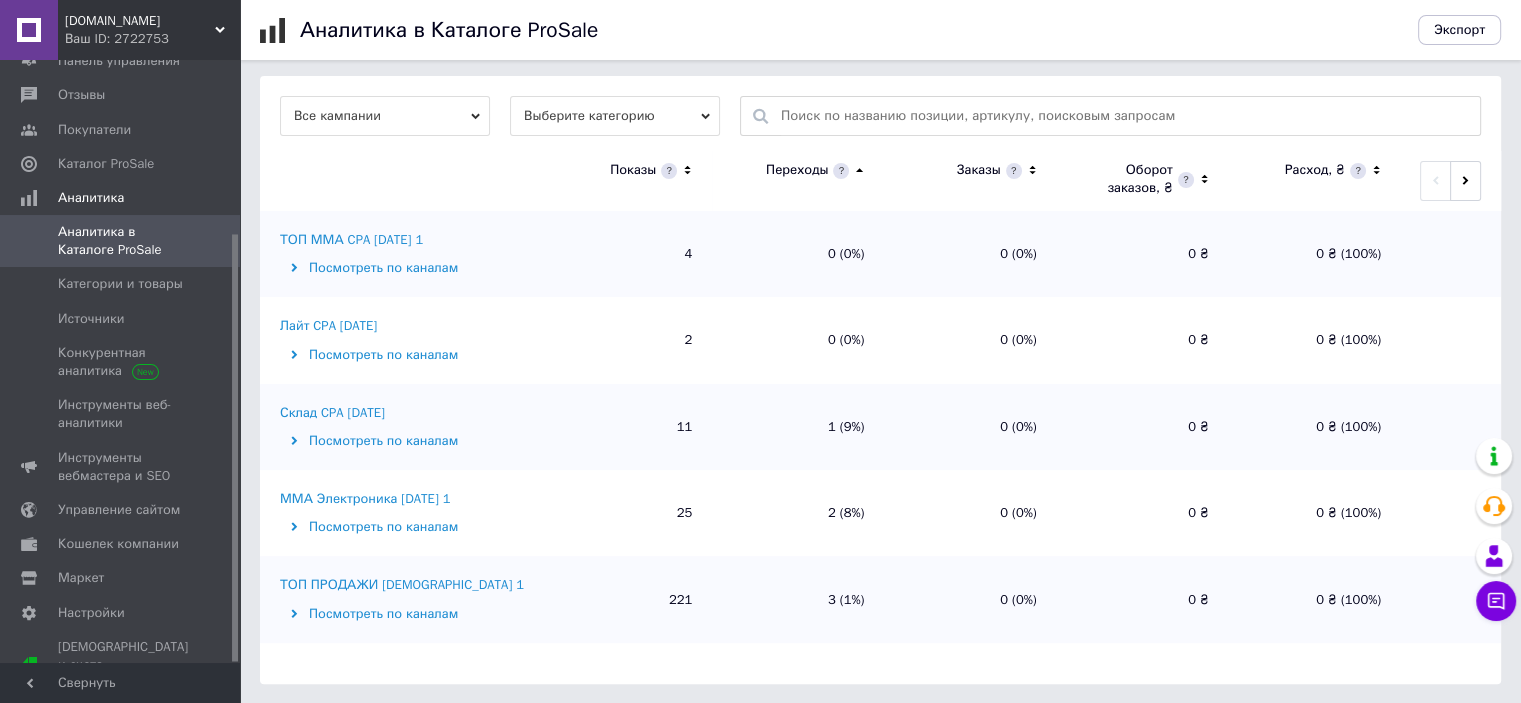 click 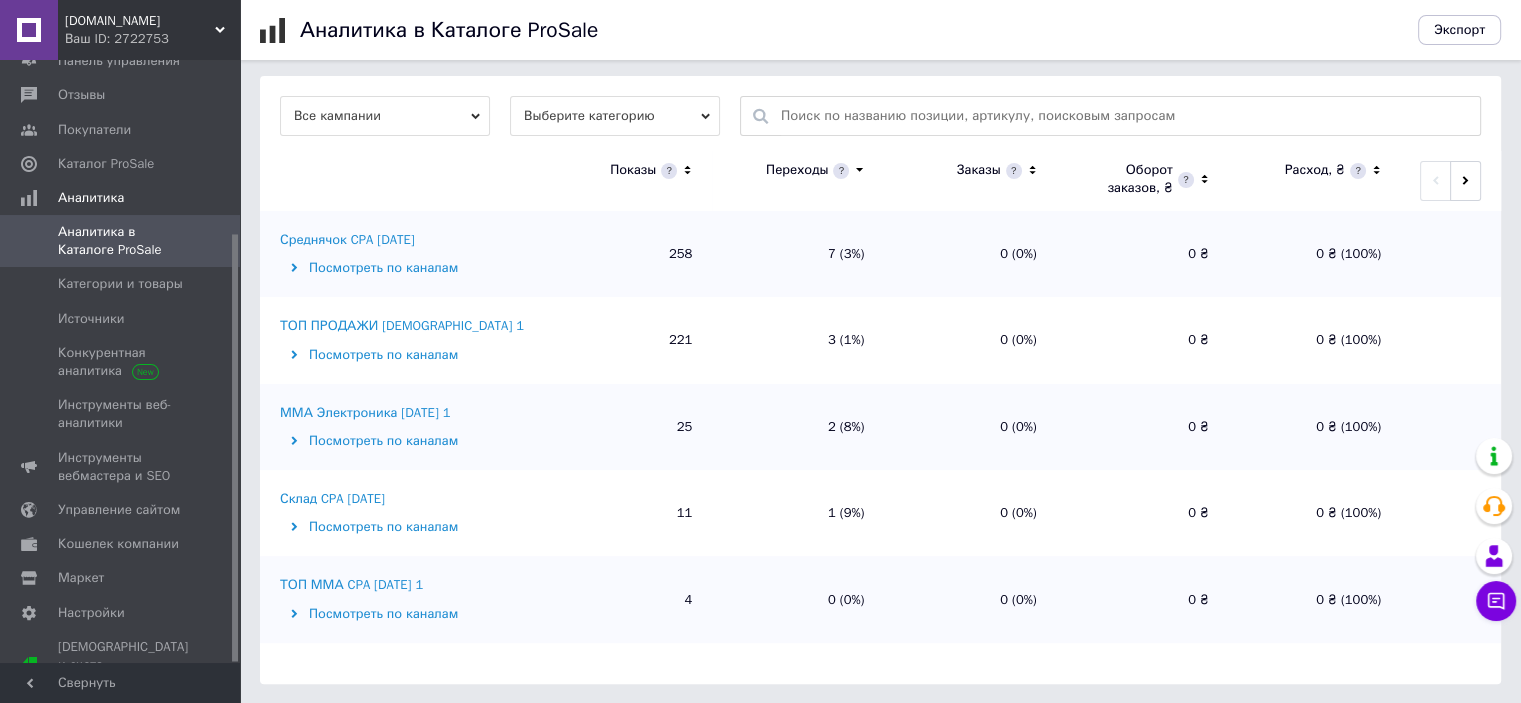 click on "Среднячок CPA [DATE]" at bounding box center [347, 240] 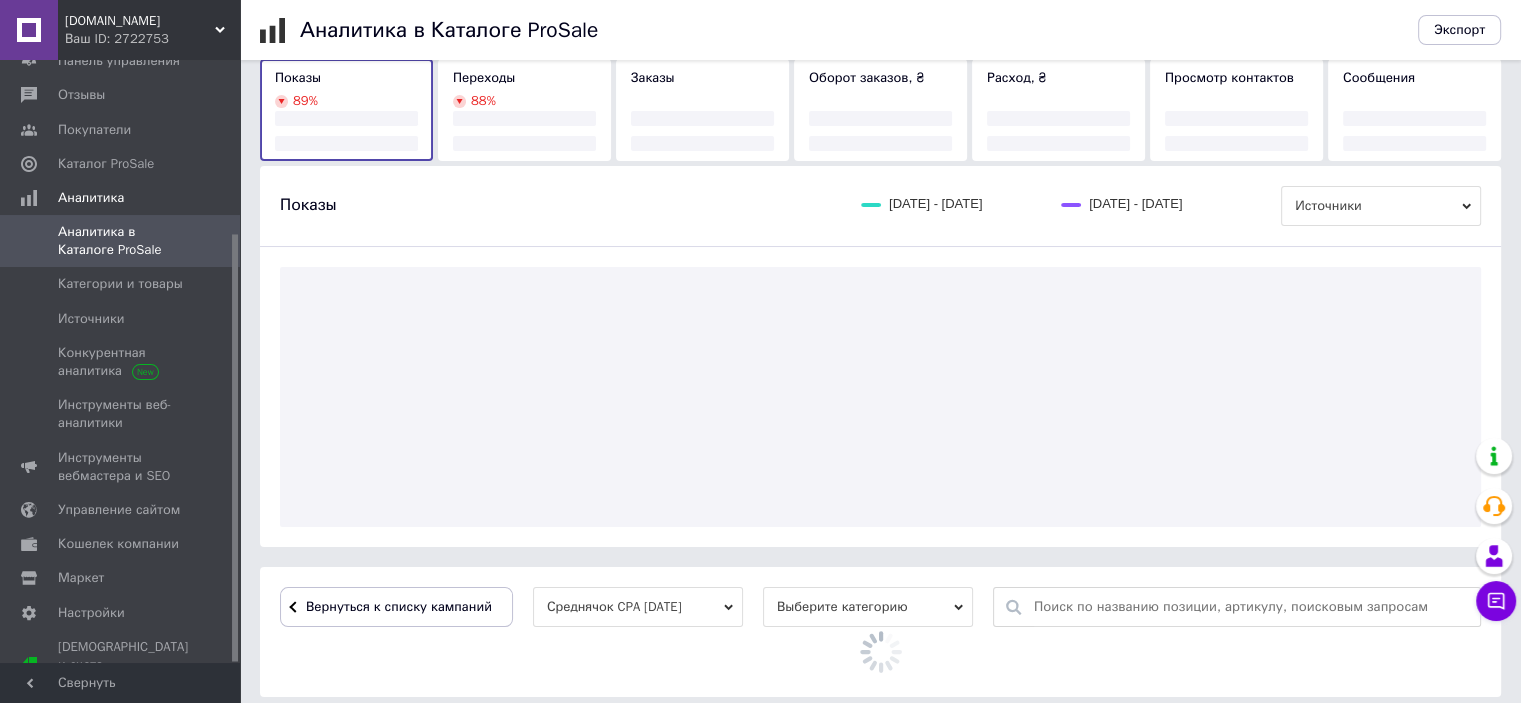 scroll, scrollTop: 600, scrollLeft: 0, axis: vertical 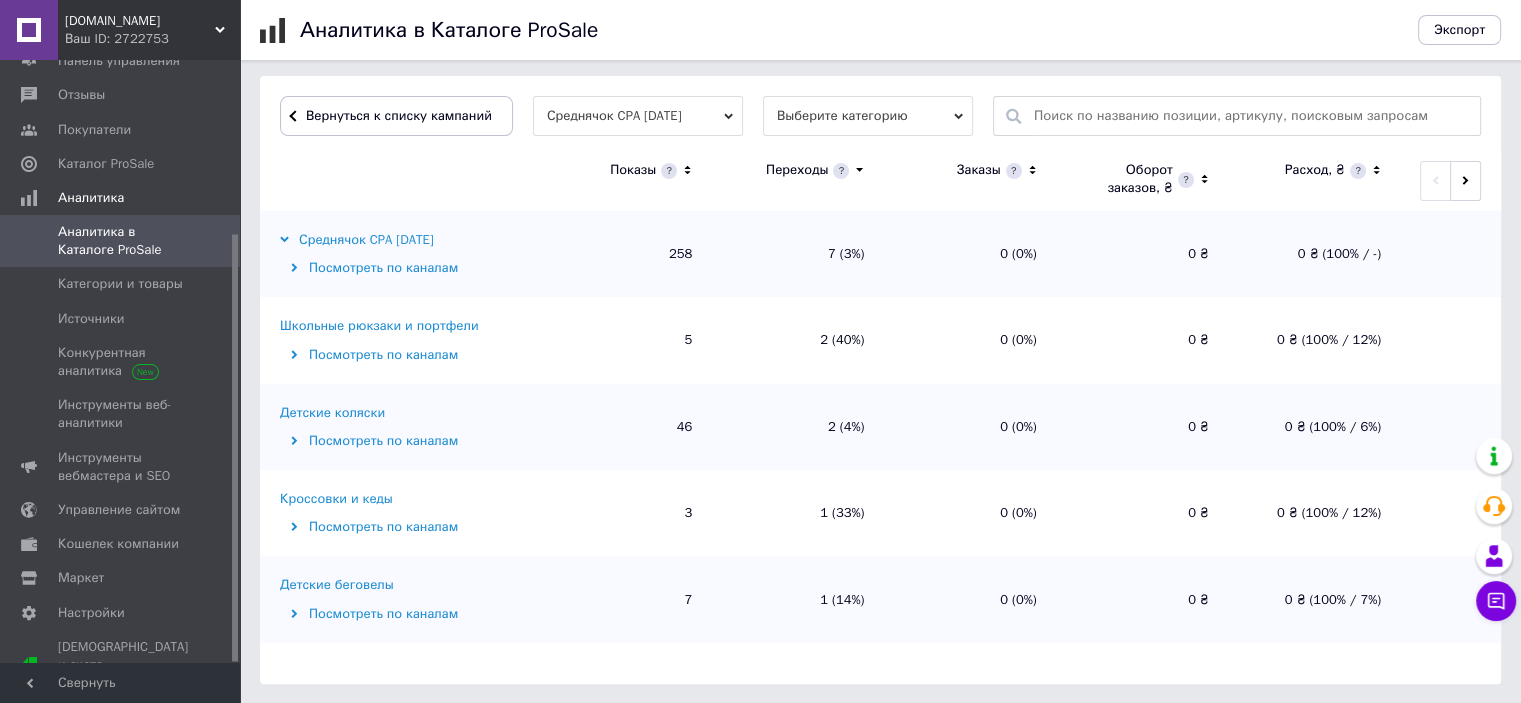 click on "Школьные рюкзаки и портфели" at bounding box center [379, 326] 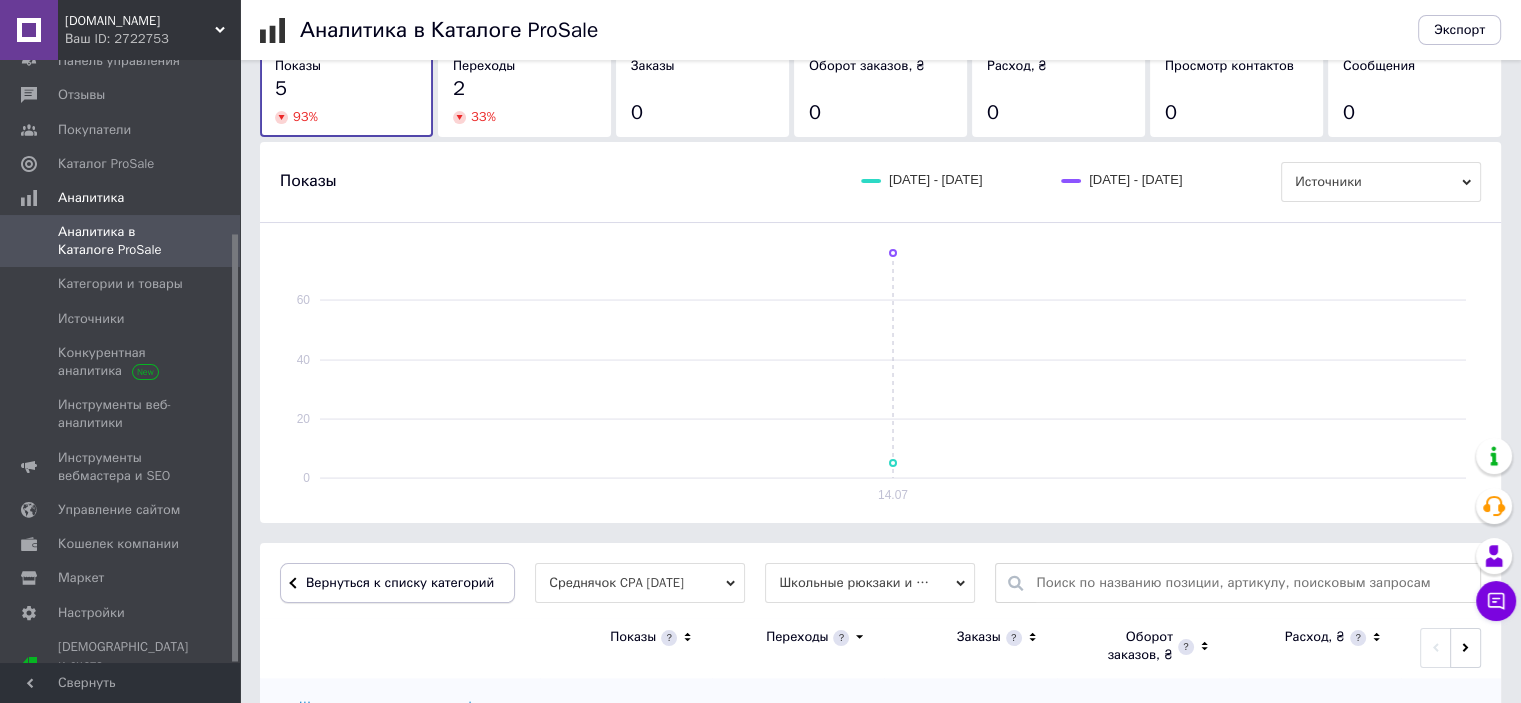 scroll, scrollTop: 374, scrollLeft: 0, axis: vertical 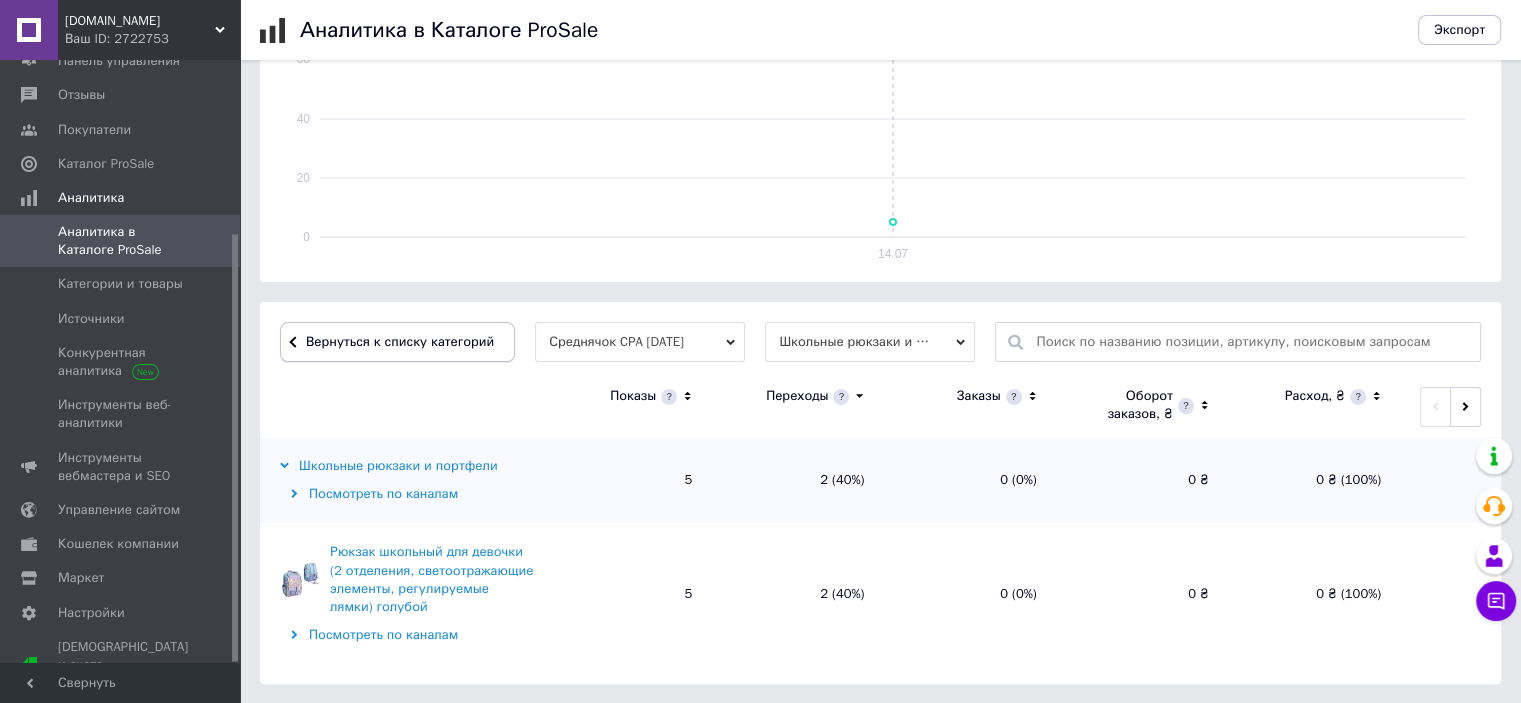 click on "Вернуться к списку категорий" at bounding box center (397, 342) 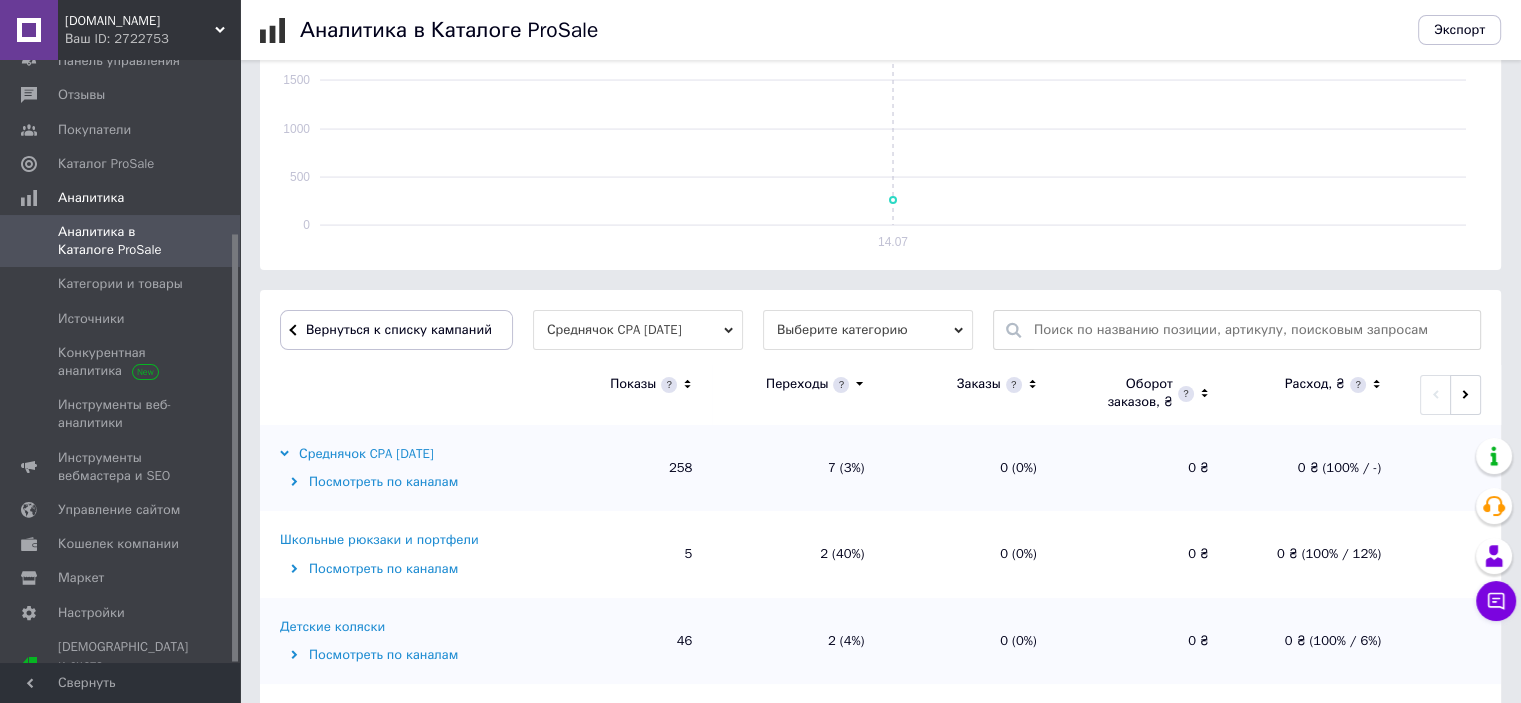 scroll, scrollTop: 374, scrollLeft: 0, axis: vertical 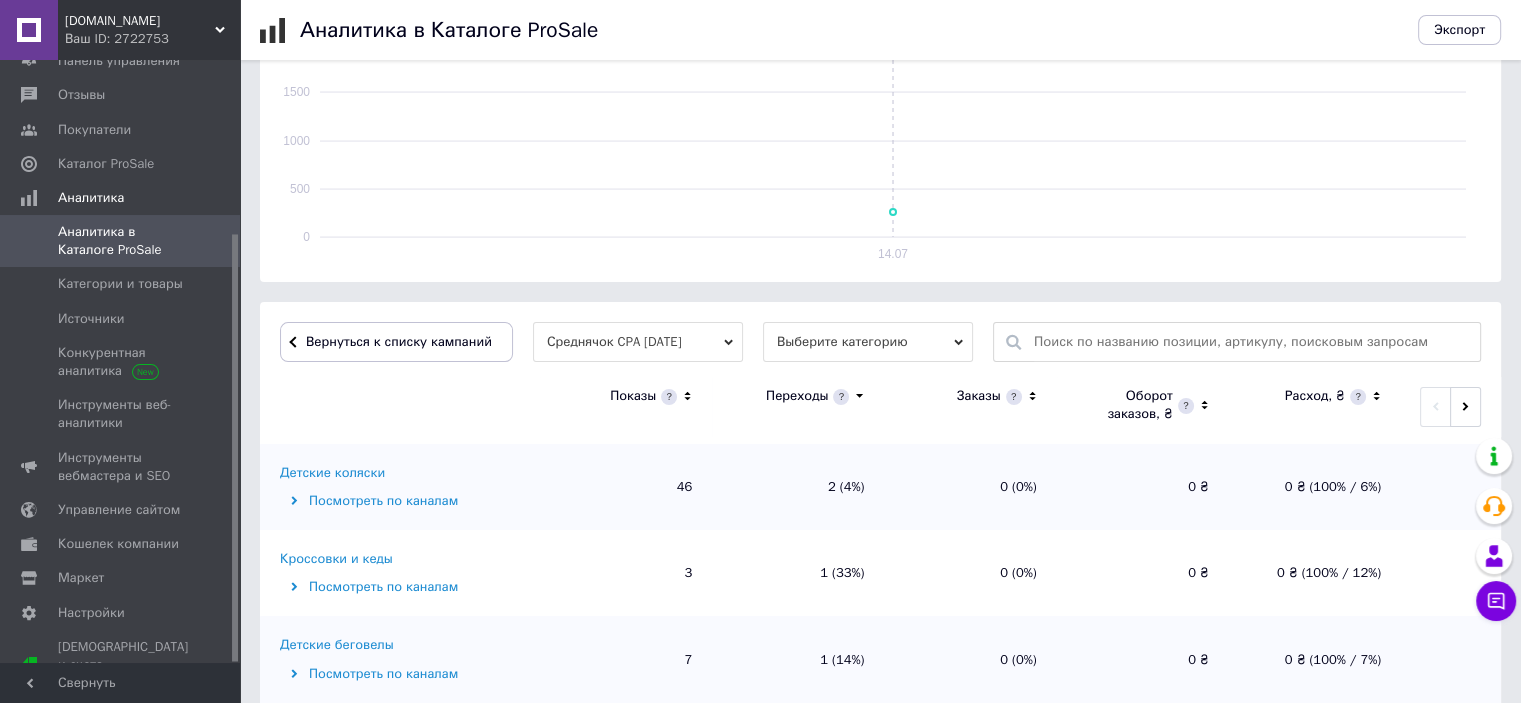 click on "Кроссовки и кеды" at bounding box center (336, 559) 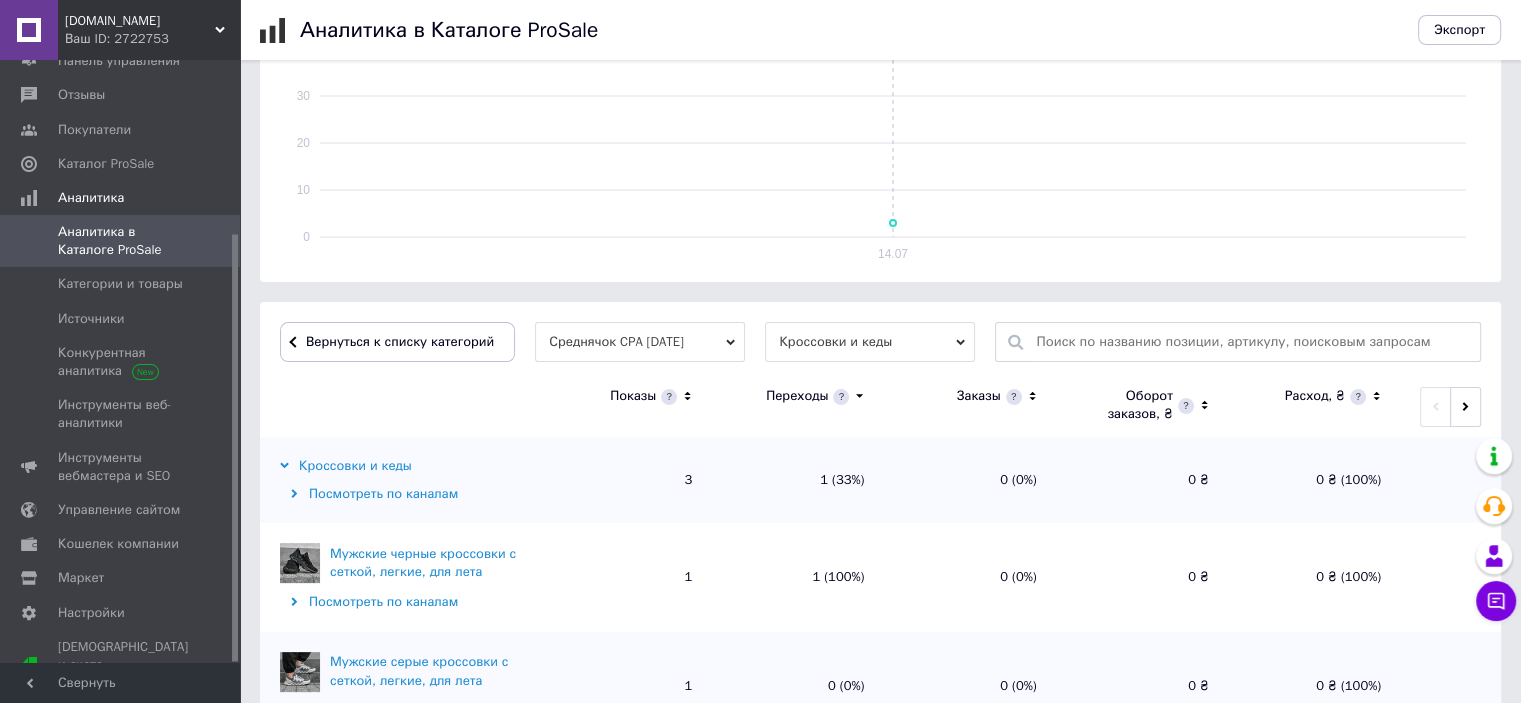 scroll, scrollTop: 540, scrollLeft: 0, axis: vertical 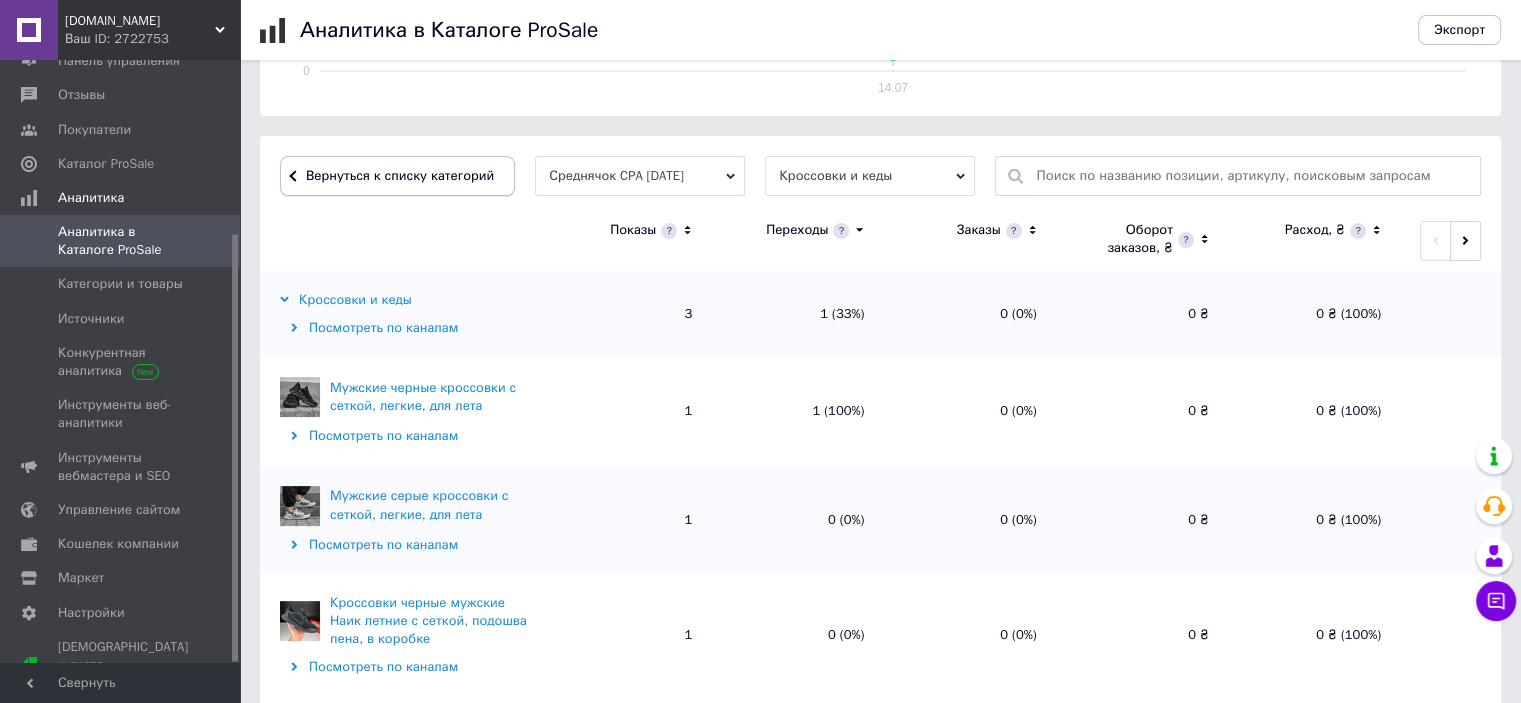 click on "Вернуться к списку категорий" at bounding box center [397, 176] 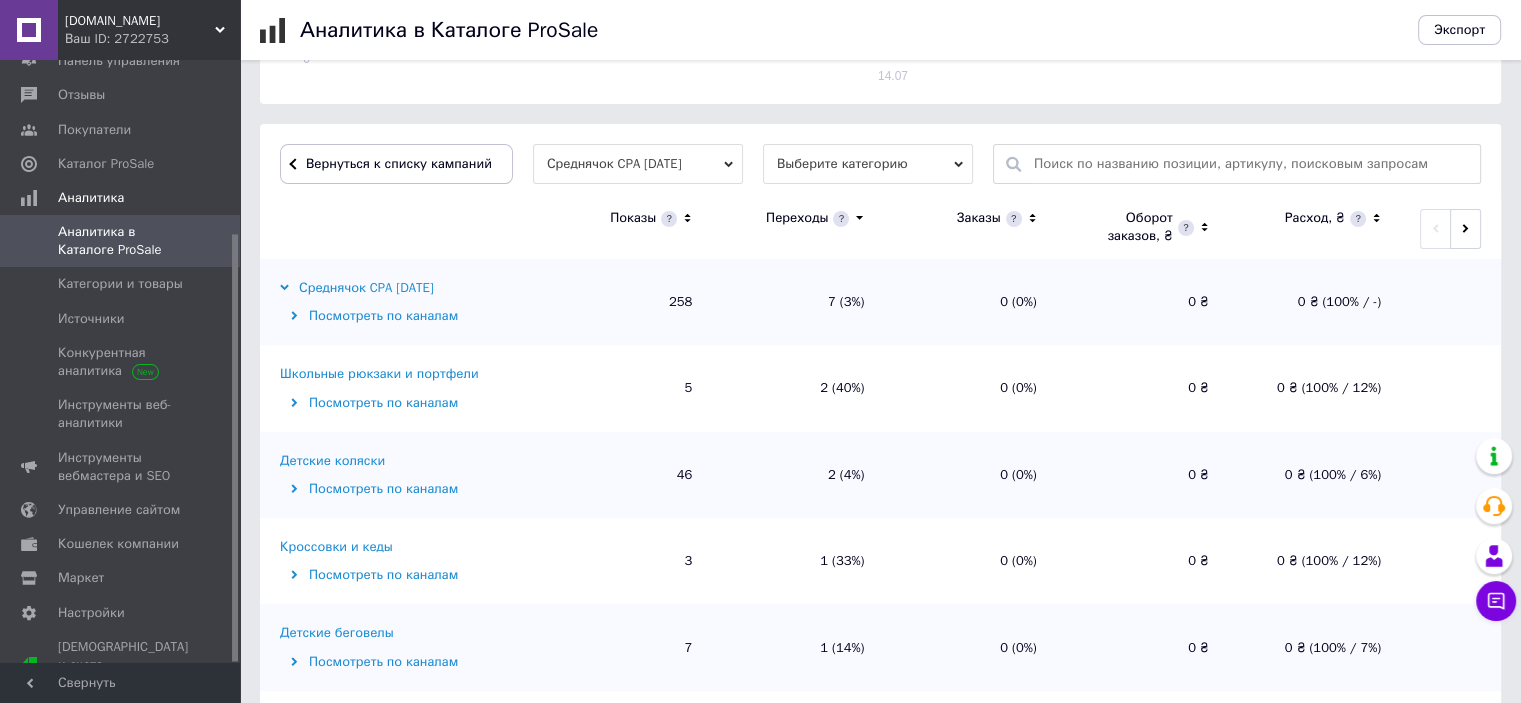scroll, scrollTop: 540, scrollLeft: 0, axis: vertical 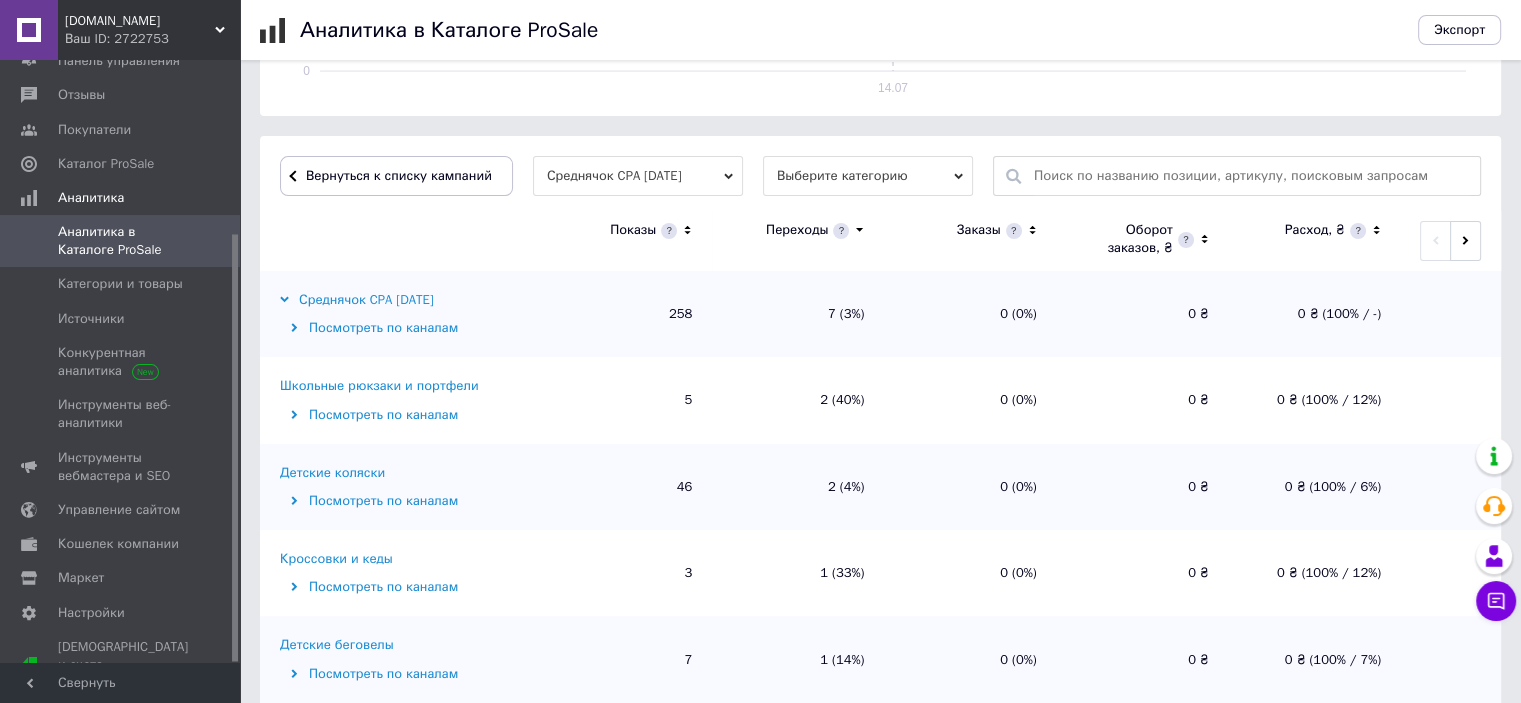 click on "Детские коляски" at bounding box center [332, 473] 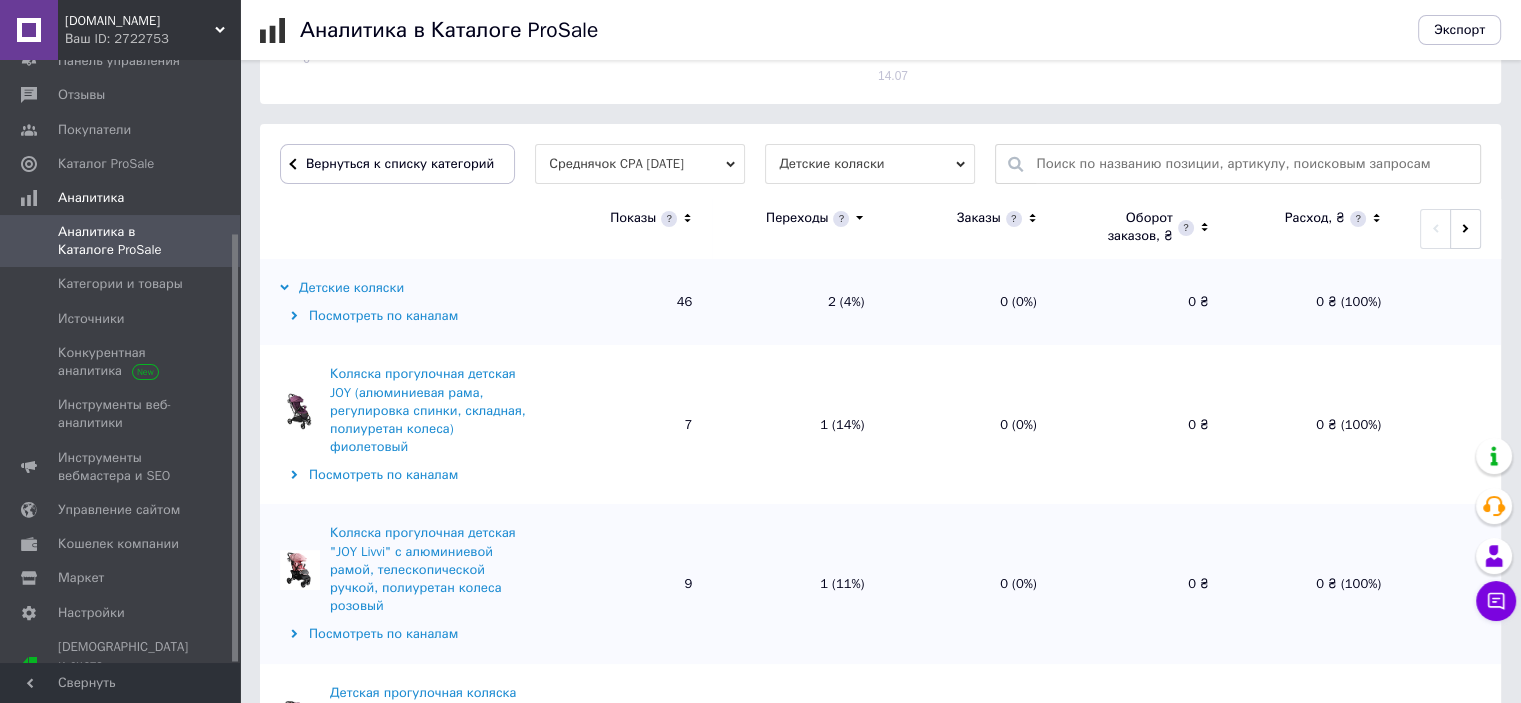 scroll, scrollTop: 540, scrollLeft: 0, axis: vertical 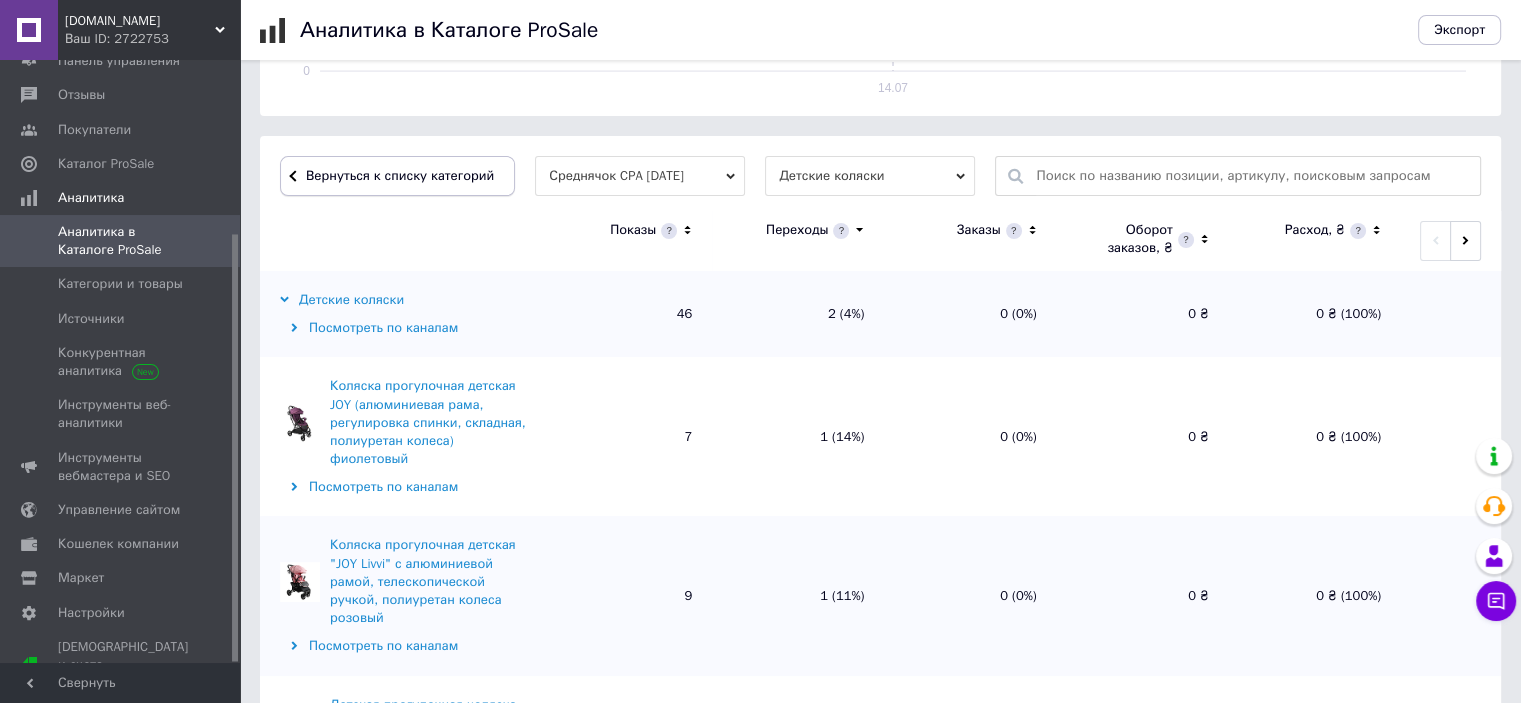 click on "Вернуться к списку категорий" at bounding box center (397, 176) 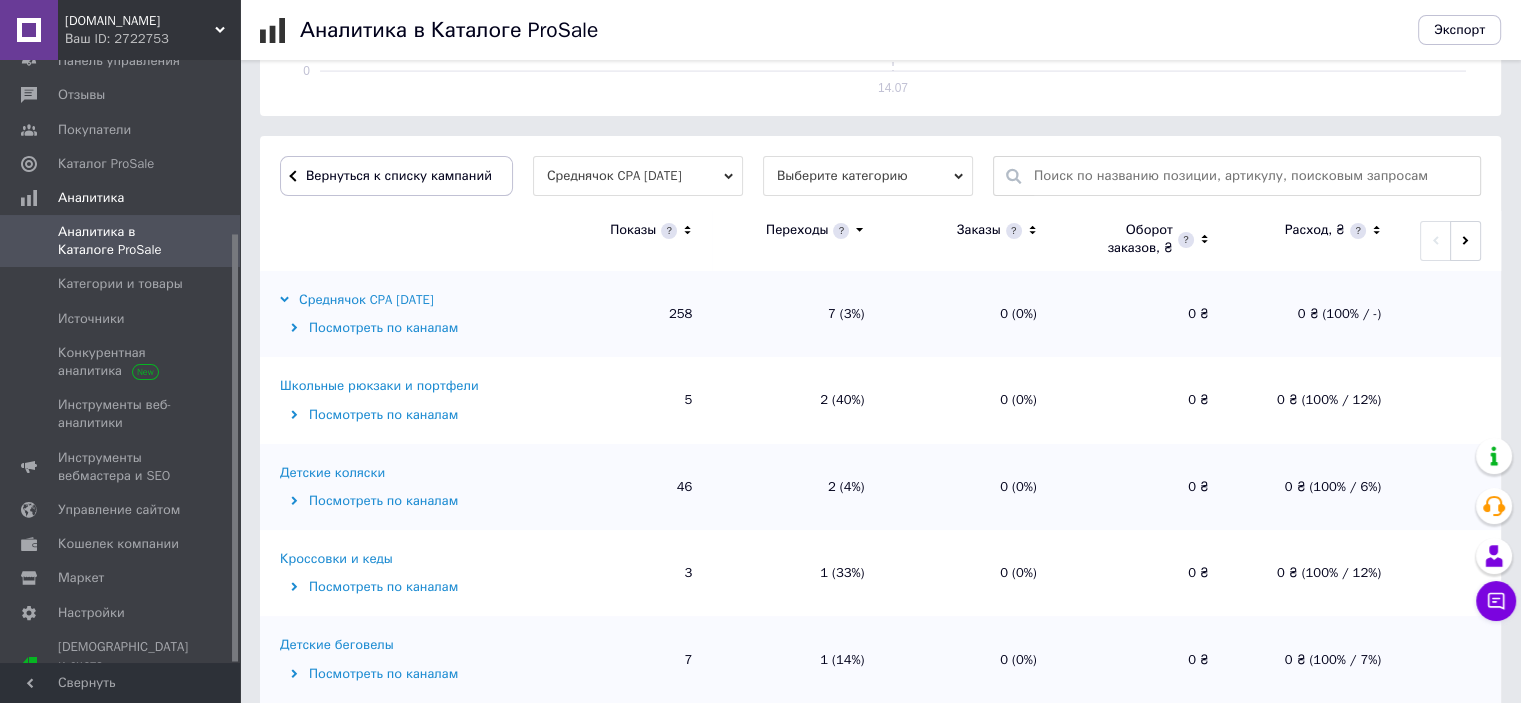 scroll, scrollTop: 540, scrollLeft: 0, axis: vertical 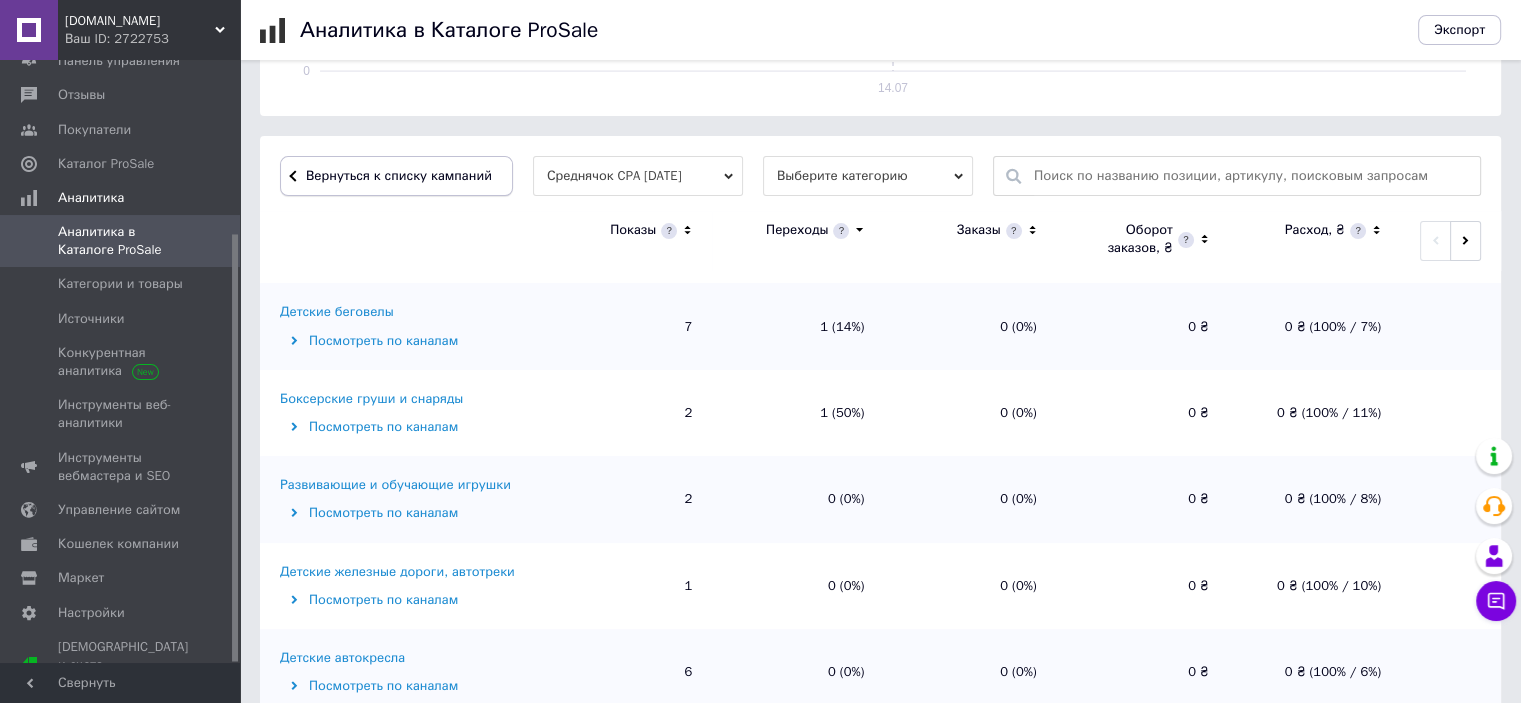 click on "Вернуться к списку кампаний" at bounding box center [399, 175] 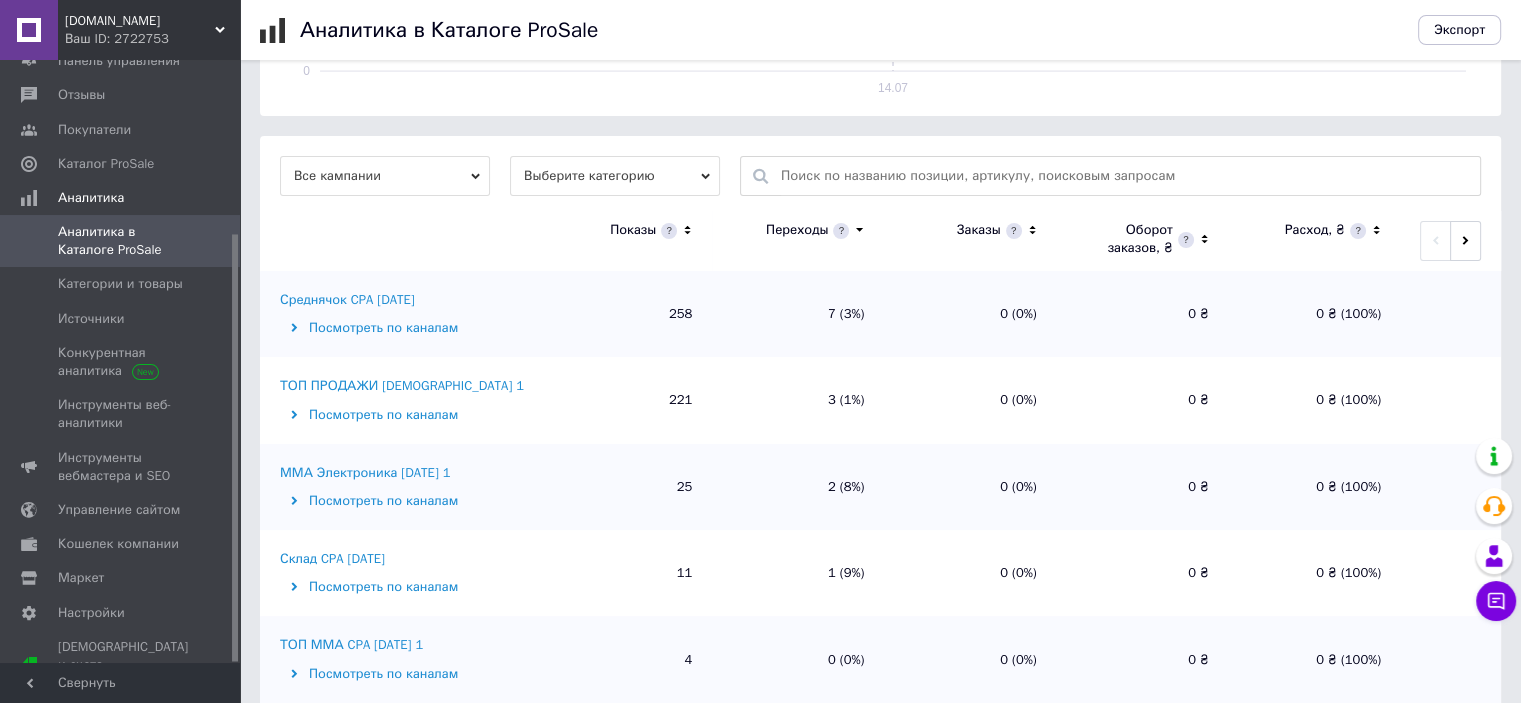 scroll, scrollTop: 540, scrollLeft: 0, axis: vertical 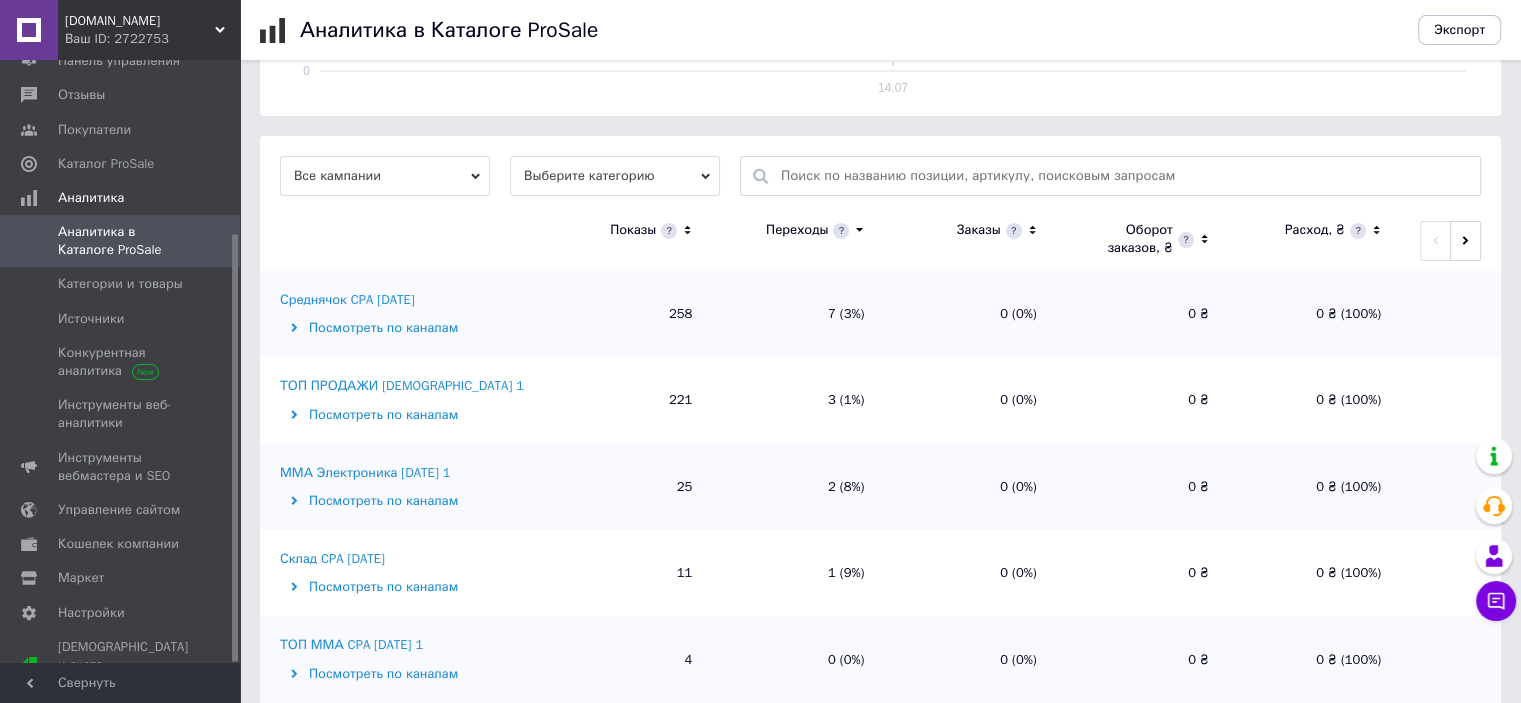 click on "Все кампании" at bounding box center [385, 176] 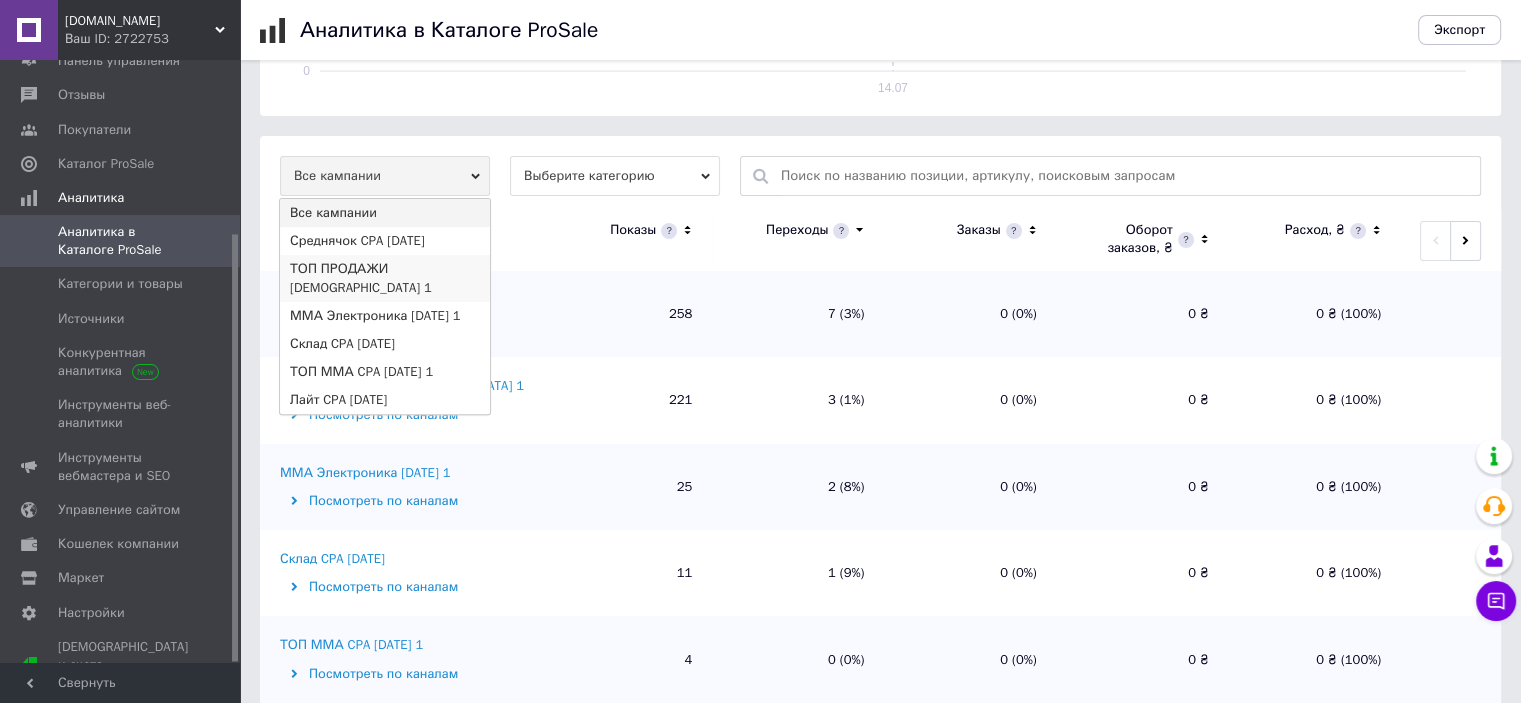 click on "ТОП ПРОДАЖИ [DEMOGRAPHIC_DATA] 1" at bounding box center (385, 278) 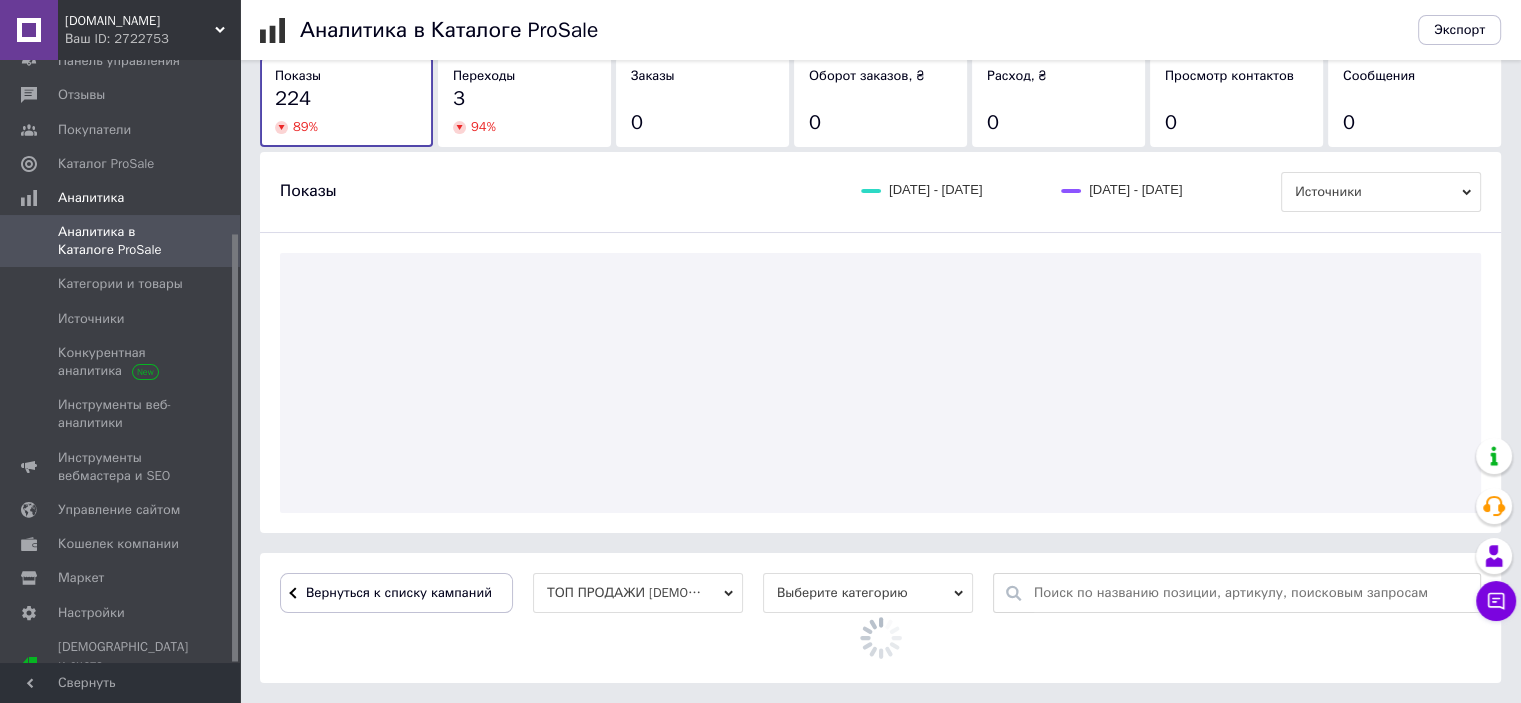 scroll, scrollTop: 540, scrollLeft: 0, axis: vertical 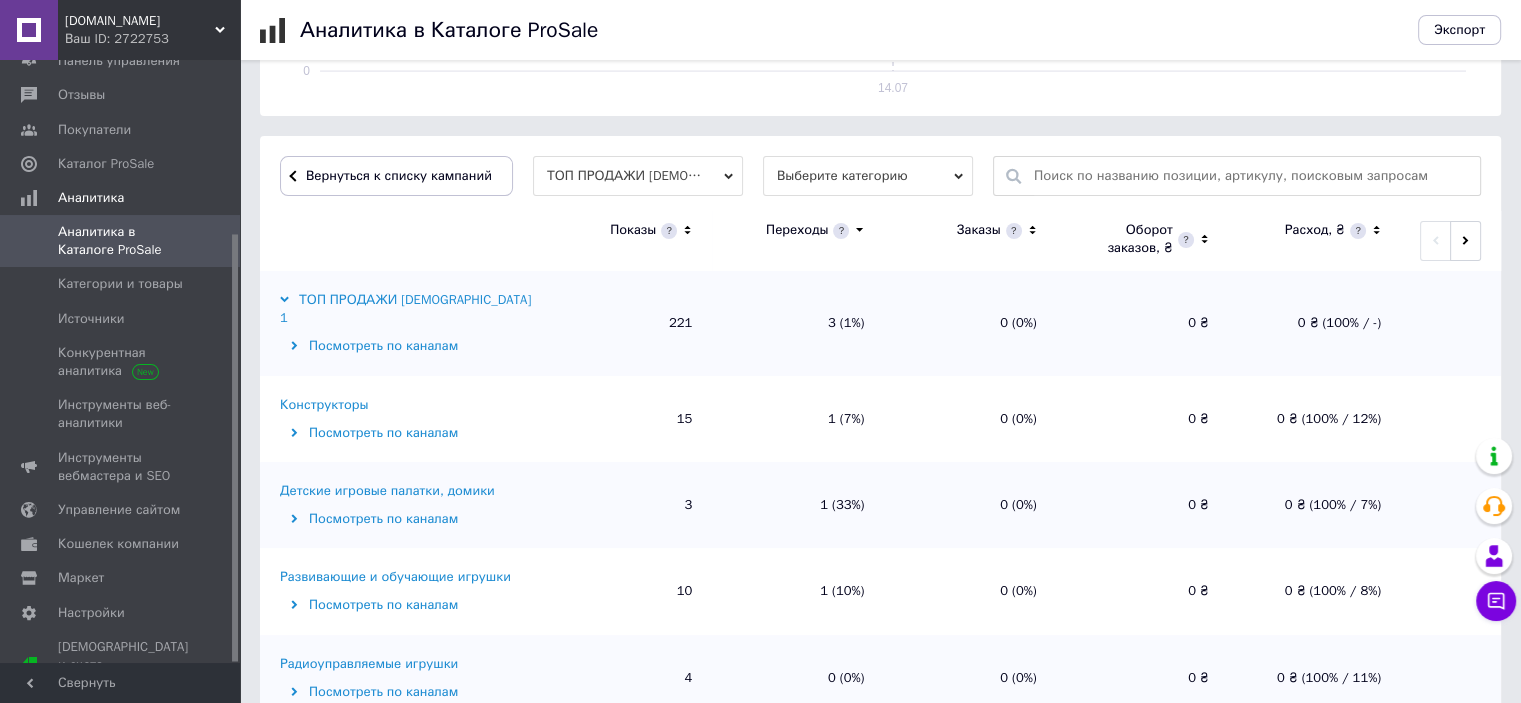 click on "Конструкторы" at bounding box center (324, 405) 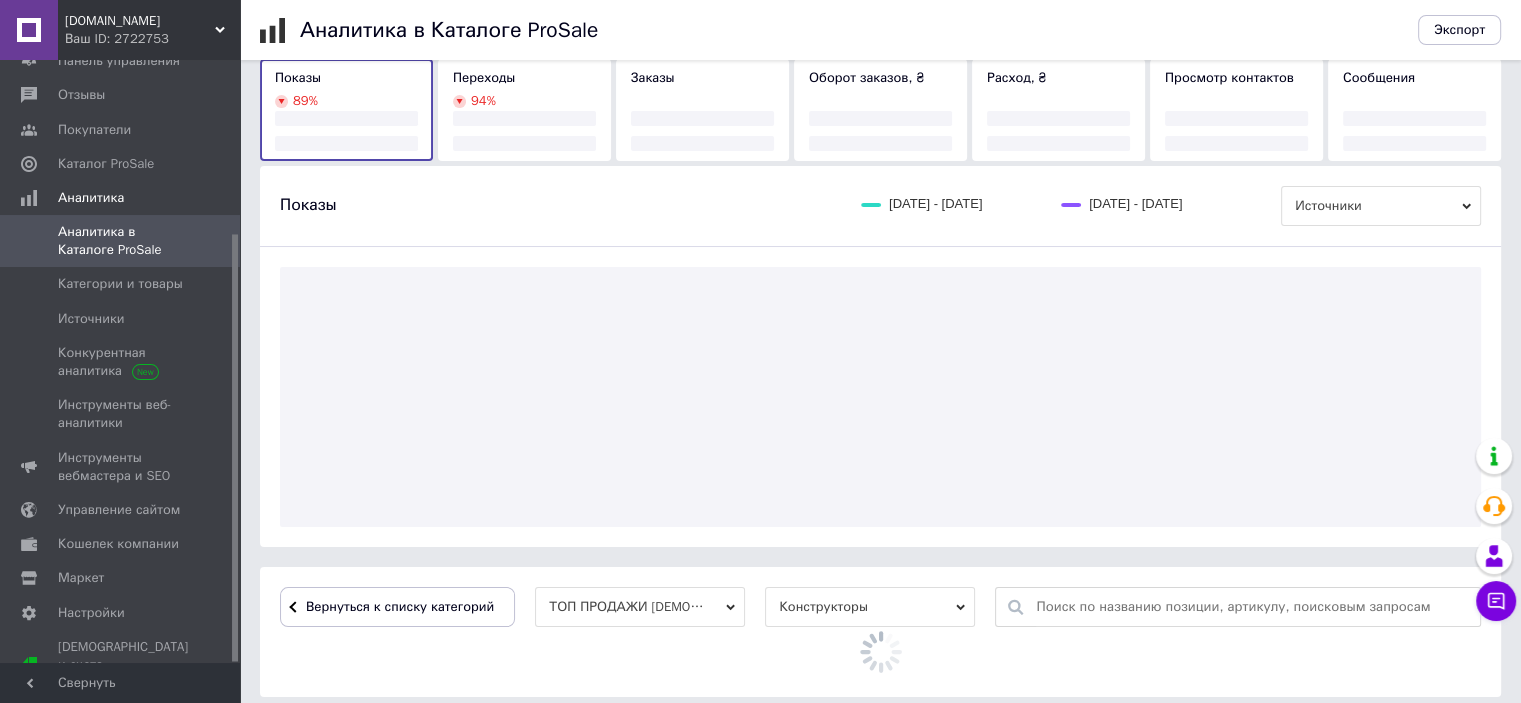 scroll, scrollTop: 540, scrollLeft: 0, axis: vertical 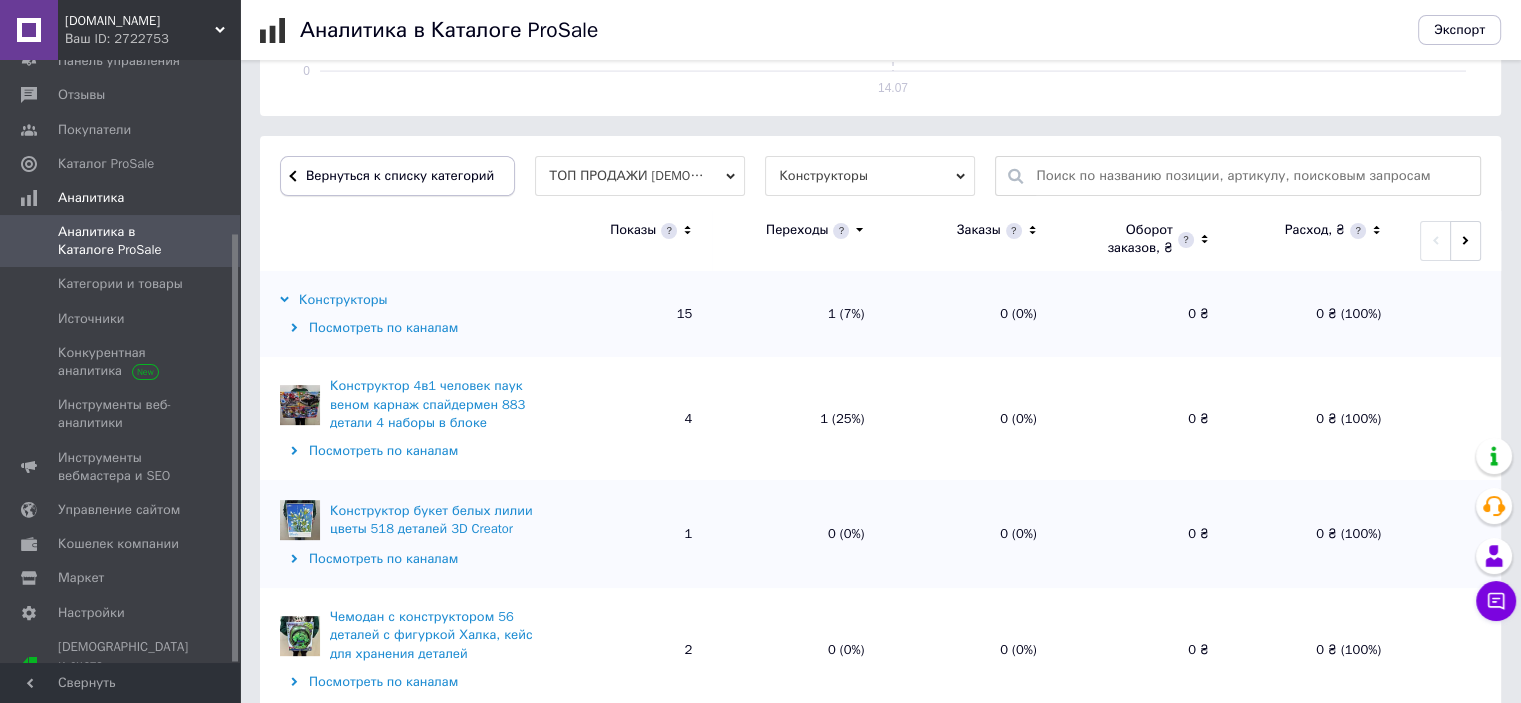 click on "Вернуться к списку категорий" at bounding box center (397, 176) 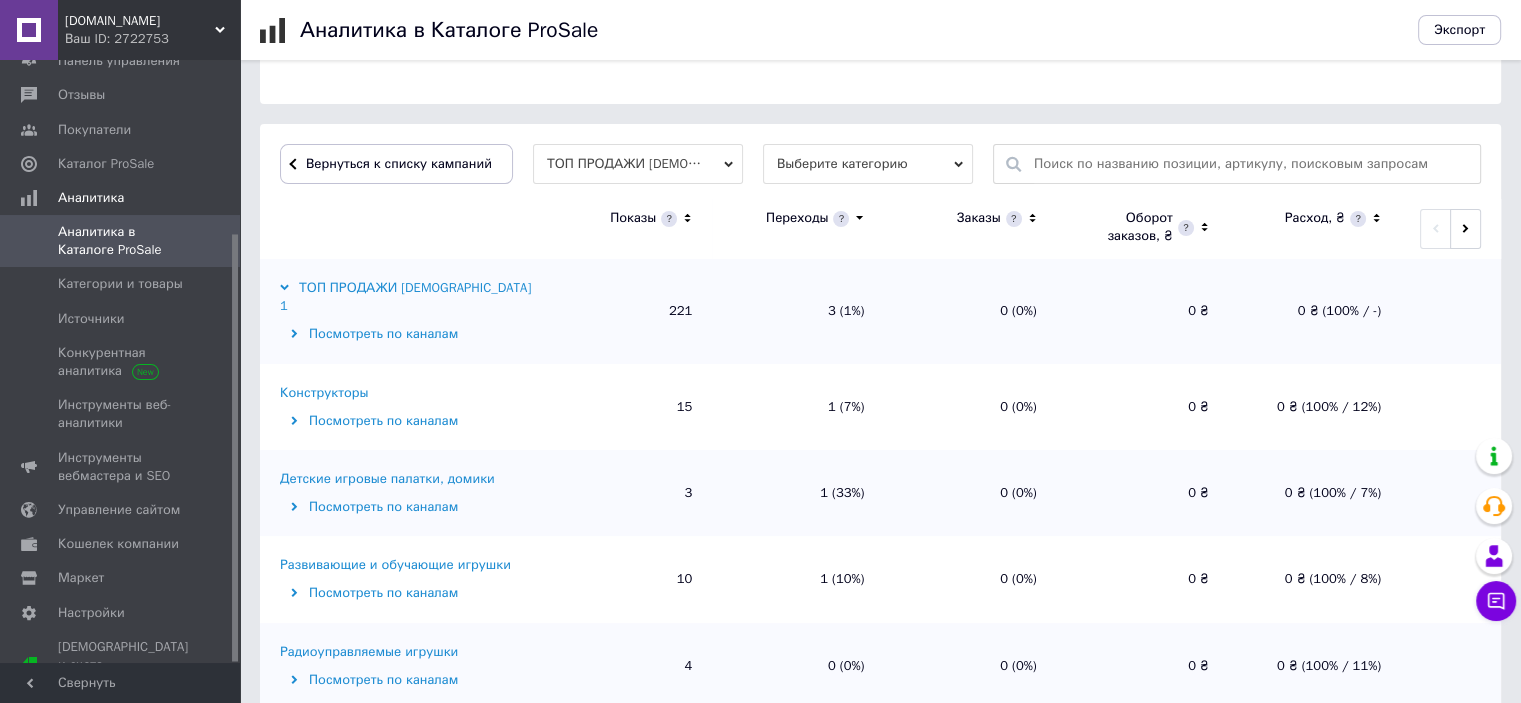 scroll, scrollTop: 540, scrollLeft: 0, axis: vertical 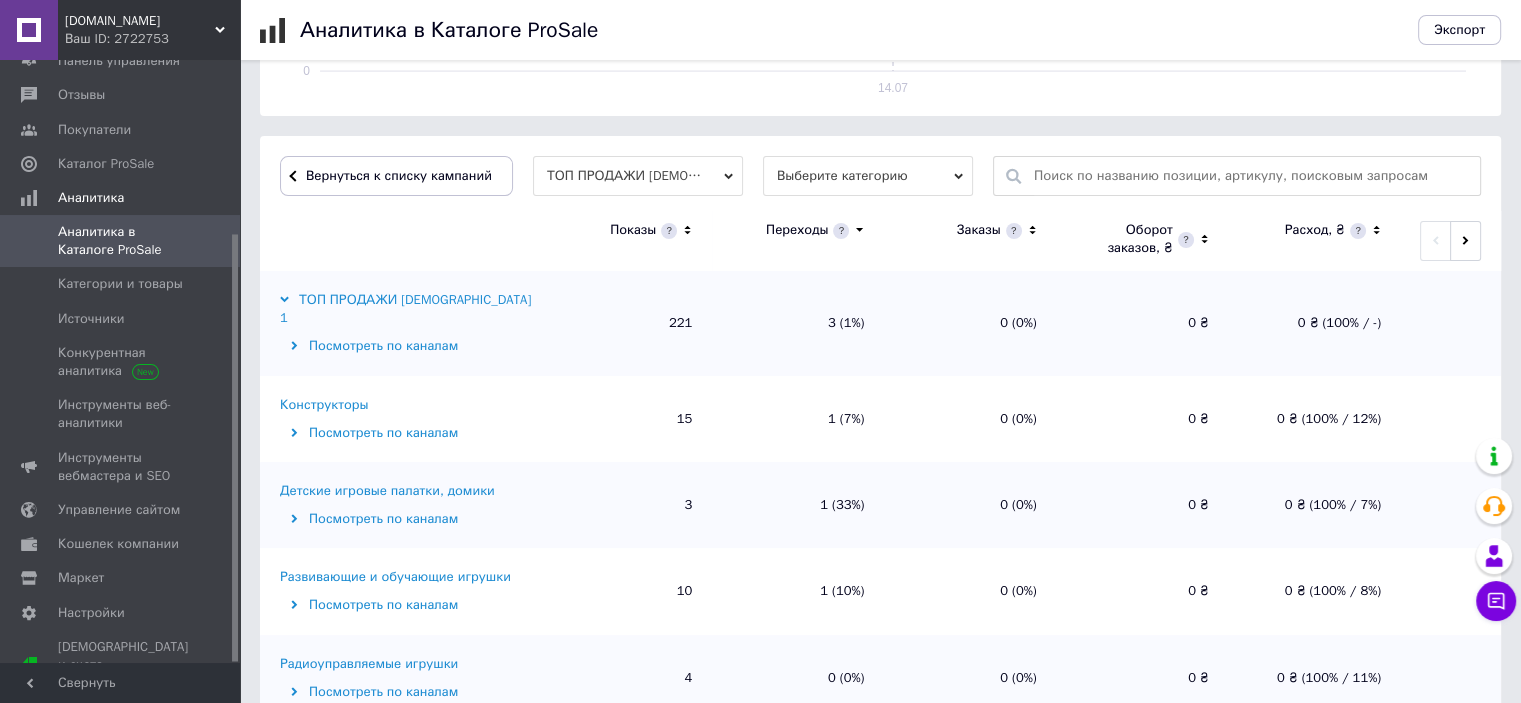 click on "Детские игровые палатки, домики" at bounding box center [387, 491] 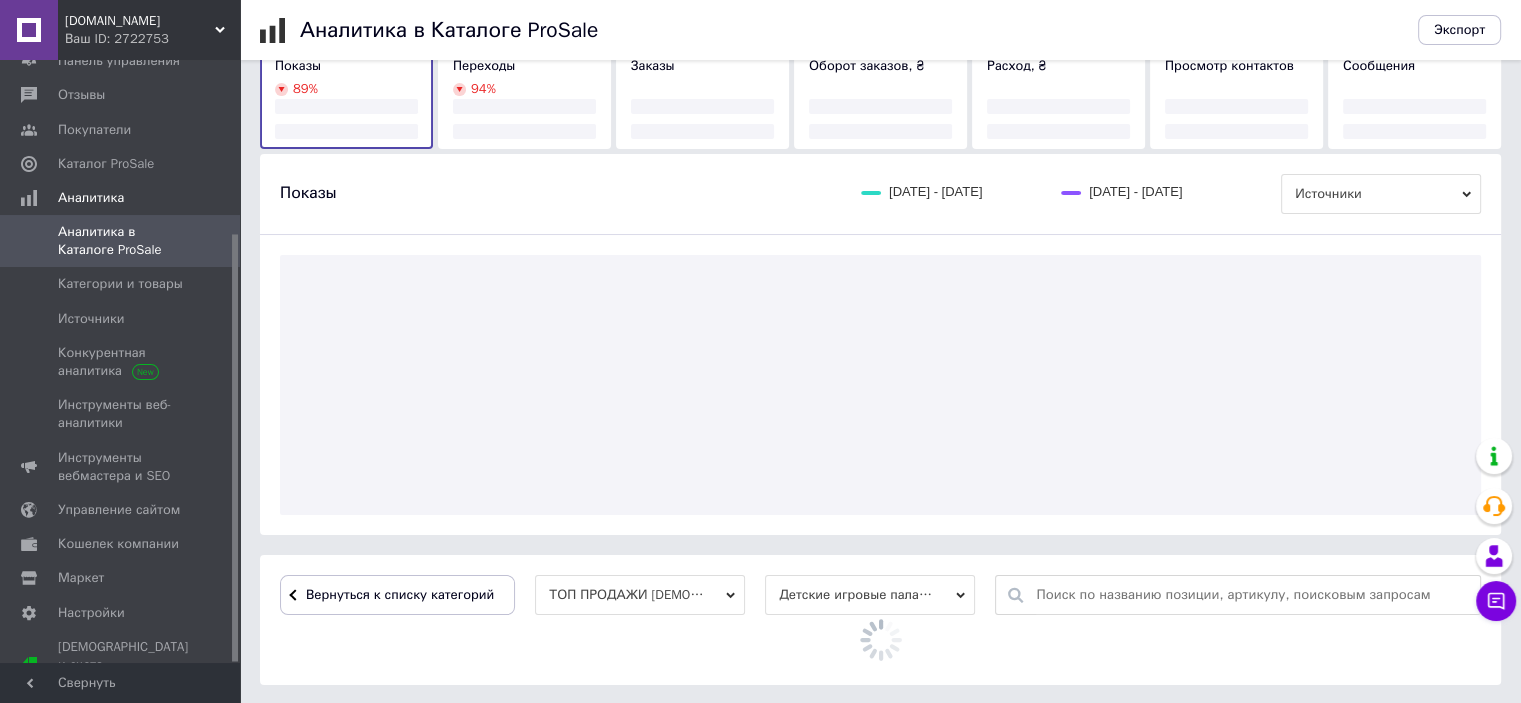 scroll, scrollTop: 374, scrollLeft: 0, axis: vertical 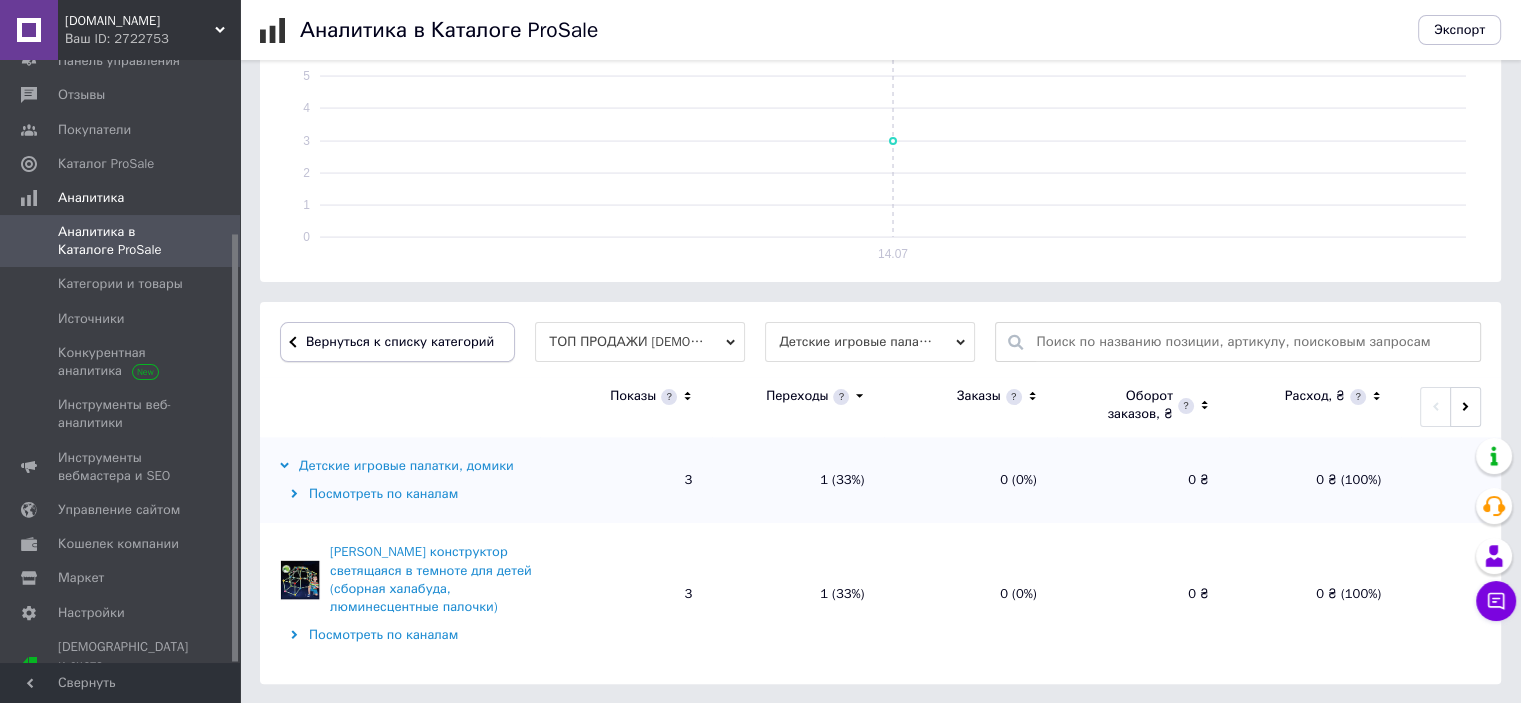 click on "Вернуться к списку категорий" at bounding box center [397, 342] 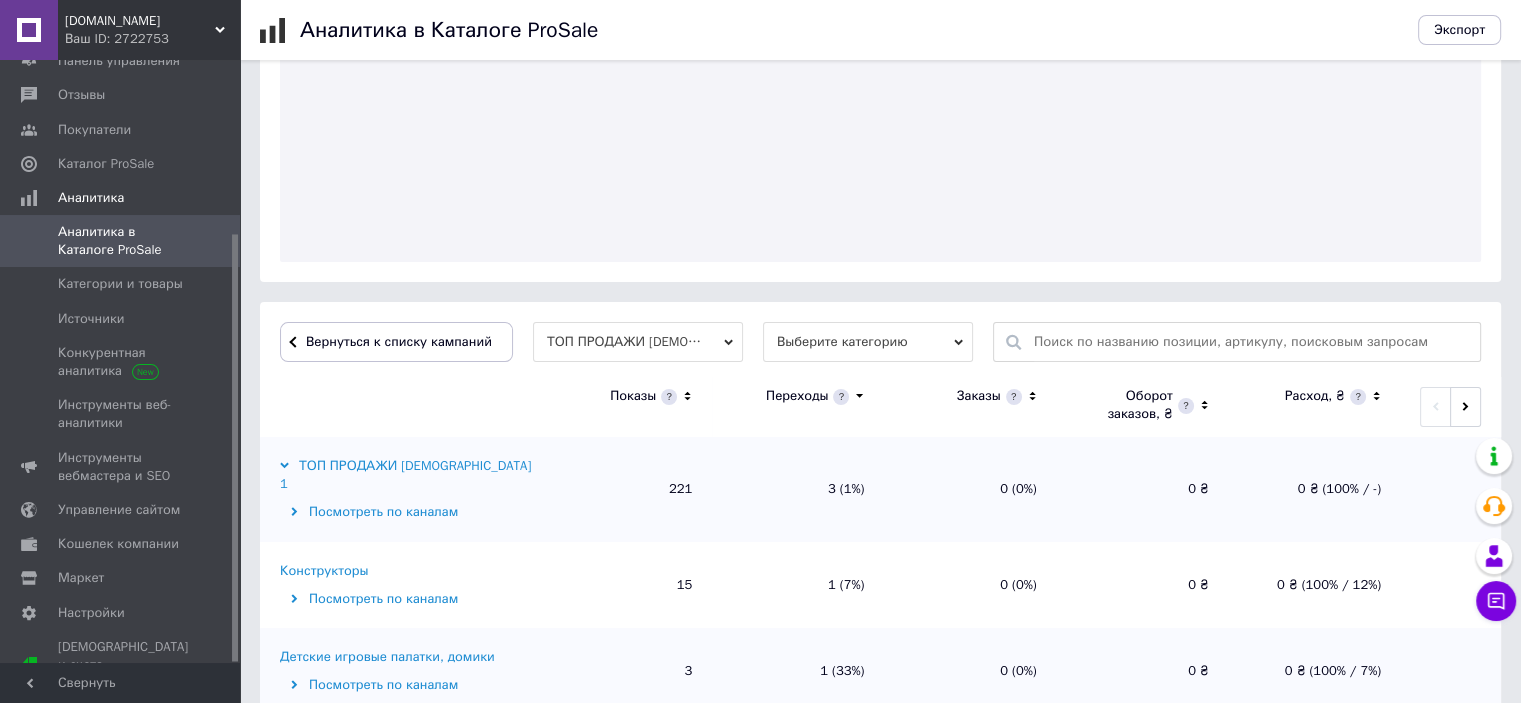 scroll, scrollTop: 374, scrollLeft: 0, axis: vertical 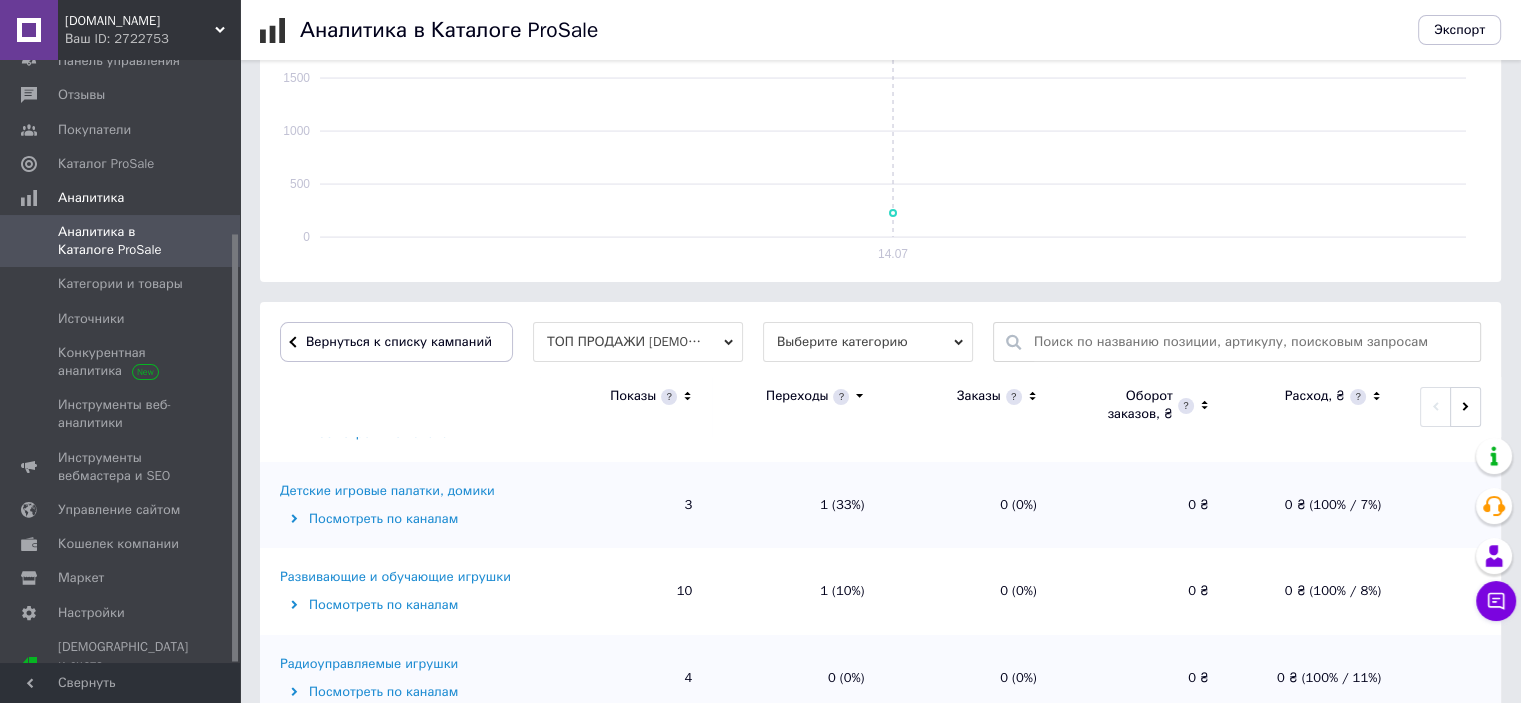 click on "Развивающие и обучающие игрушки" at bounding box center (395, 577) 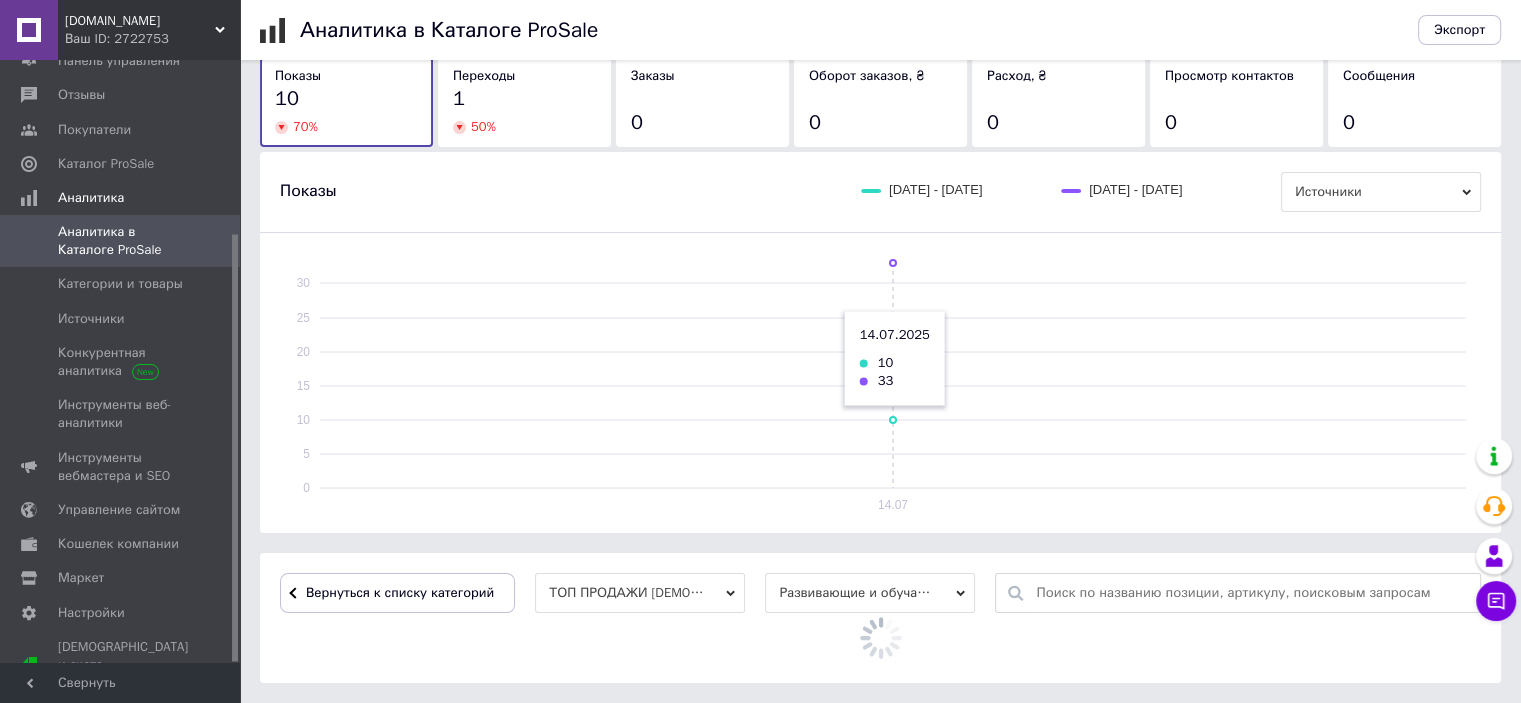 scroll, scrollTop: 374, scrollLeft: 0, axis: vertical 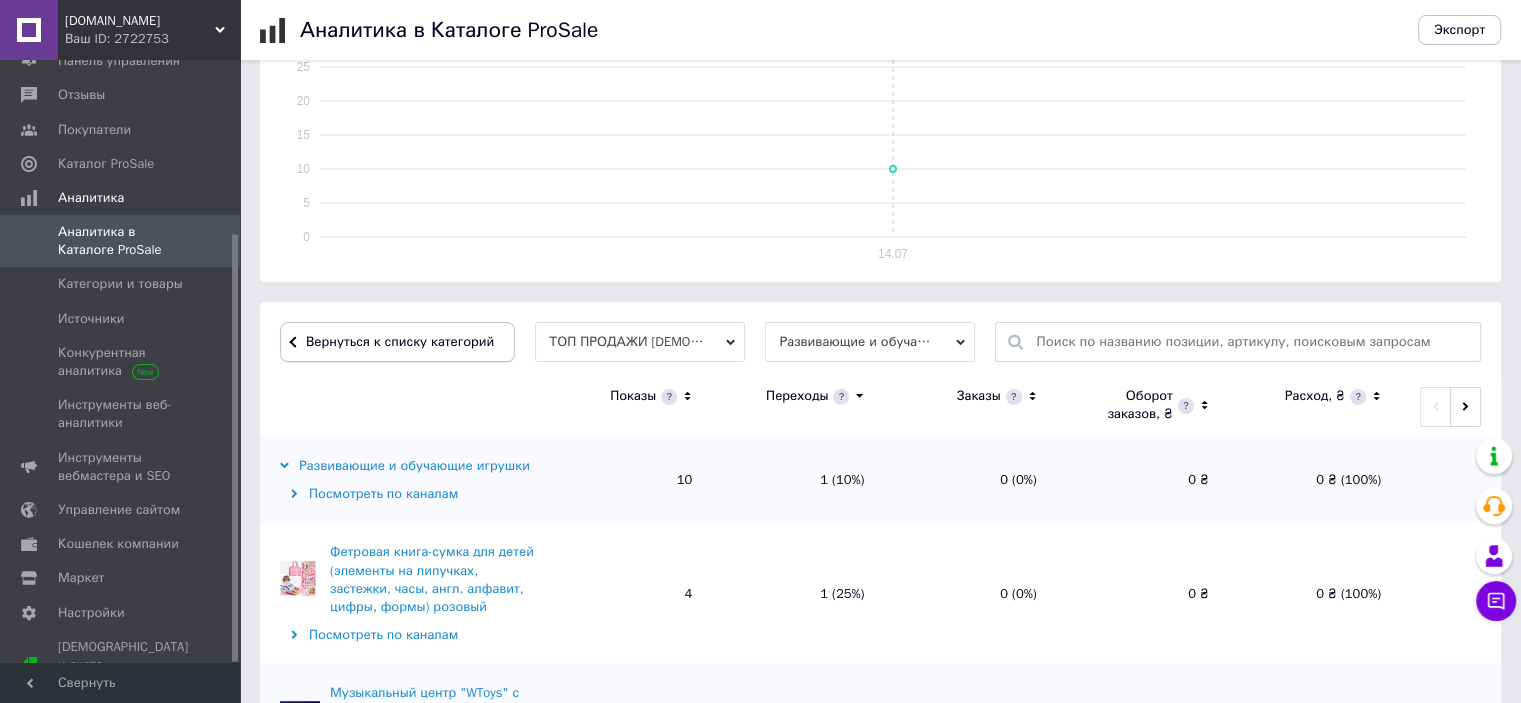 click on "Вернуться к списку категорий" at bounding box center [397, 342] 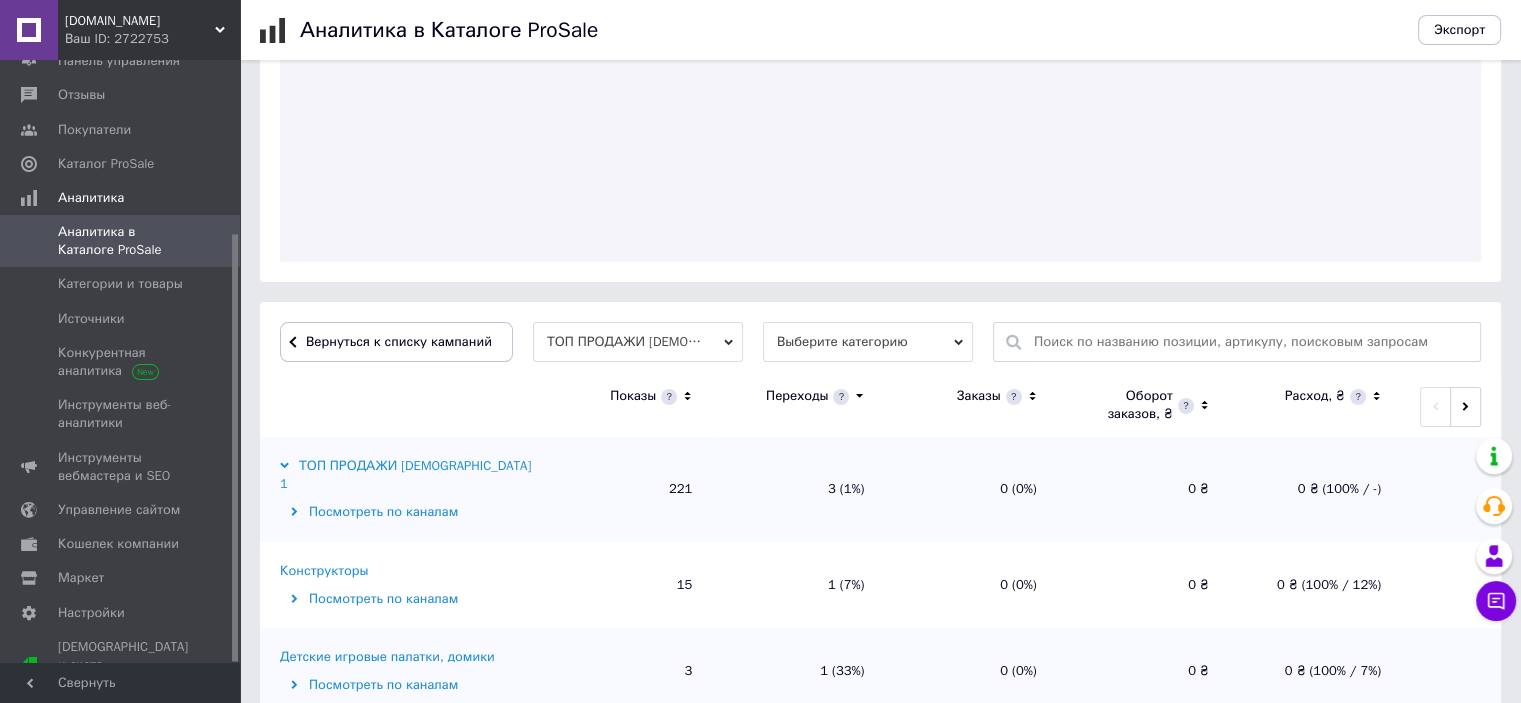 scroll, scrollTop: 374, scrollLeft: 0, axis: vertical 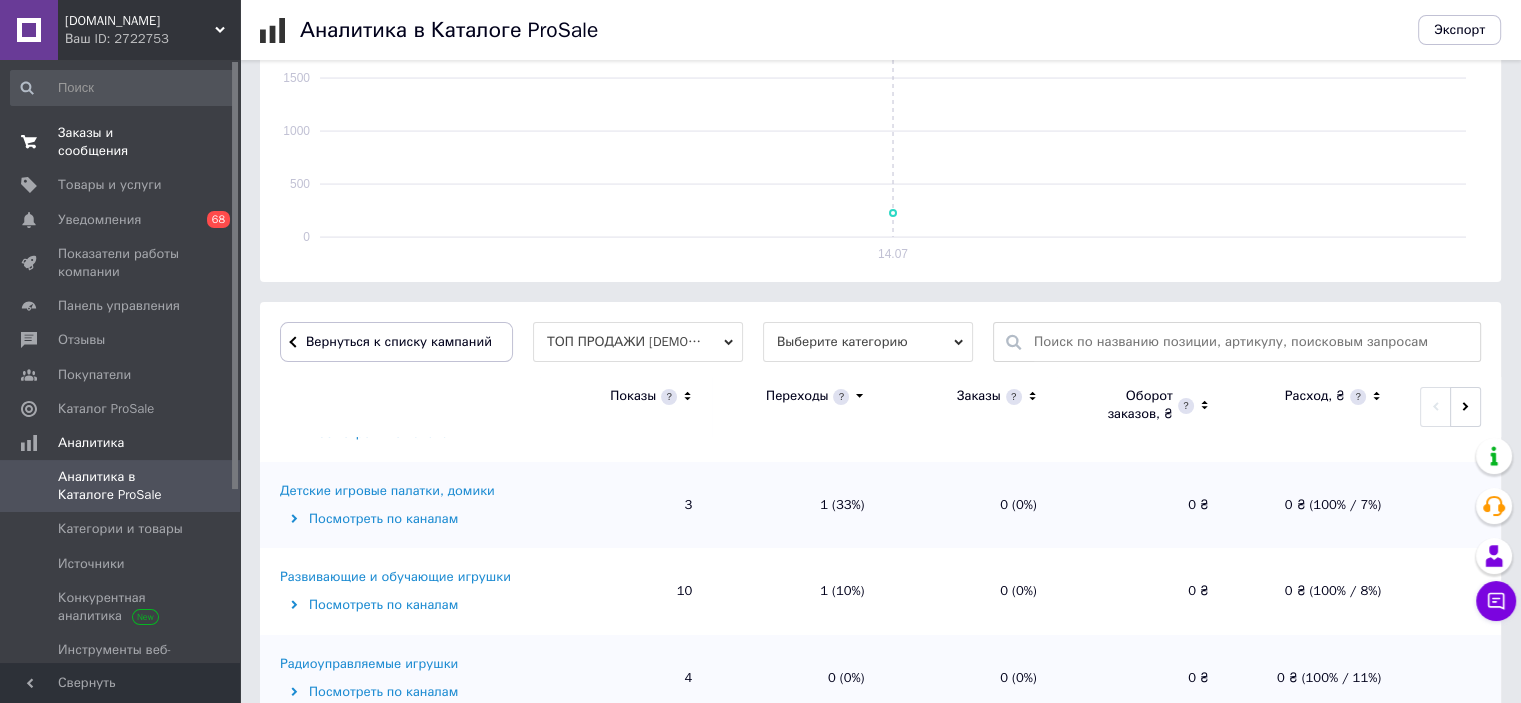 click on "Заказы и сообщения" at bounding box center [121, 142] 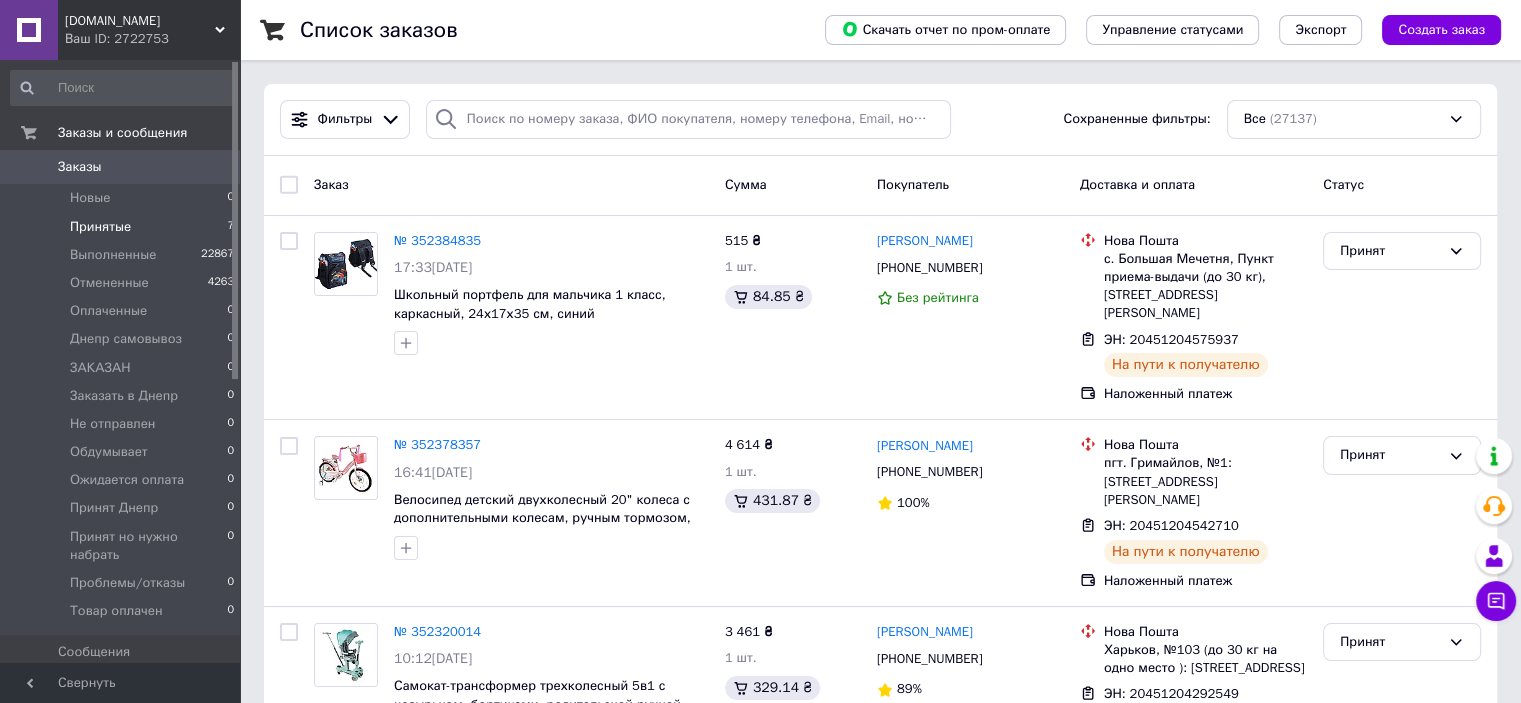 click on "Принятые 7" at bounding box center (123, 227) 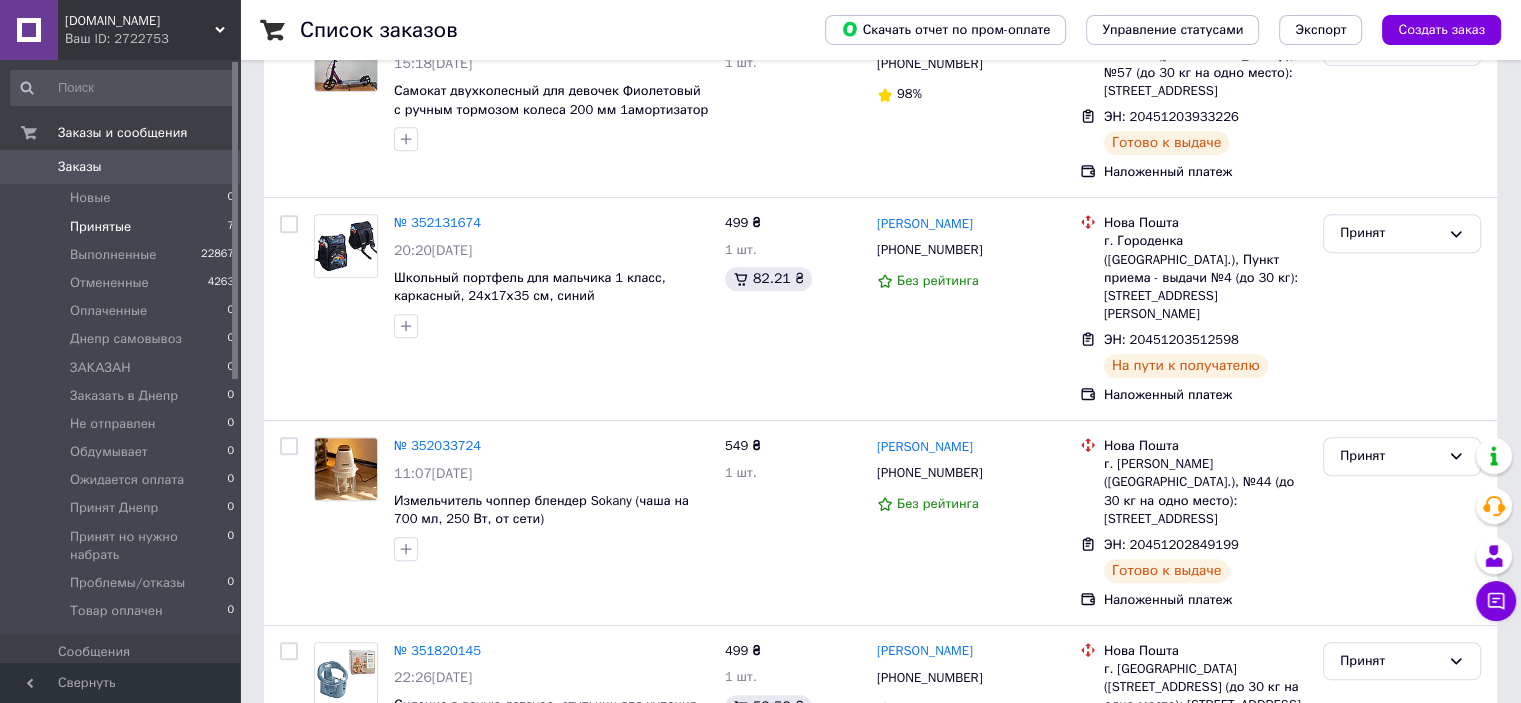 scroll, scrollTop: 910, scrollLeft: 0, axis: vertical 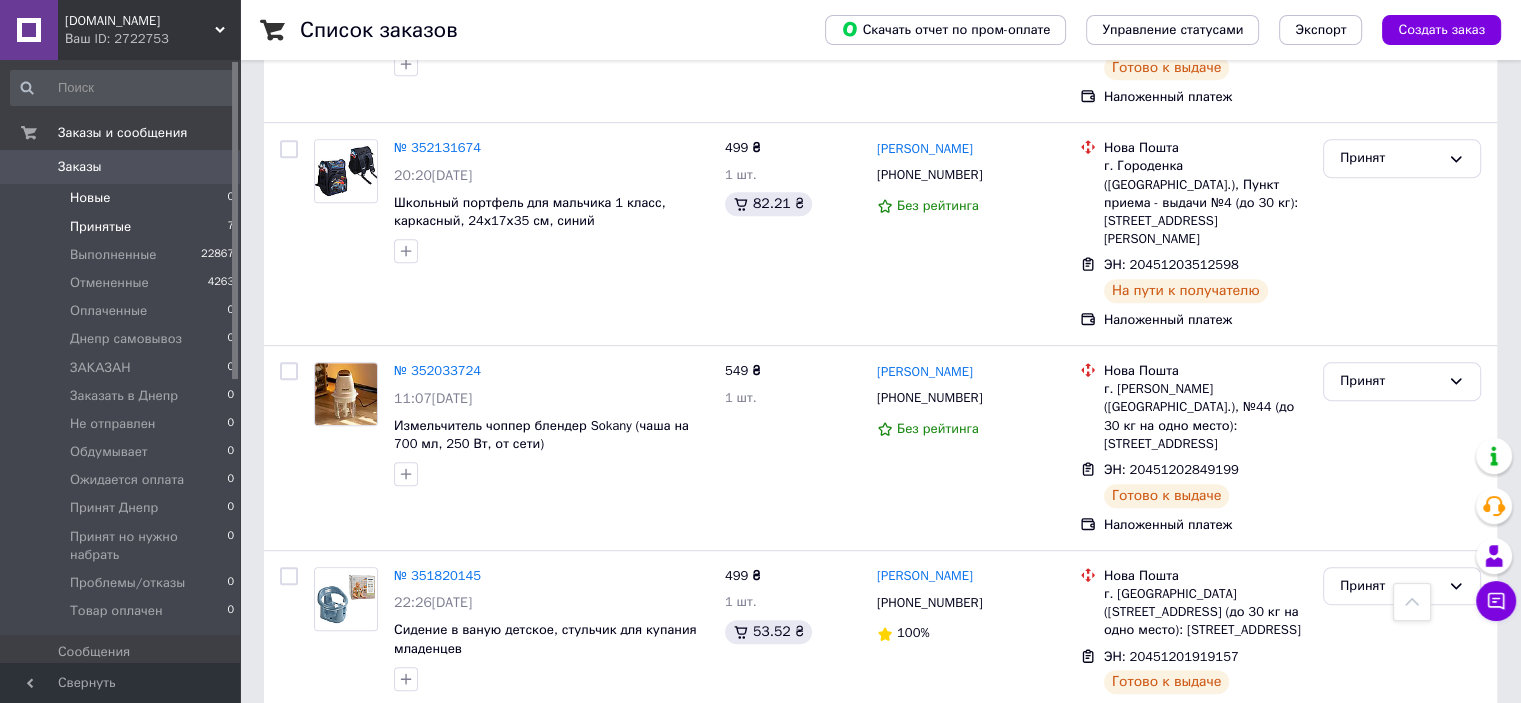 click on "Новые 0" at bounding box center [123, 198] 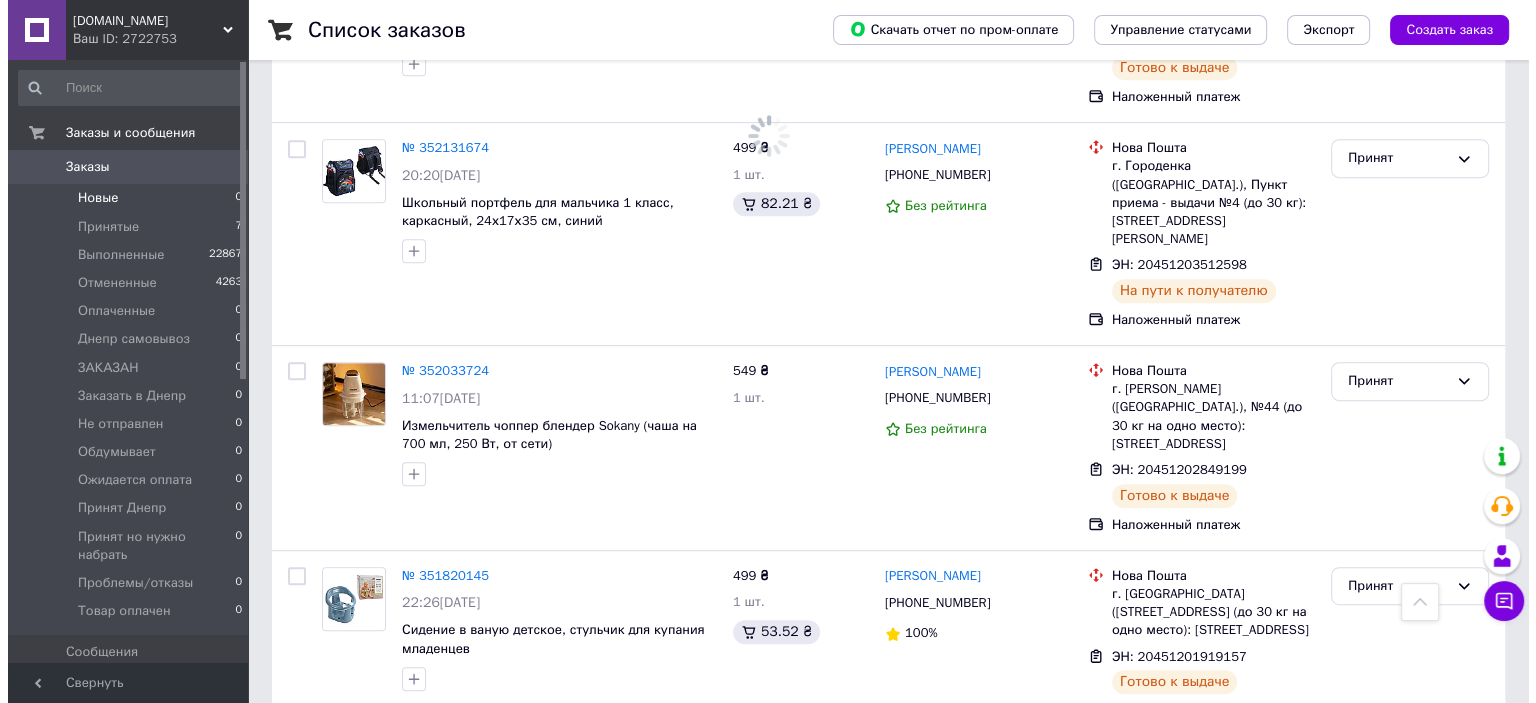scroll, scrollTop: 0, scrollLeft: 0, axis: both 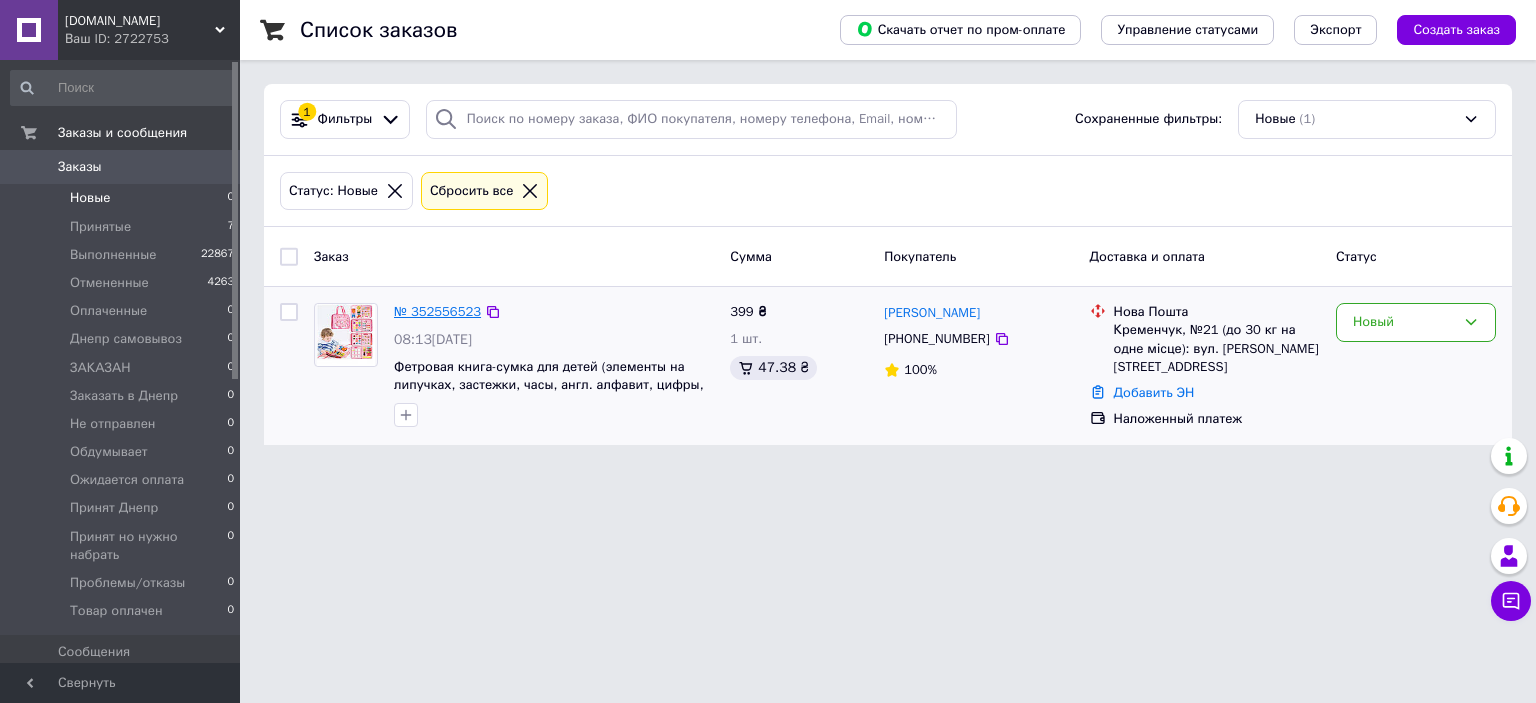 click on "№ 352556523" at bounding box center [437, 311] 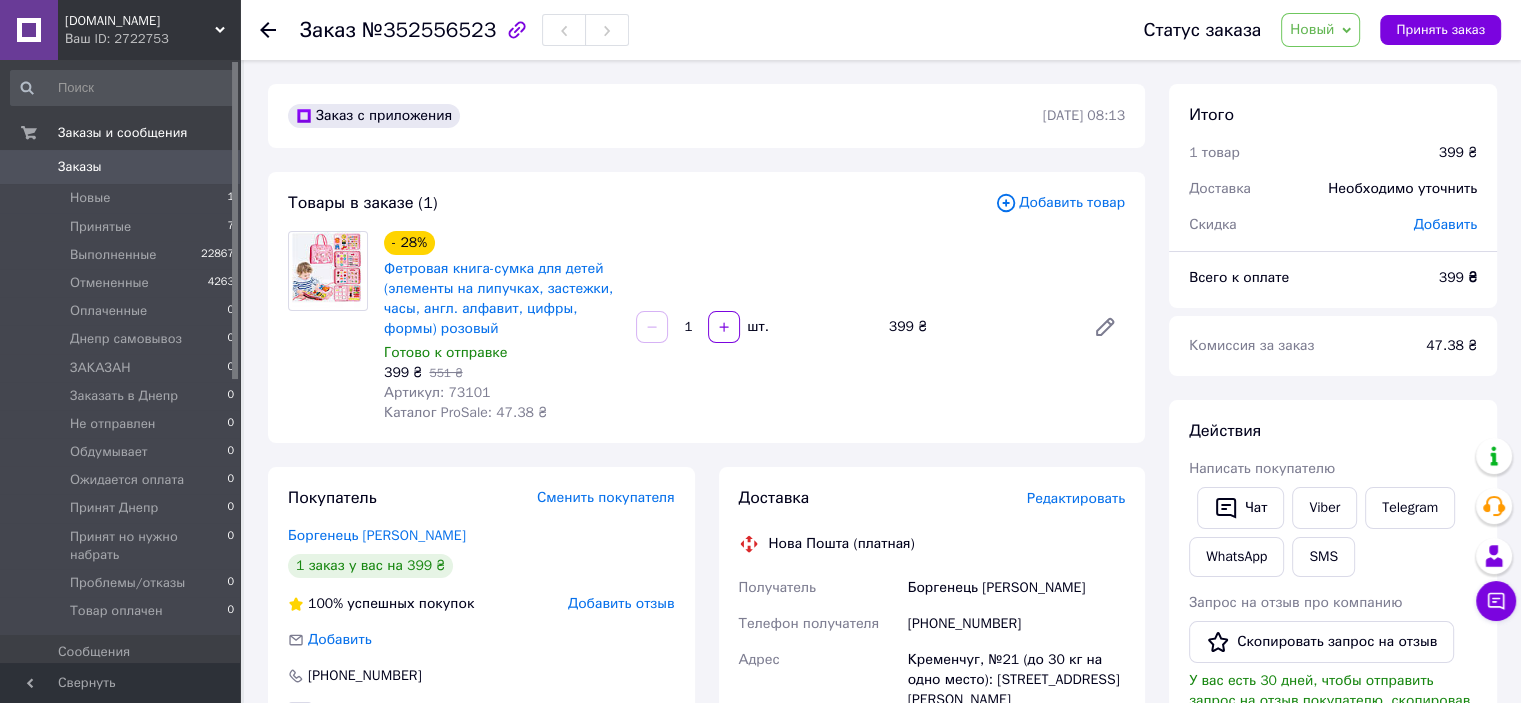 click on "Редактировать" at bounding box center [1076, 498] 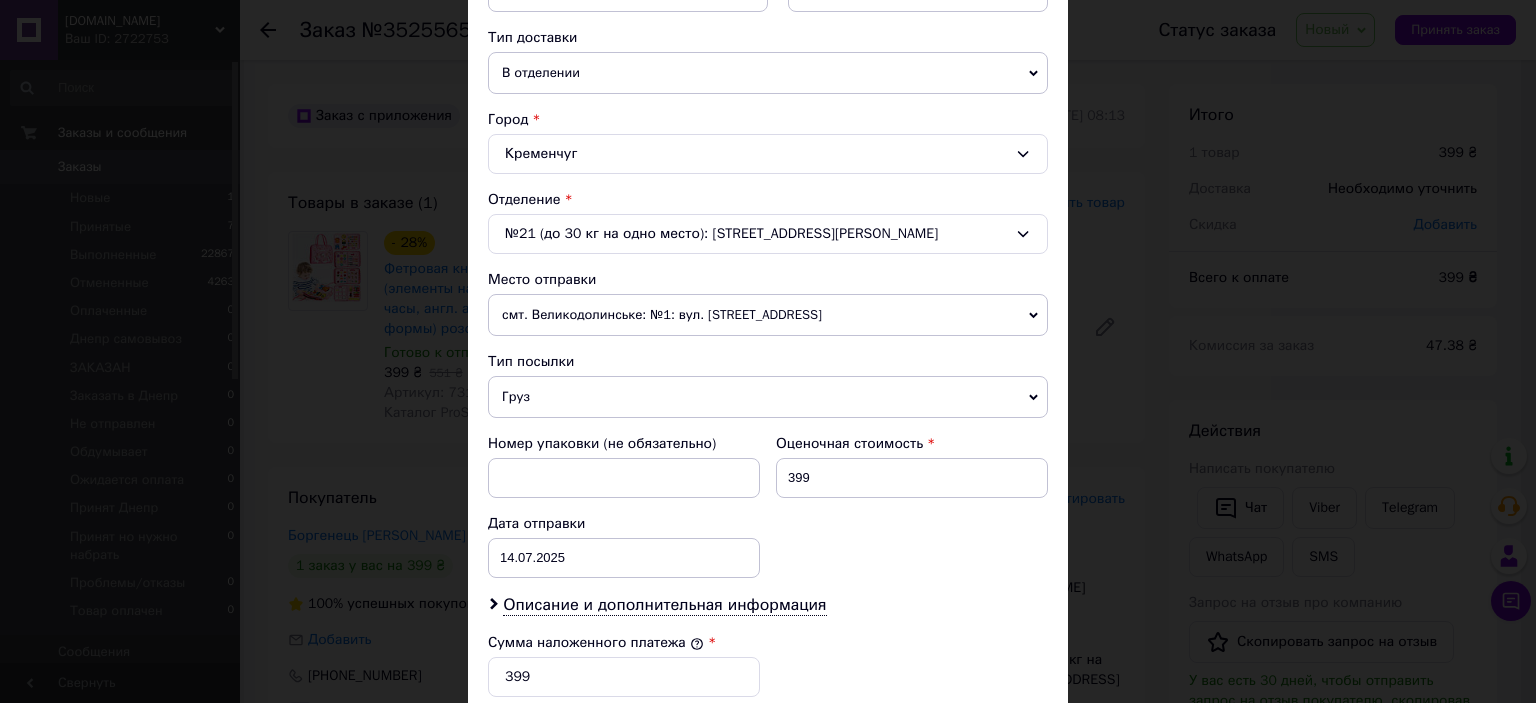 scroll, scrollTop: 666, scrollLeft: 0, axis: vertical 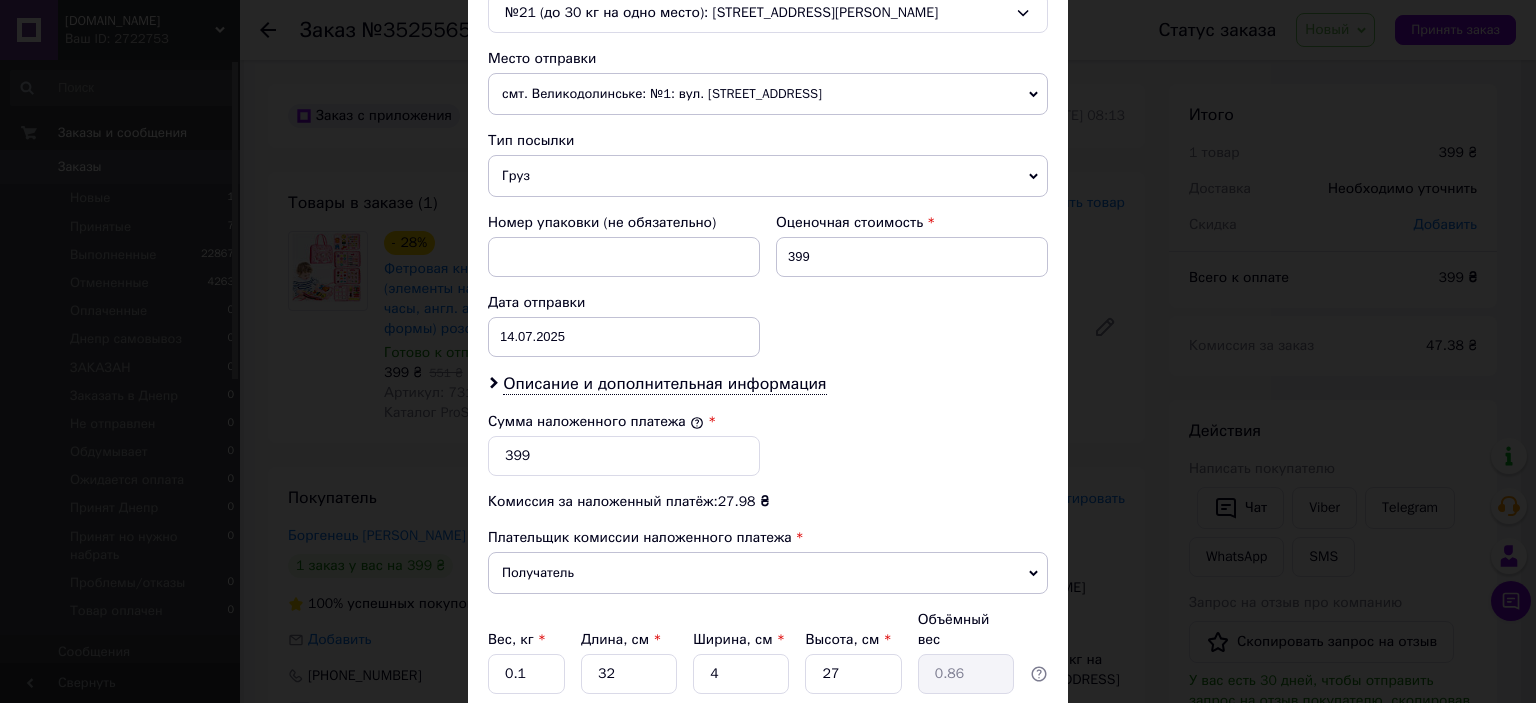 click on "смт. Великодолинське: №1: вул. [STREET_ADDRESS]" at bounding box center [768, 94] 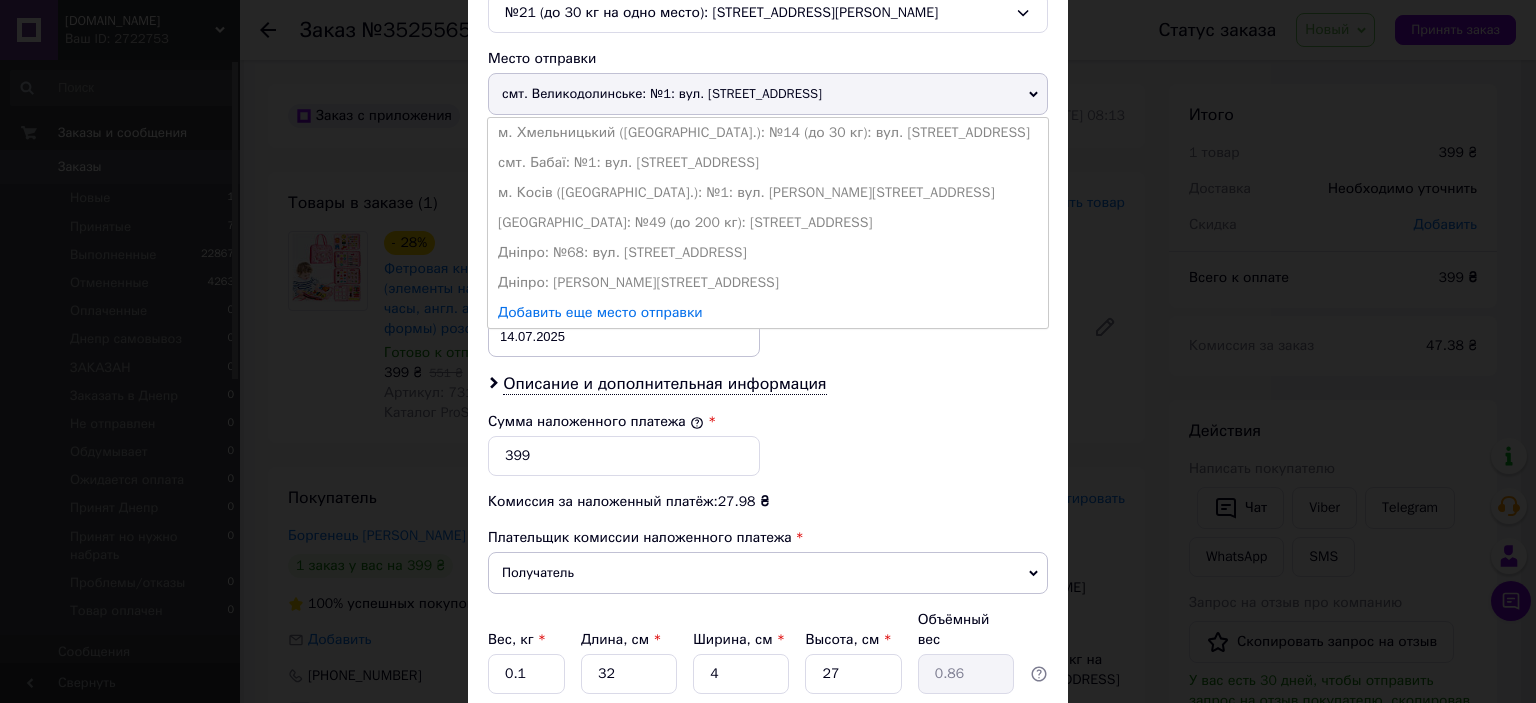 click on "смт. Великодолинське: №1: вул. [STREET_ADDRESS]" at bounding box center [768, 94] 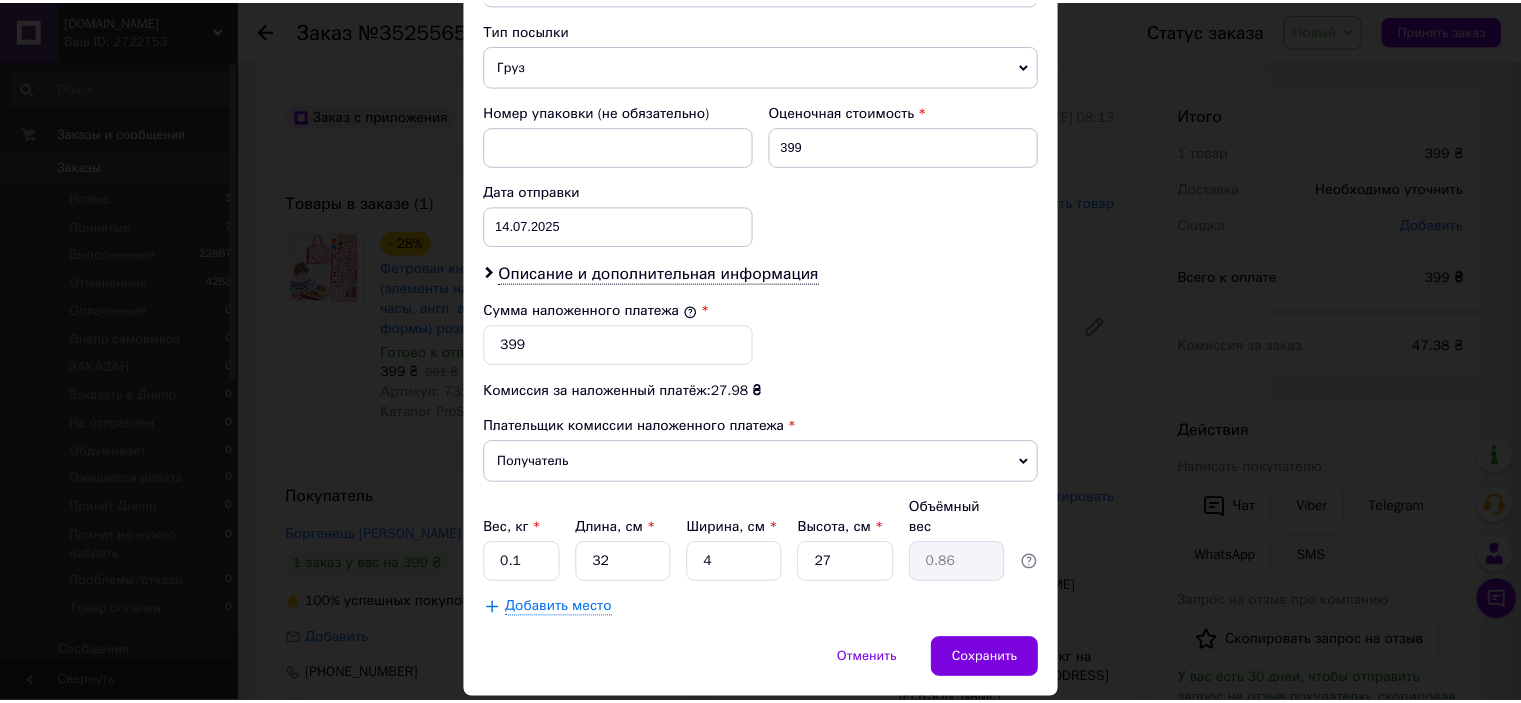 scroll, scrollTop: 816, scrollLeft: 0, axis: vertical 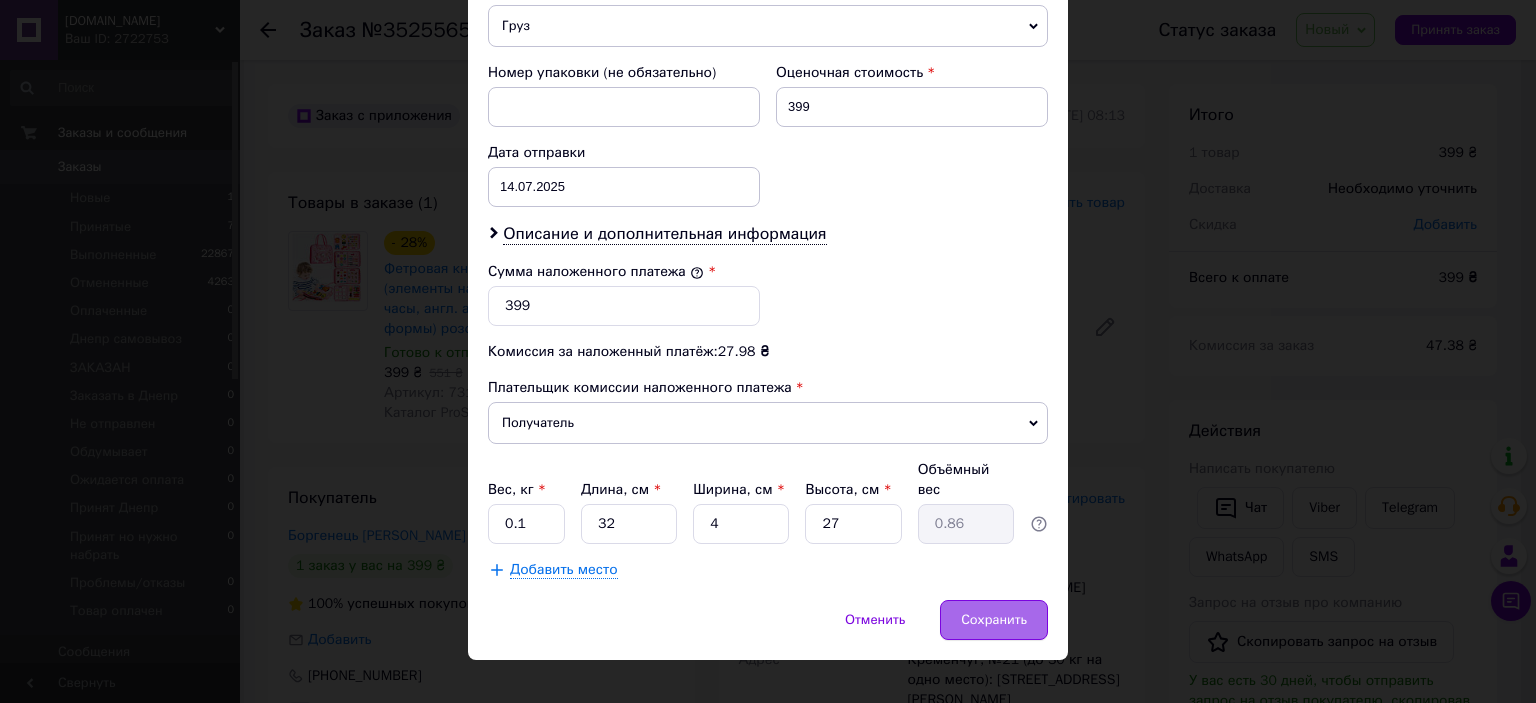 click on "Сохранить" at bounding box center [994, 620] 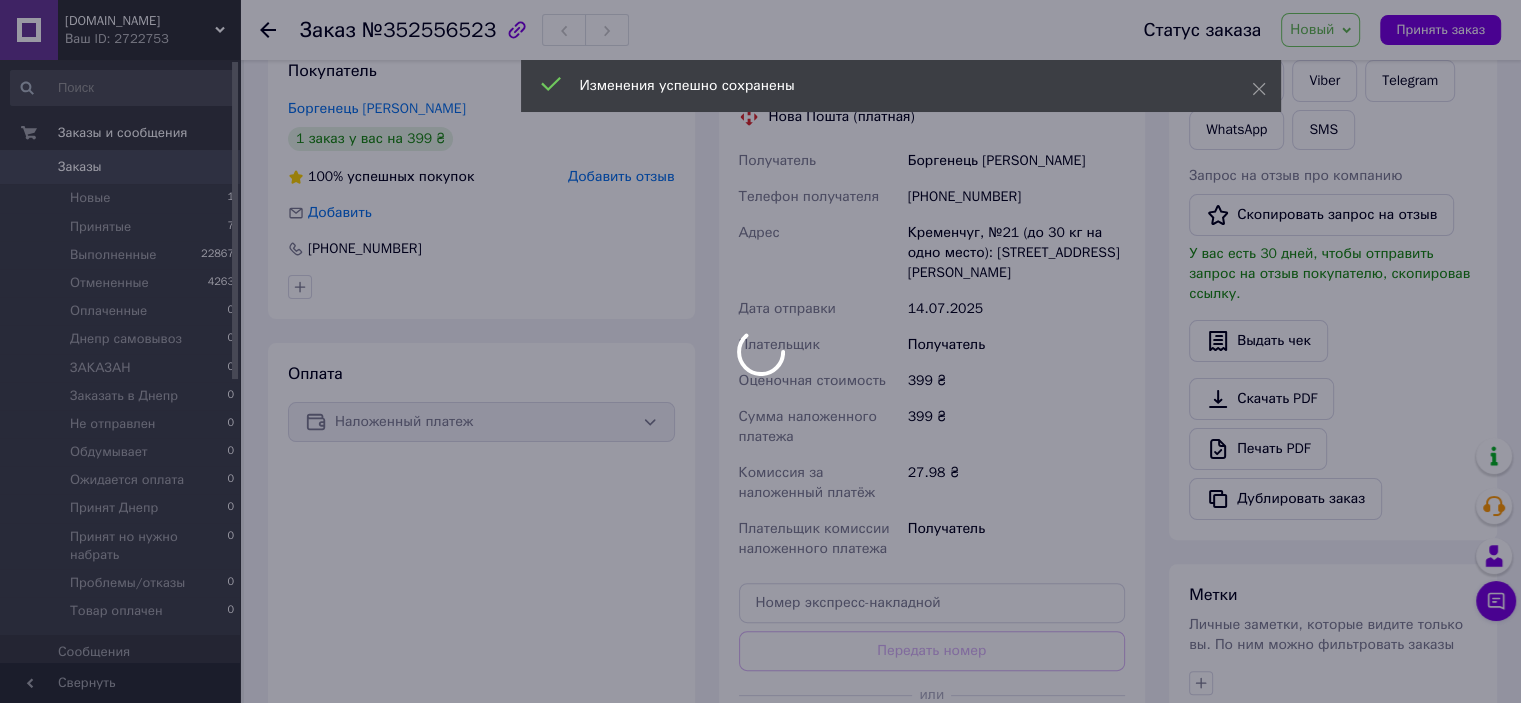 scroll, scrollTop: 666, scrollLeft: 0, axis: vertical 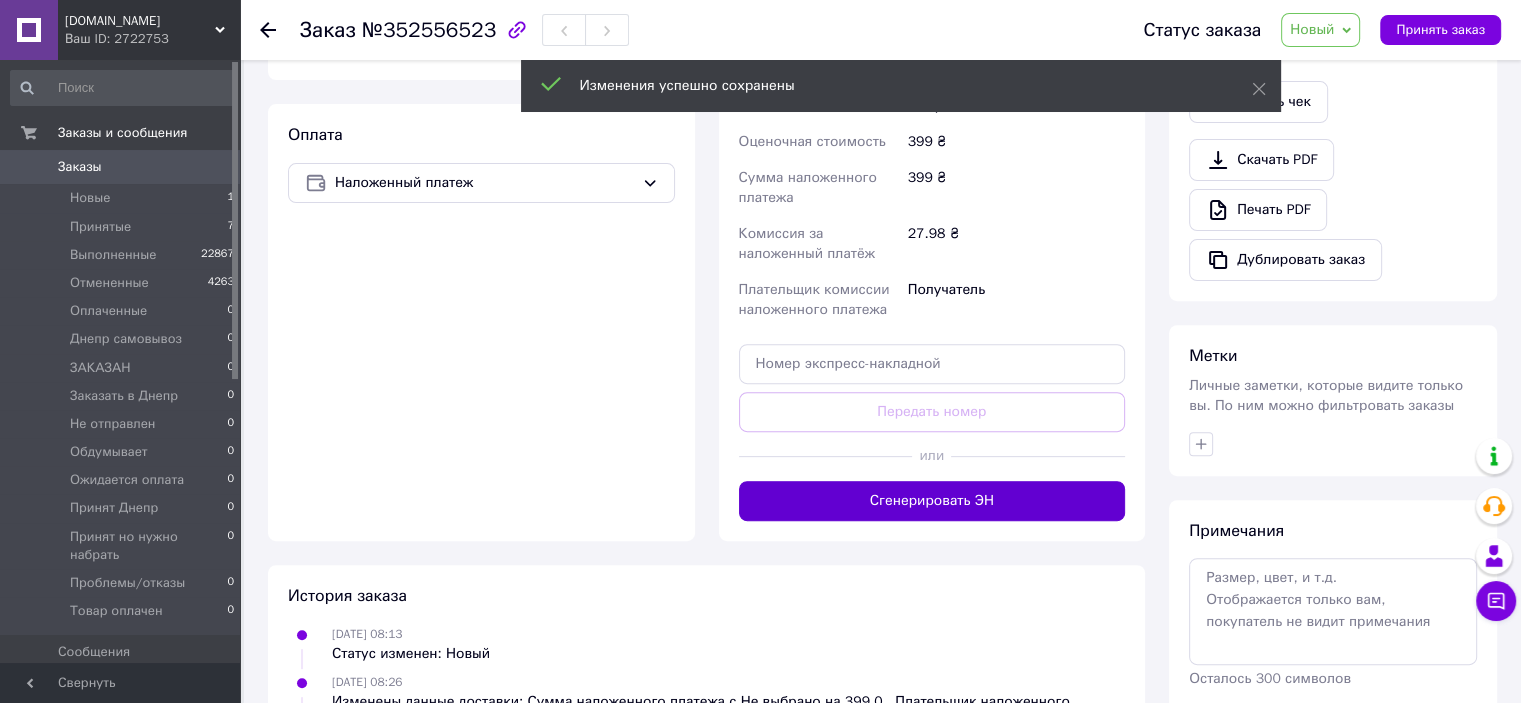 click on "Сгенерировать ЭН" at bounding box center [932, 501] 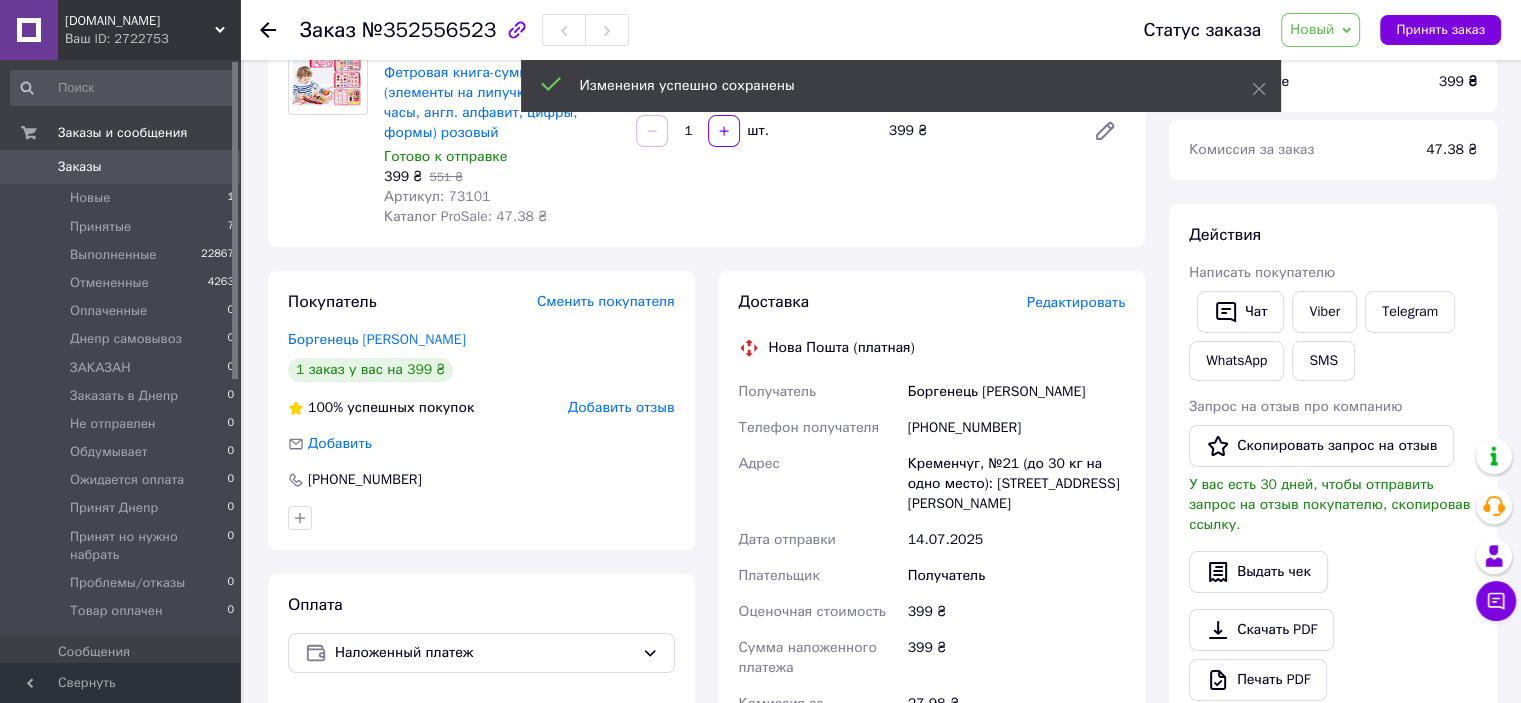 scroll, scrollTop: 0, scrollLeft: 0, axis: both 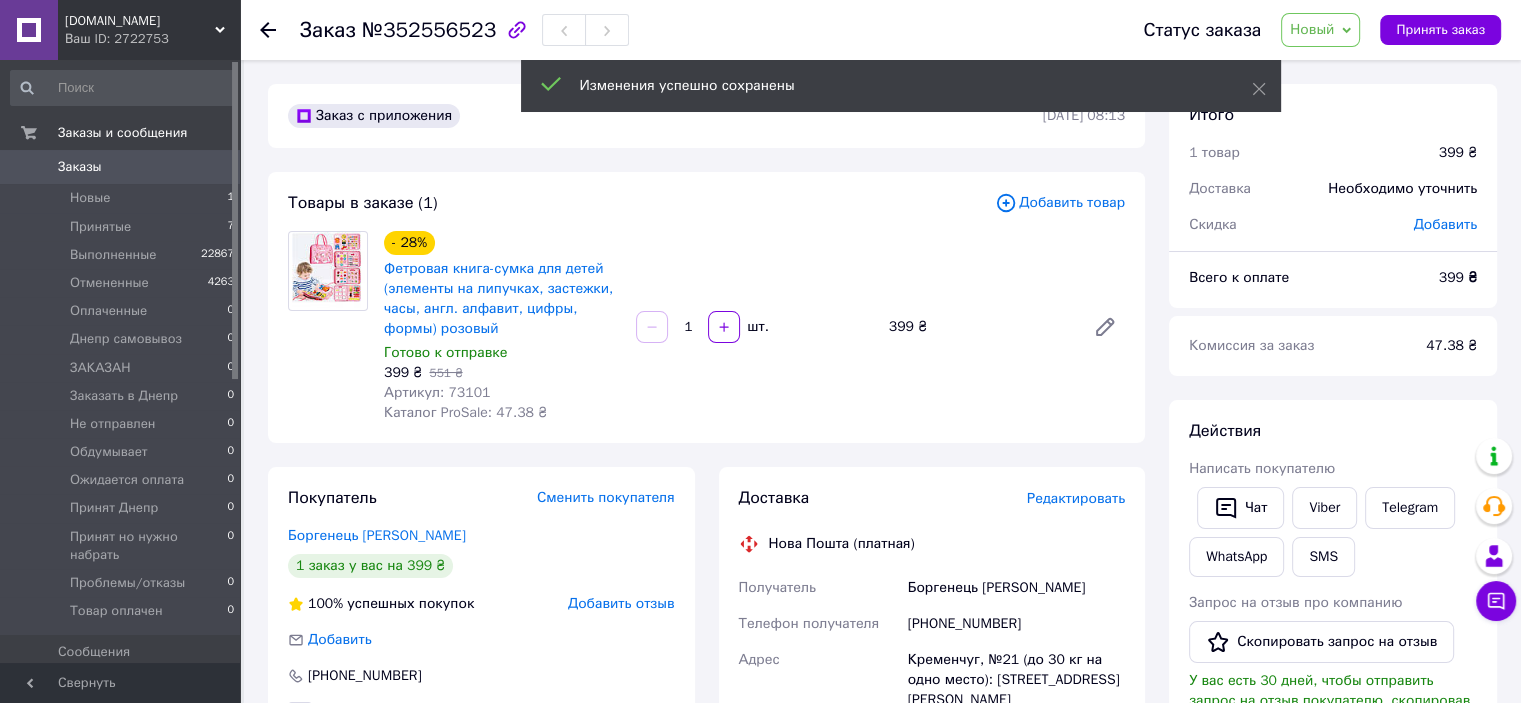 click on "Артикул: 73101" at bounding box center [437, 392] 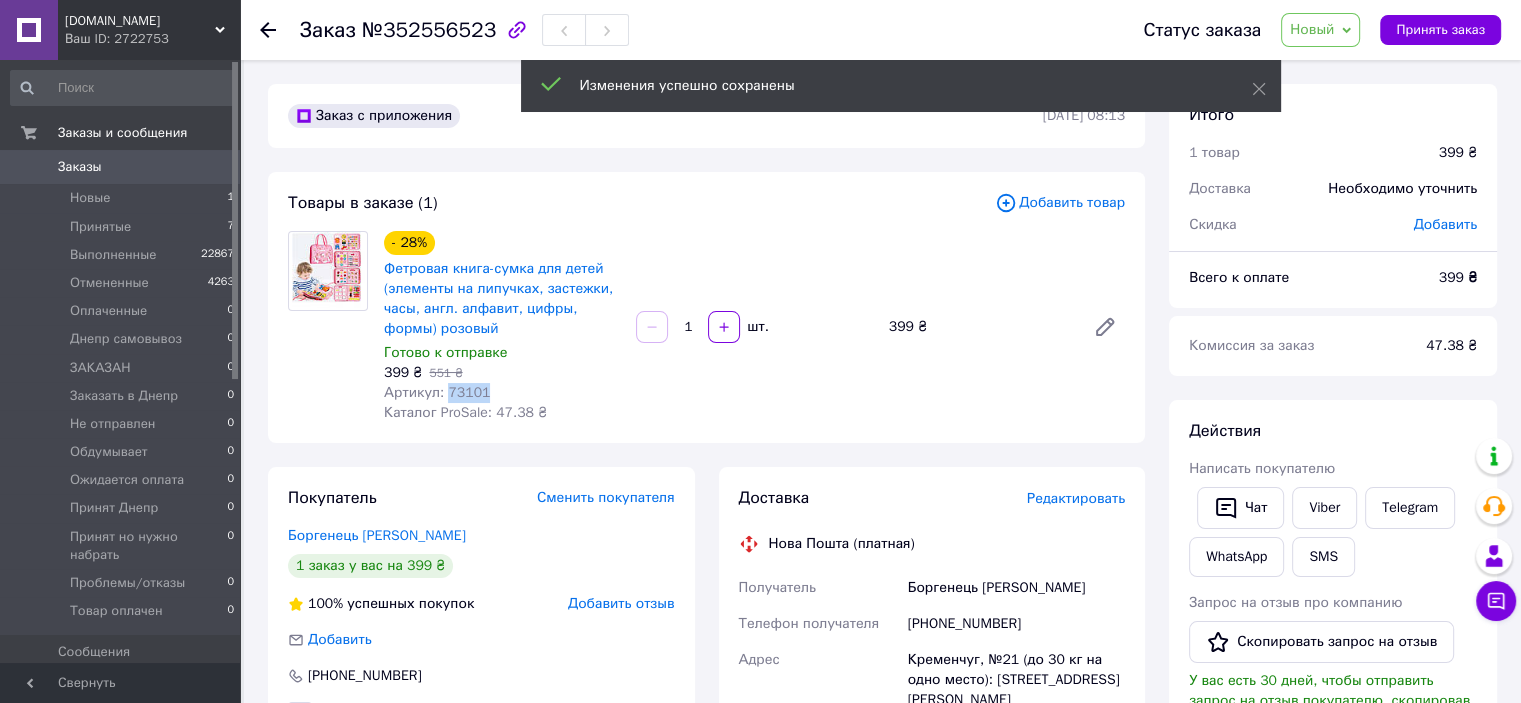 click on "Артикул: 73101" at bounding box center [437, 392] 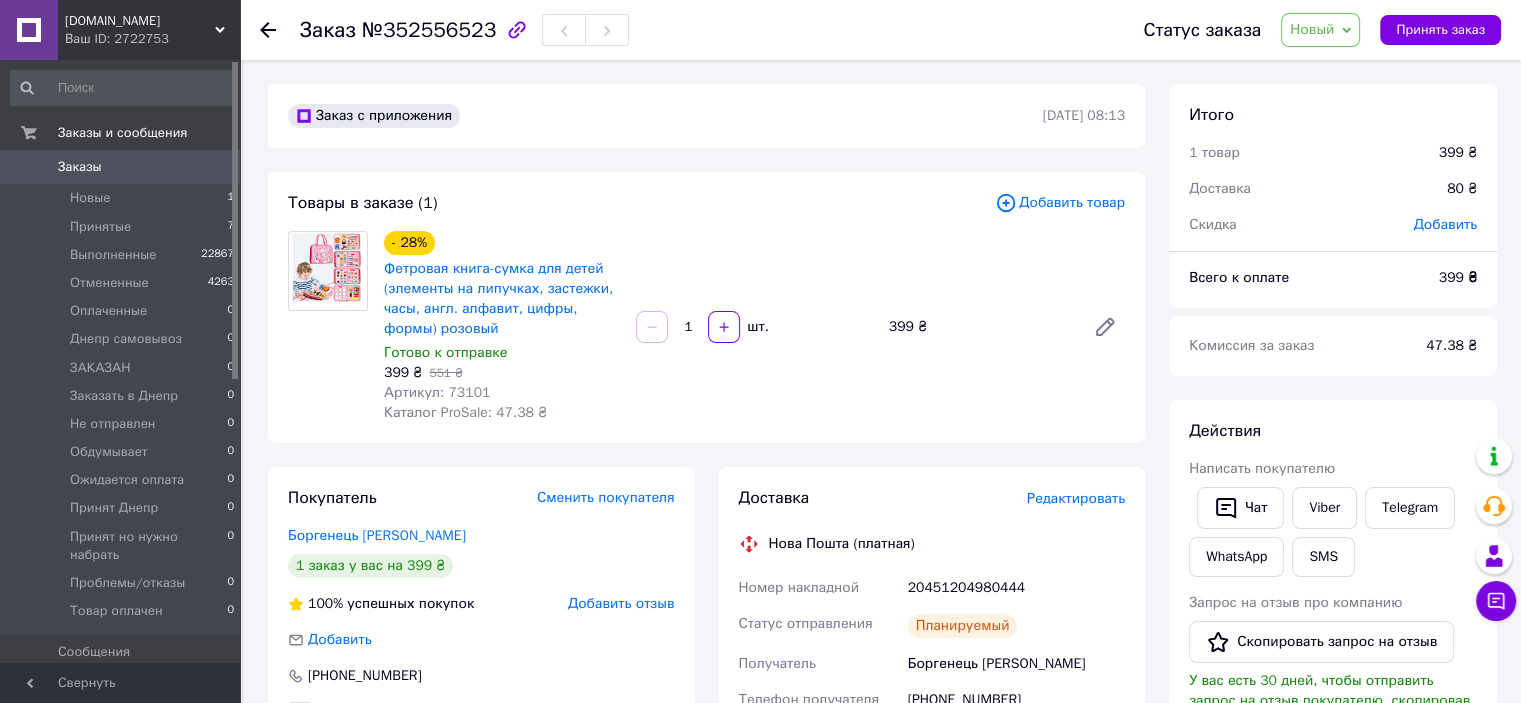 click on "20451204980444" at bounding box center (1016, 588) 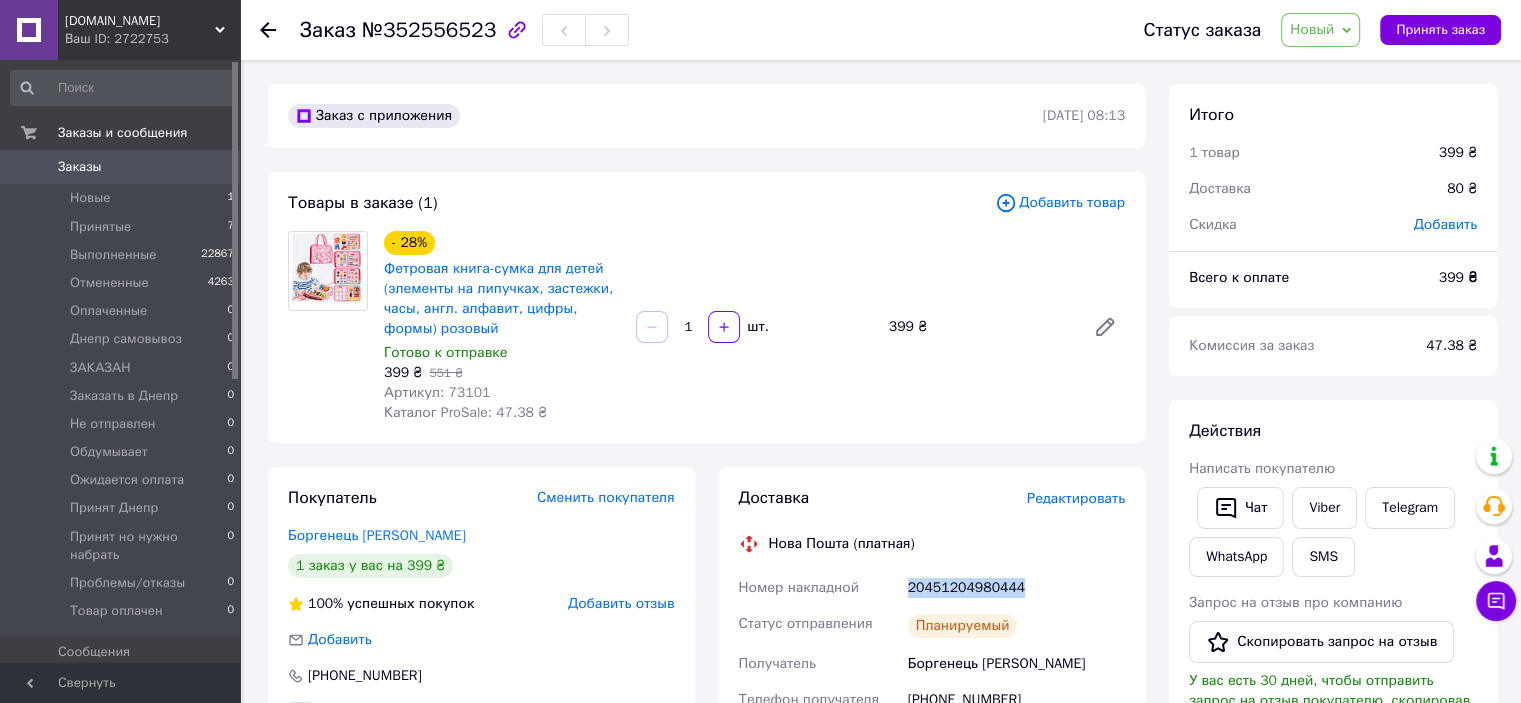 click on "20451204980444" at bounding box center (1016, 588) 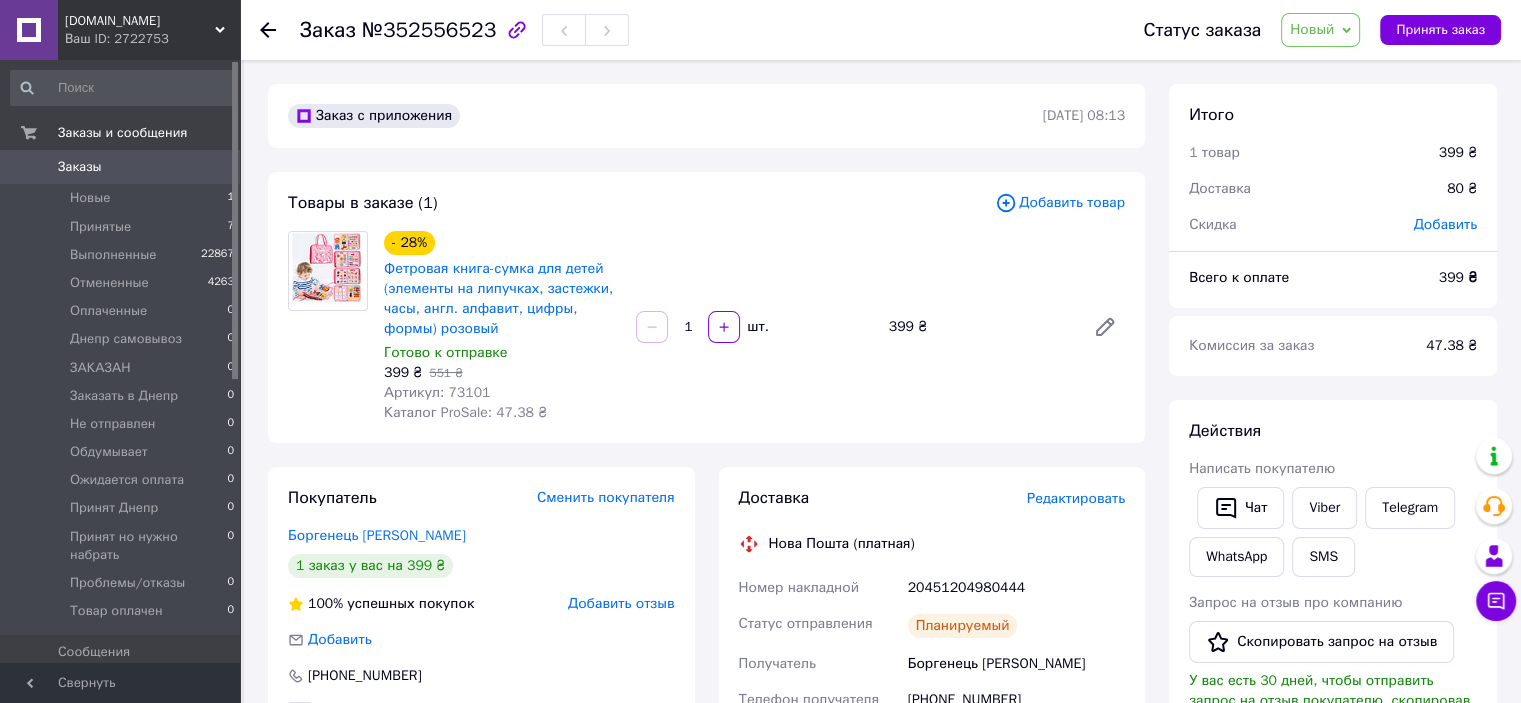 click on "Боргенець [PERSON_NAME]" at bounding box center [1016, 664] 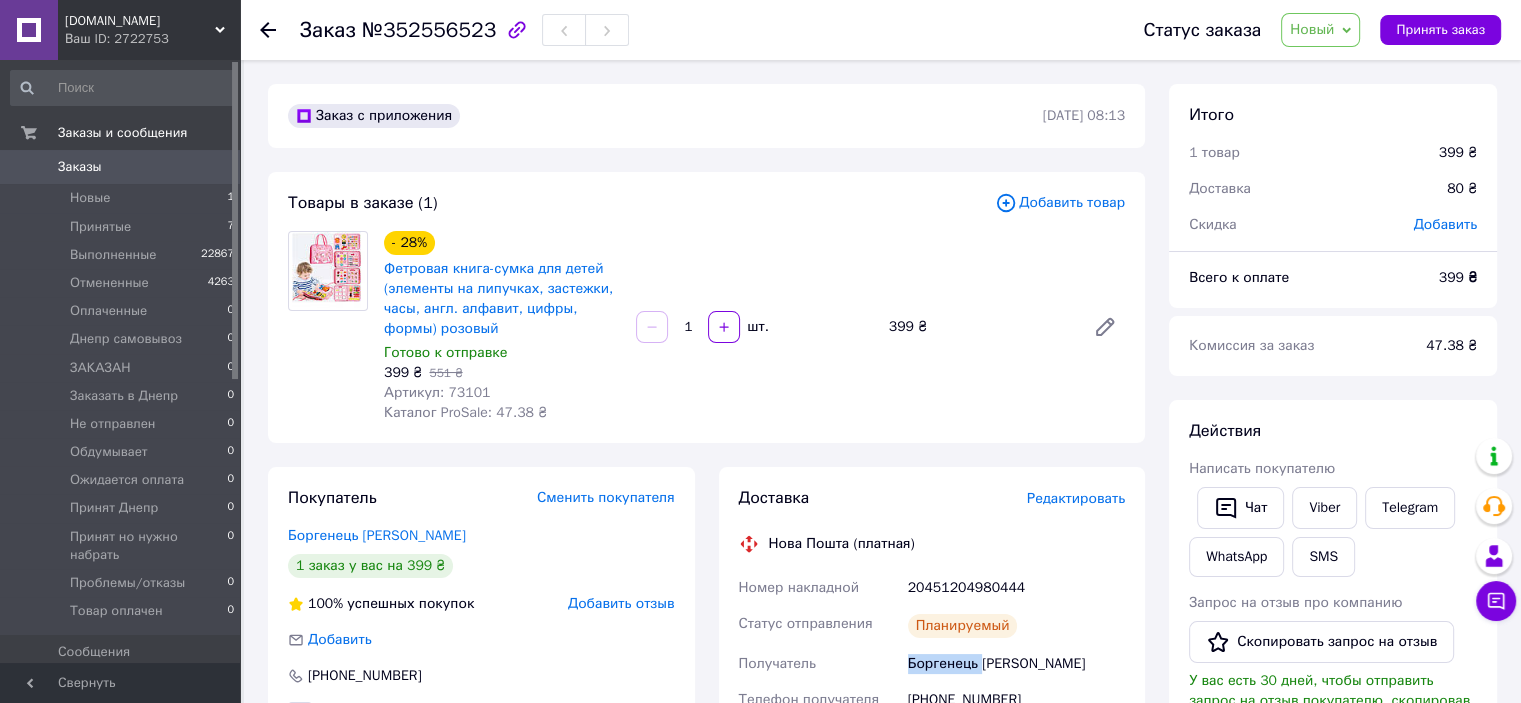 click on "Боргенець [PERSON_NAME]" at bounding box center [1016, 664] 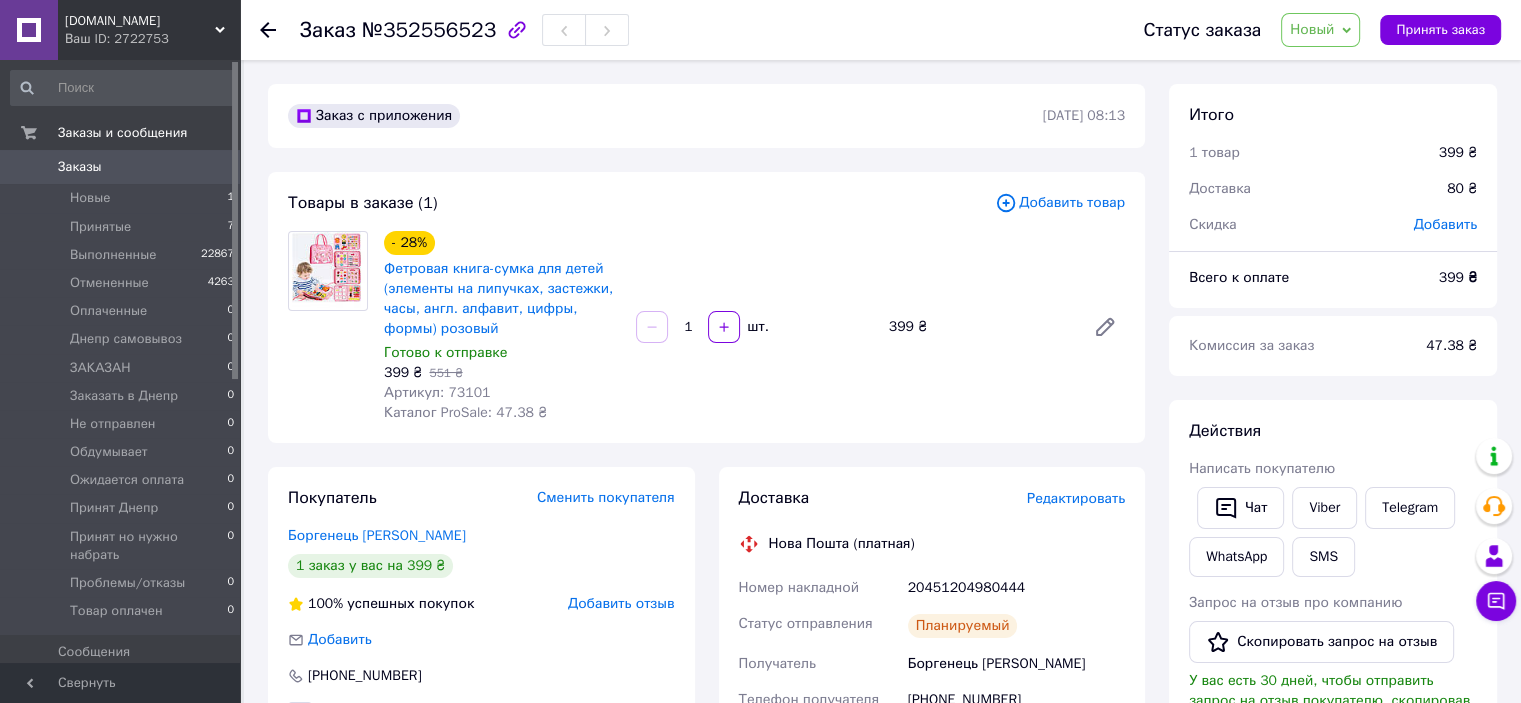 click on "Боргенець [PERSON_NAME]" at bounding box center [1016, 664] 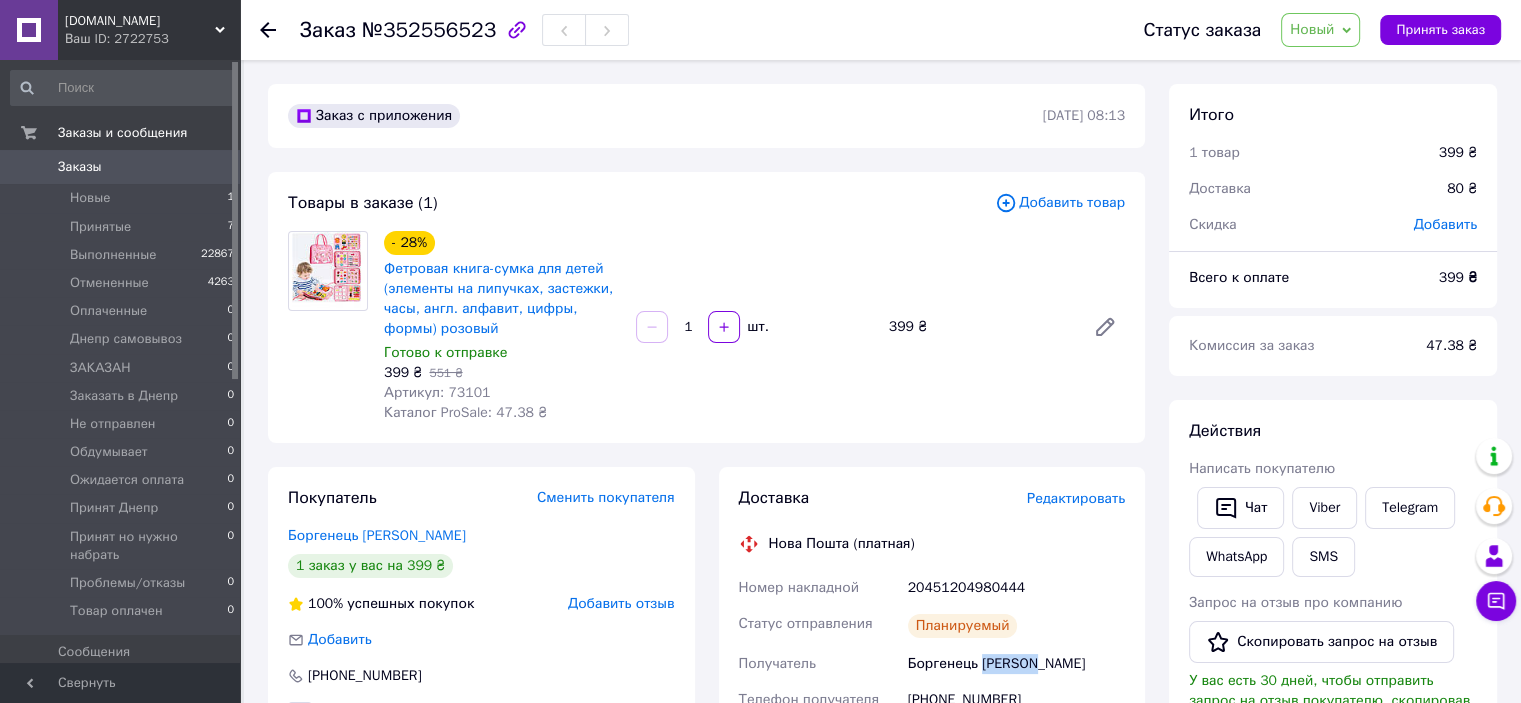 click on "Боргенець [PERSON_NAME]" at bounding box center [1016, 664] 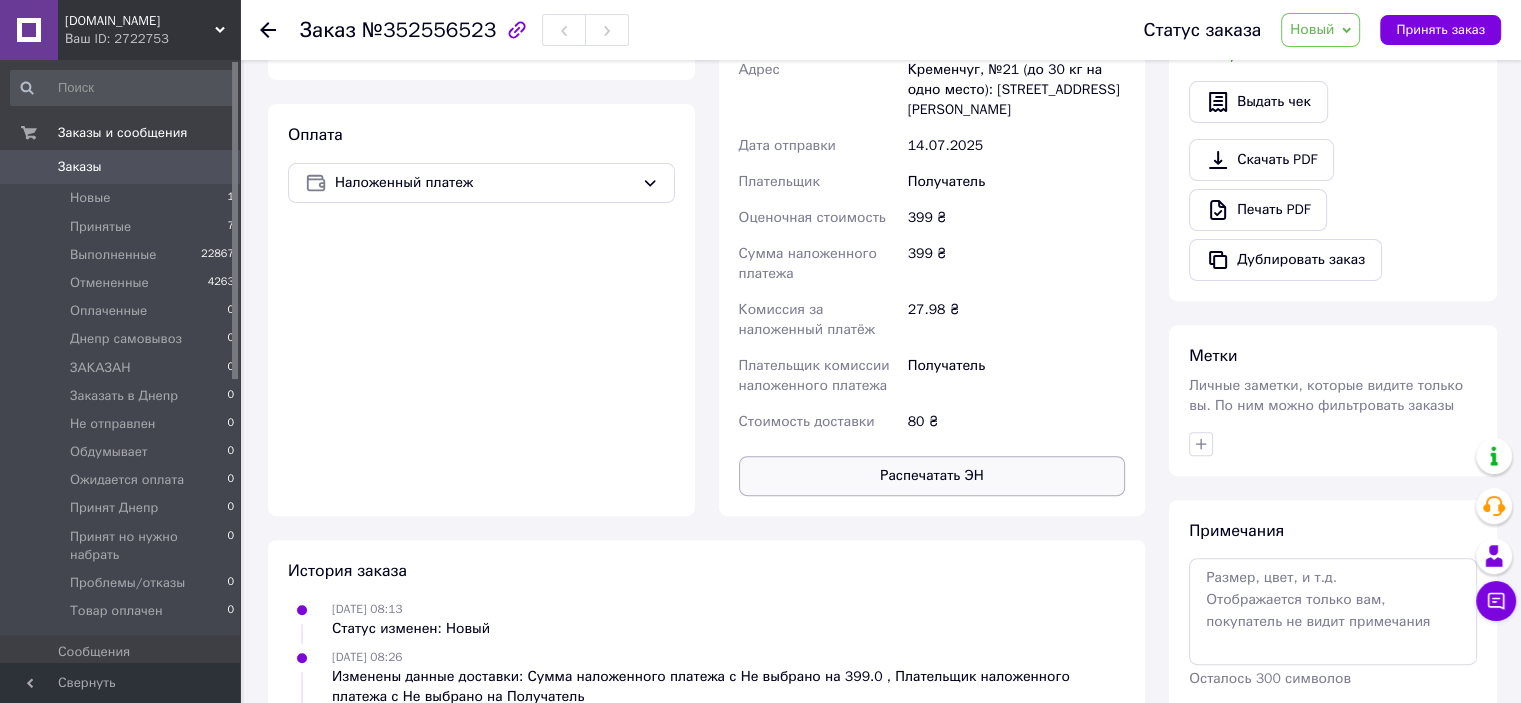 click on "Распечатать ЭН" at bounding box center [932, 476] 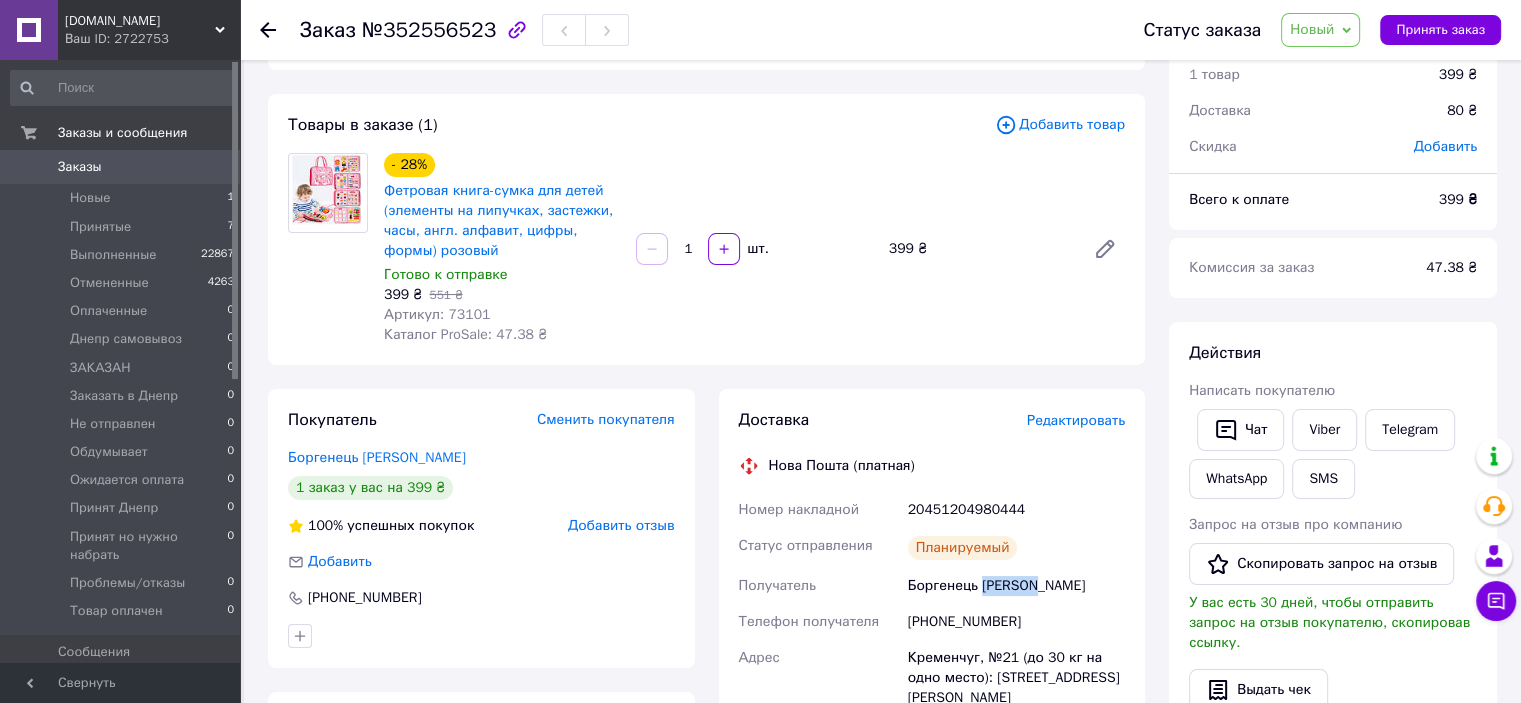 scroll, scrollTop: 0, scrollLeft: 0, axis: both 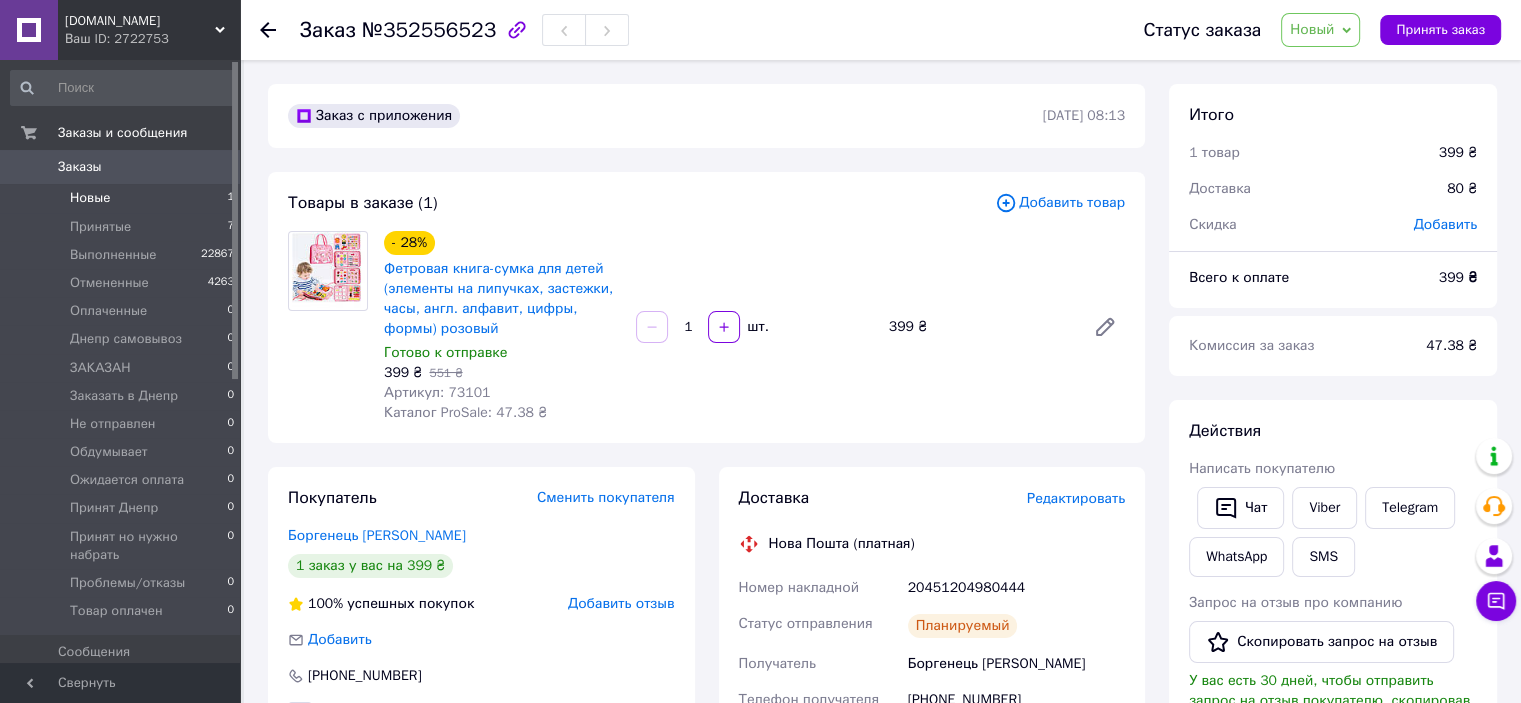 click on "Новые 1" at bounding box center [123, 198] 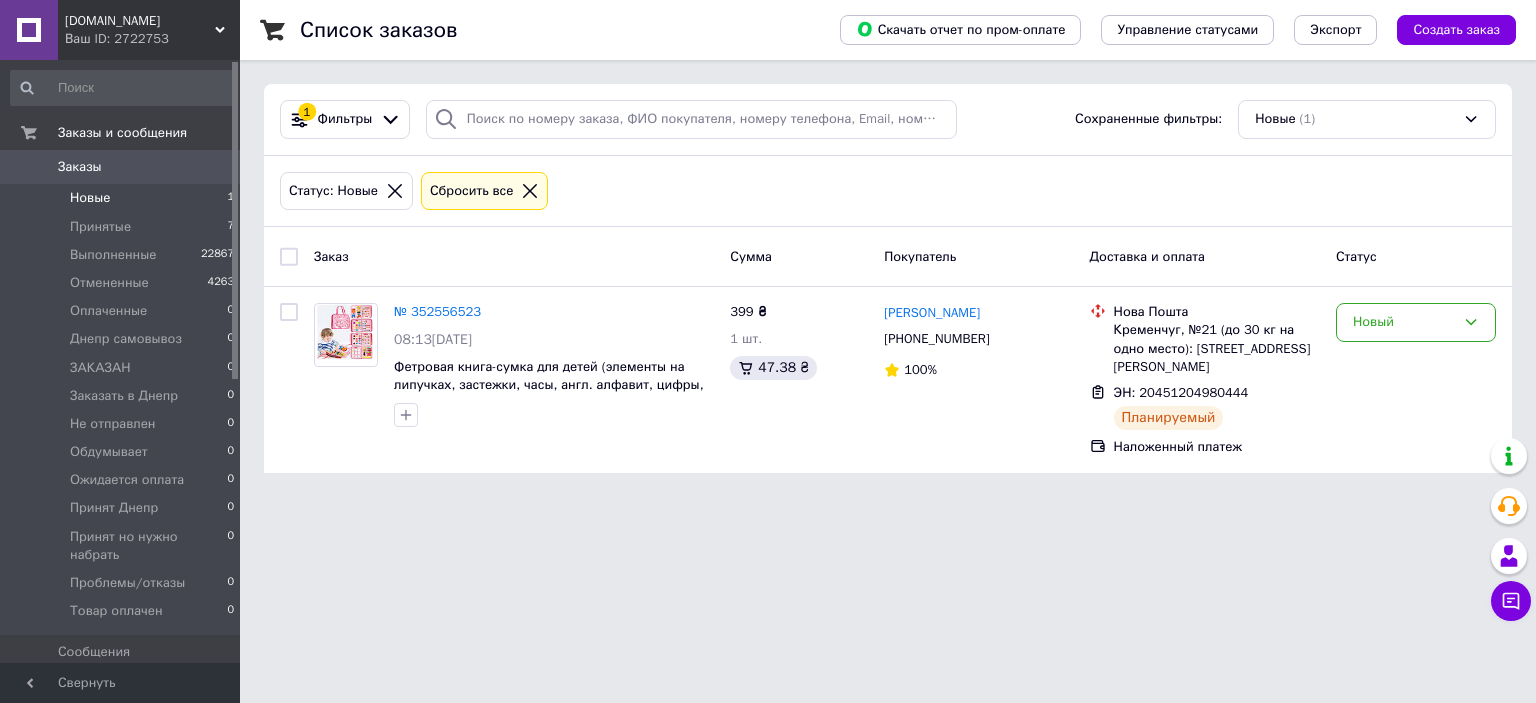click on "Новые 1" at bounding box center [123, 198] 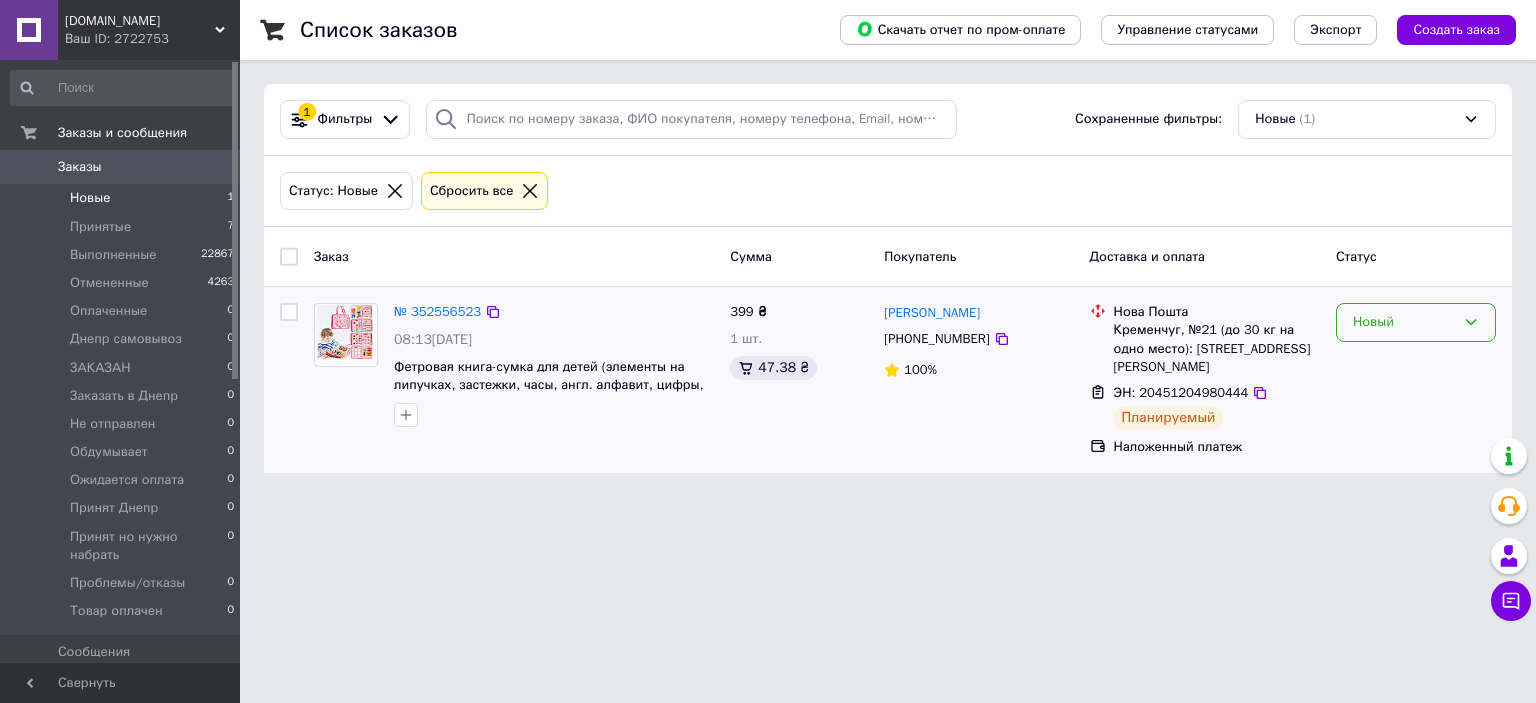 click on "Новый" at bounding box center [1404, 322] 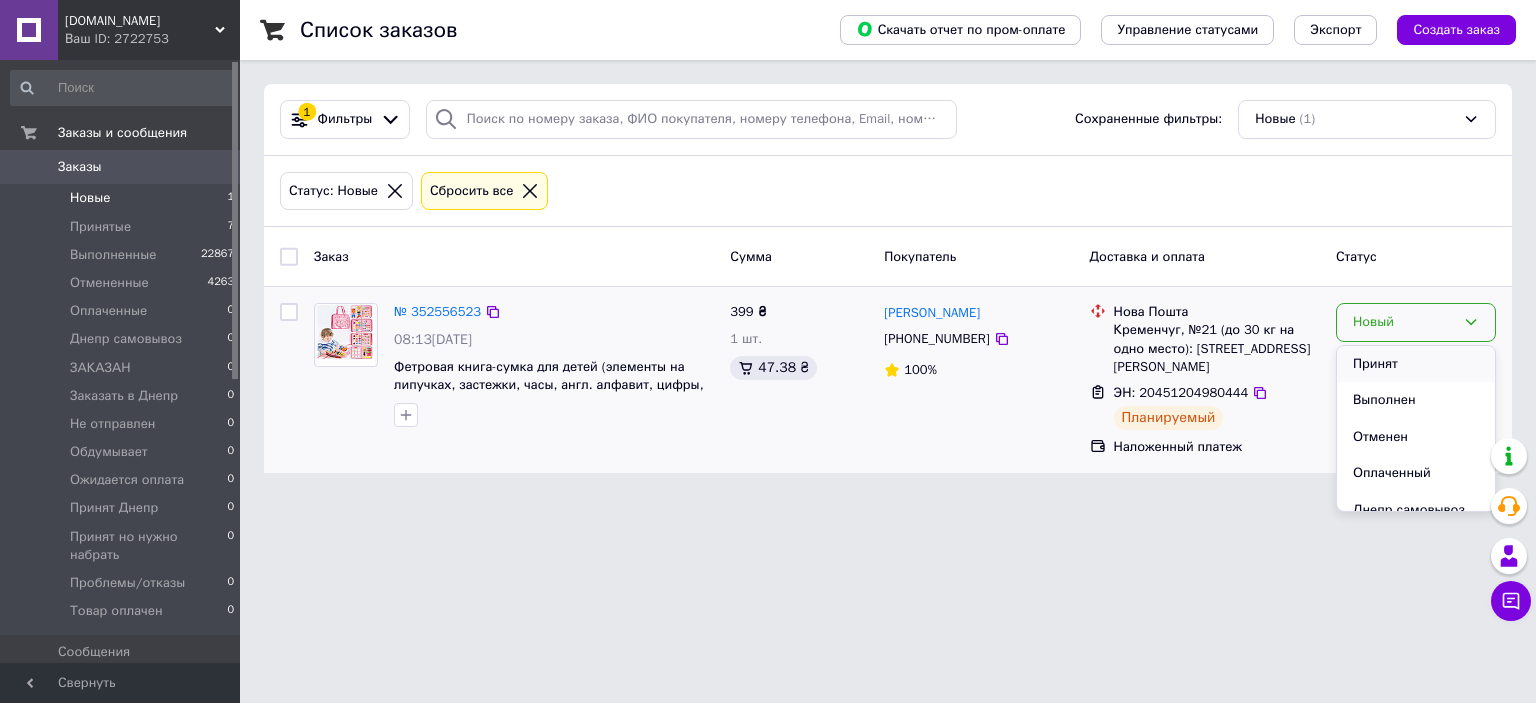 click on "Принят" at bounding box center [1416, 364] 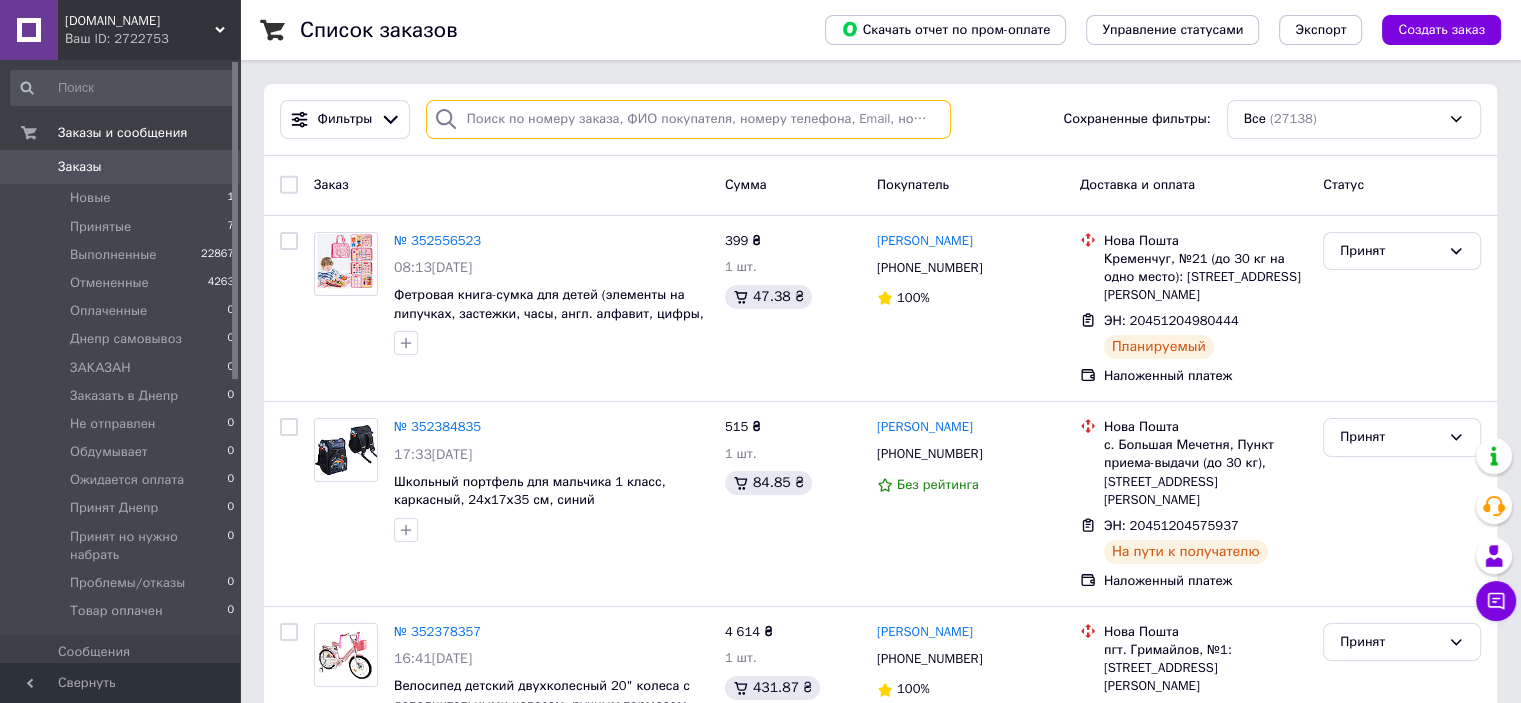 click at bounding box center (688, 119) 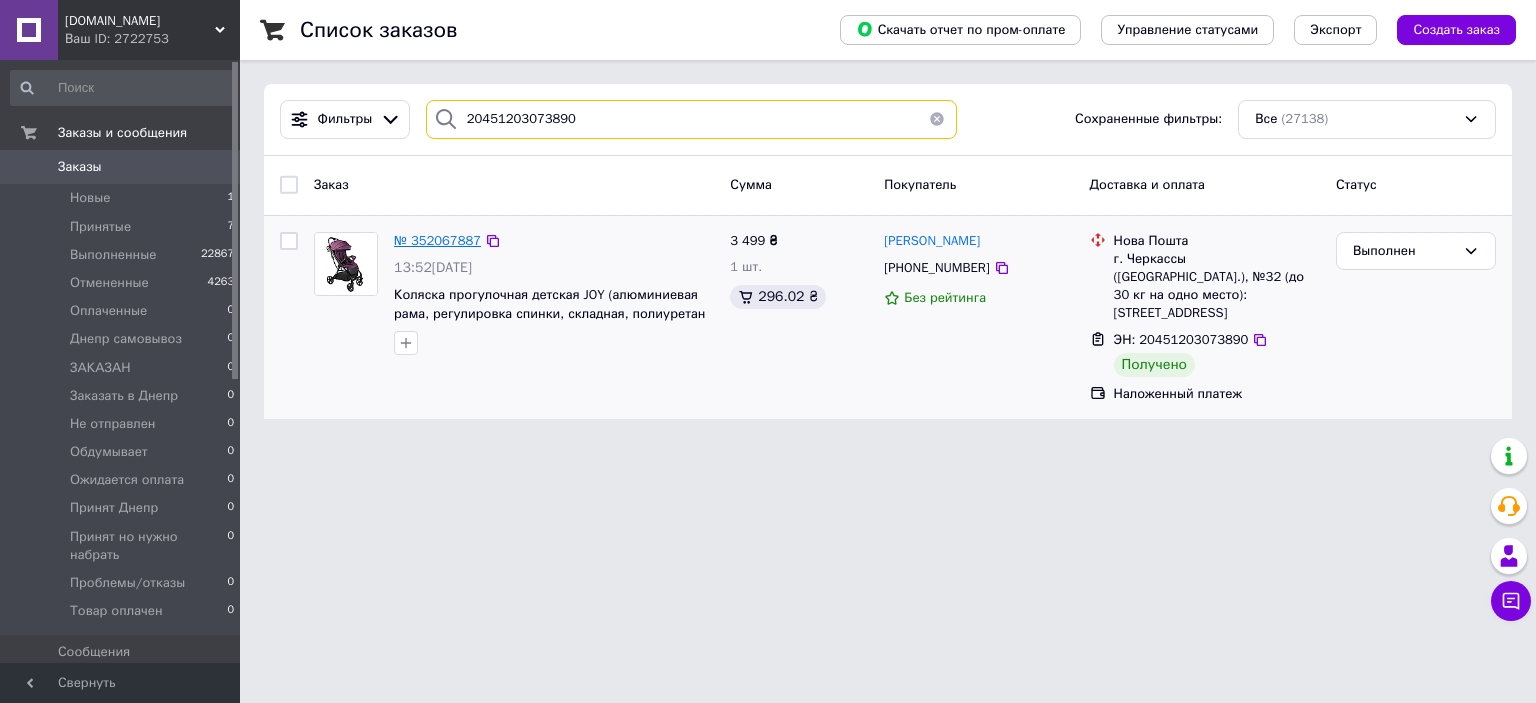 type on "20451203073890" 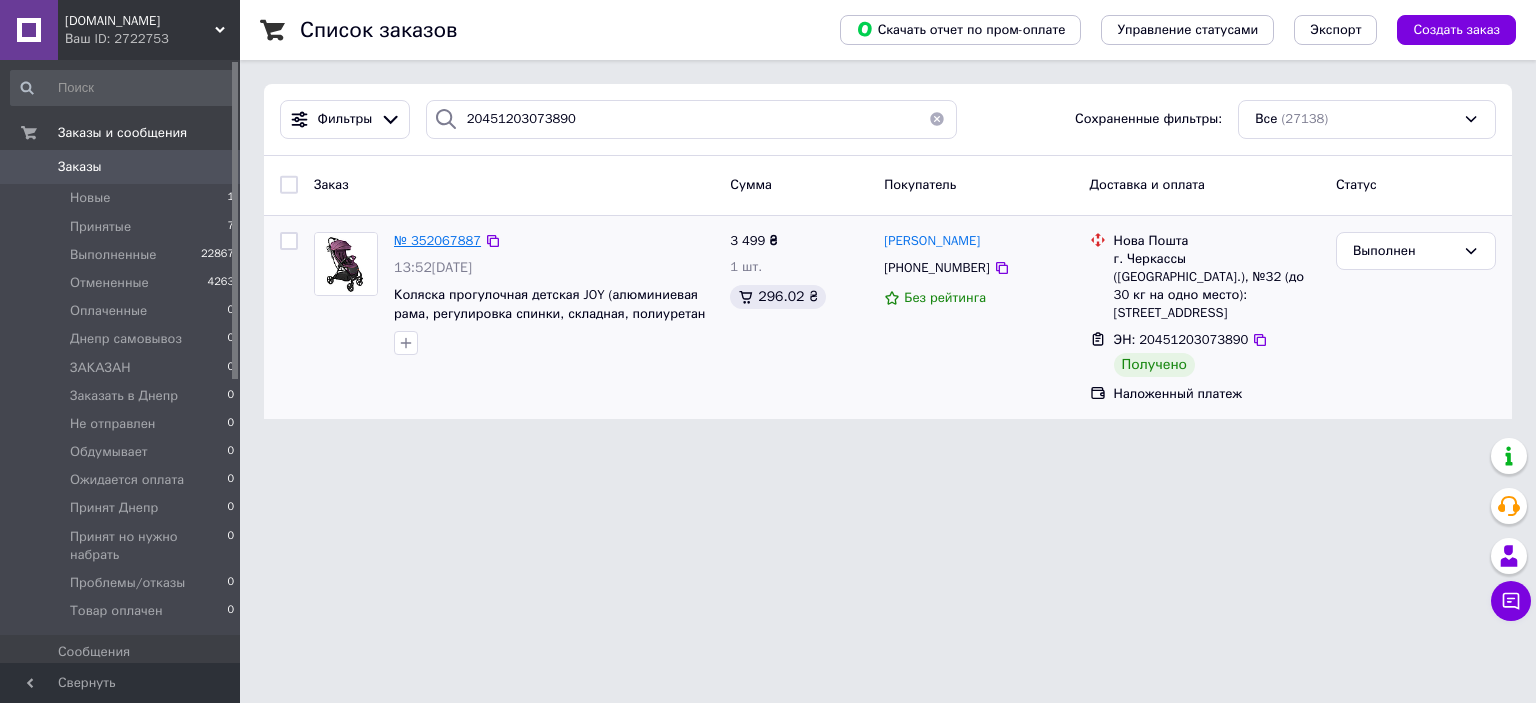 click on "№ 352067887" at bounding box center [437, 240] 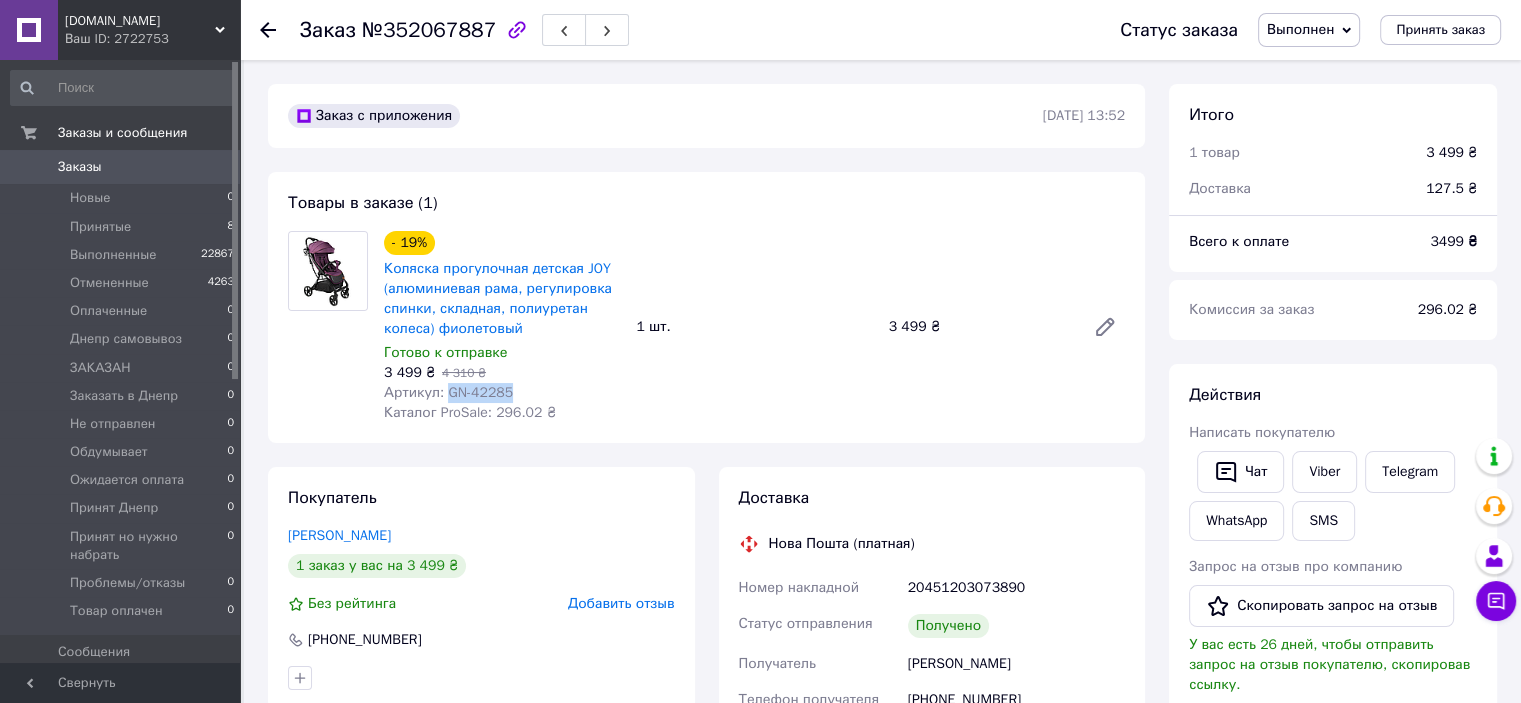 drag, startPoint x: 513, startPoint y: 392, endPoint x: 444, endPoint y: 392, distance: 69 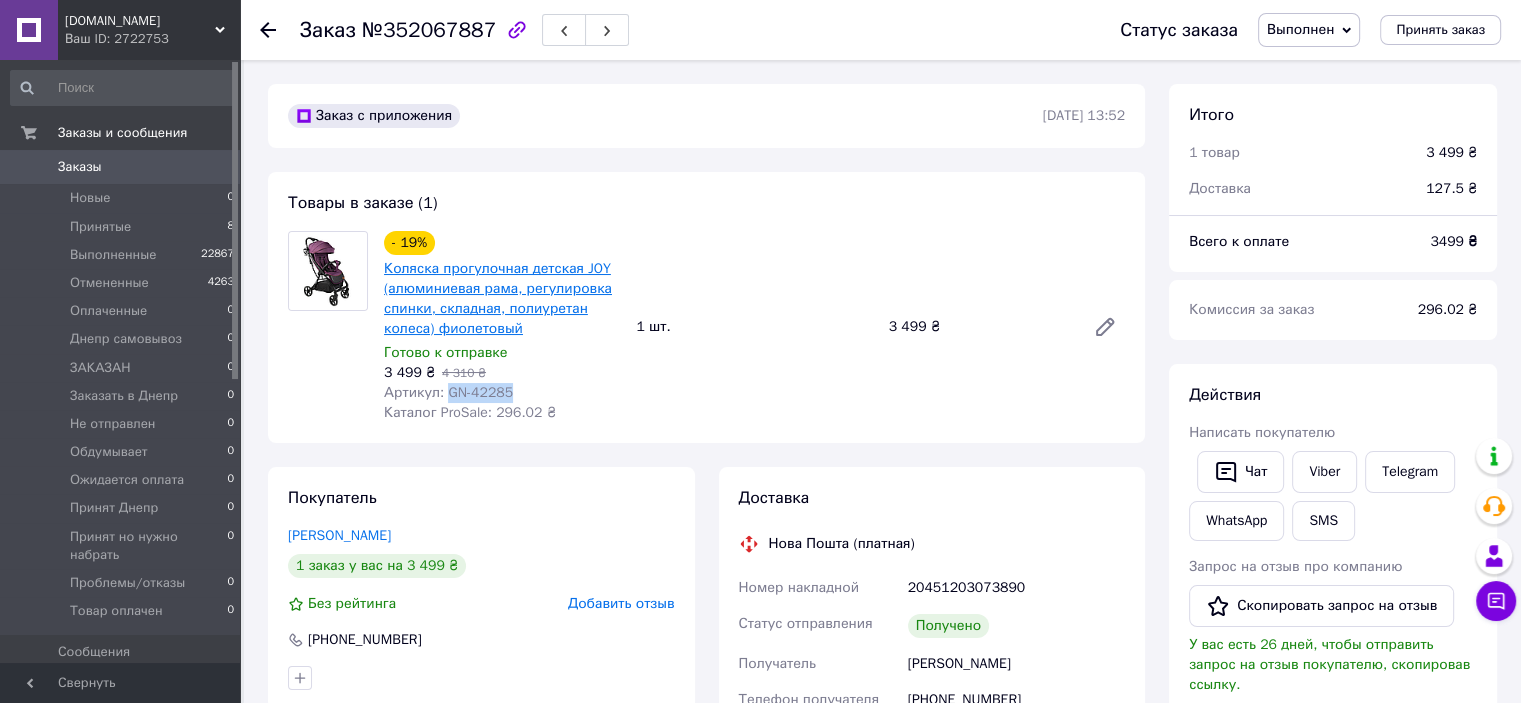 click on "Коляска прогулочная детская JOY (алюминиевая рама, регулировка спинки, складная, полиуретан колеса) фиолетовый" at bounding box center [498, 298] 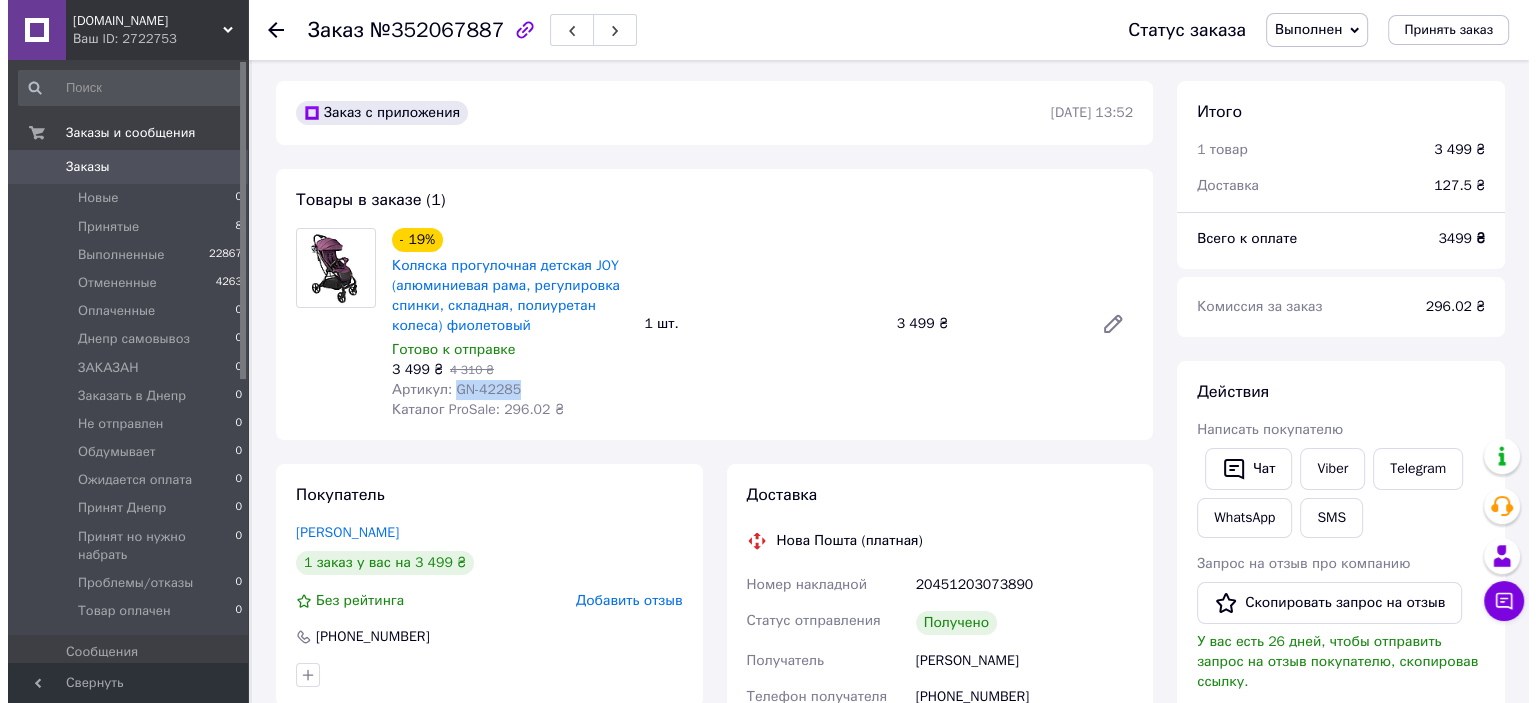 scroll, scrollTop: 500, scrollLeft: 0, axis: vertical 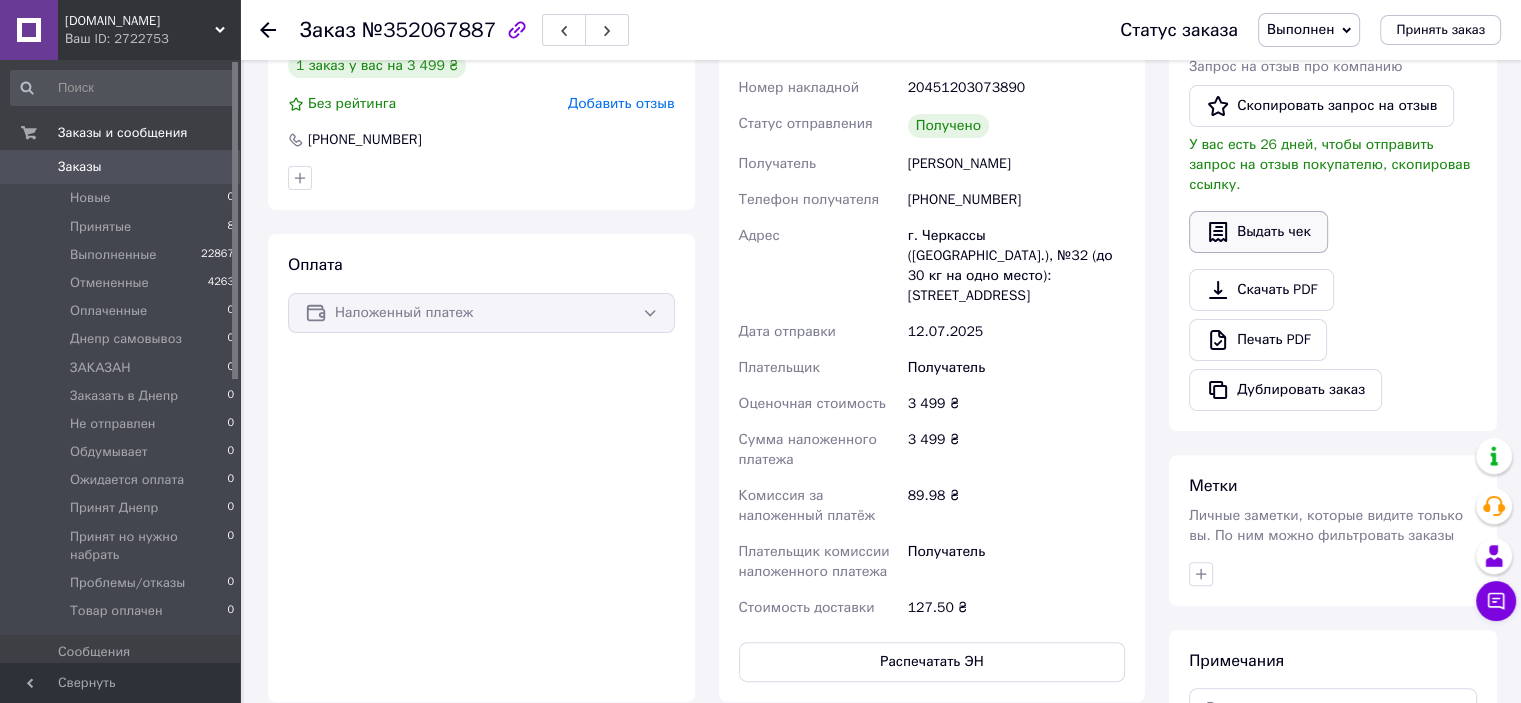 click on "Выдать чек" at bounding box center (1258, 232) 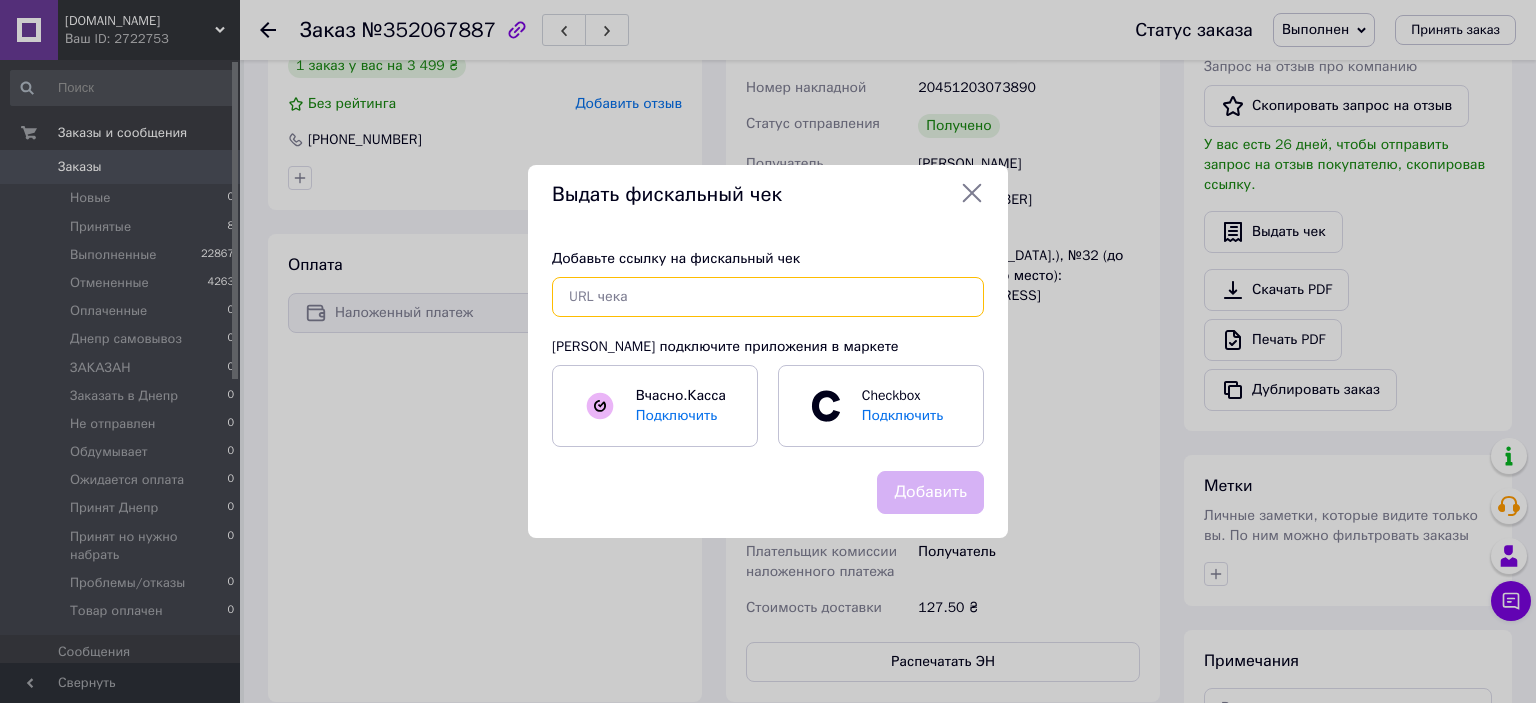 click at bounding box center [768, 297] 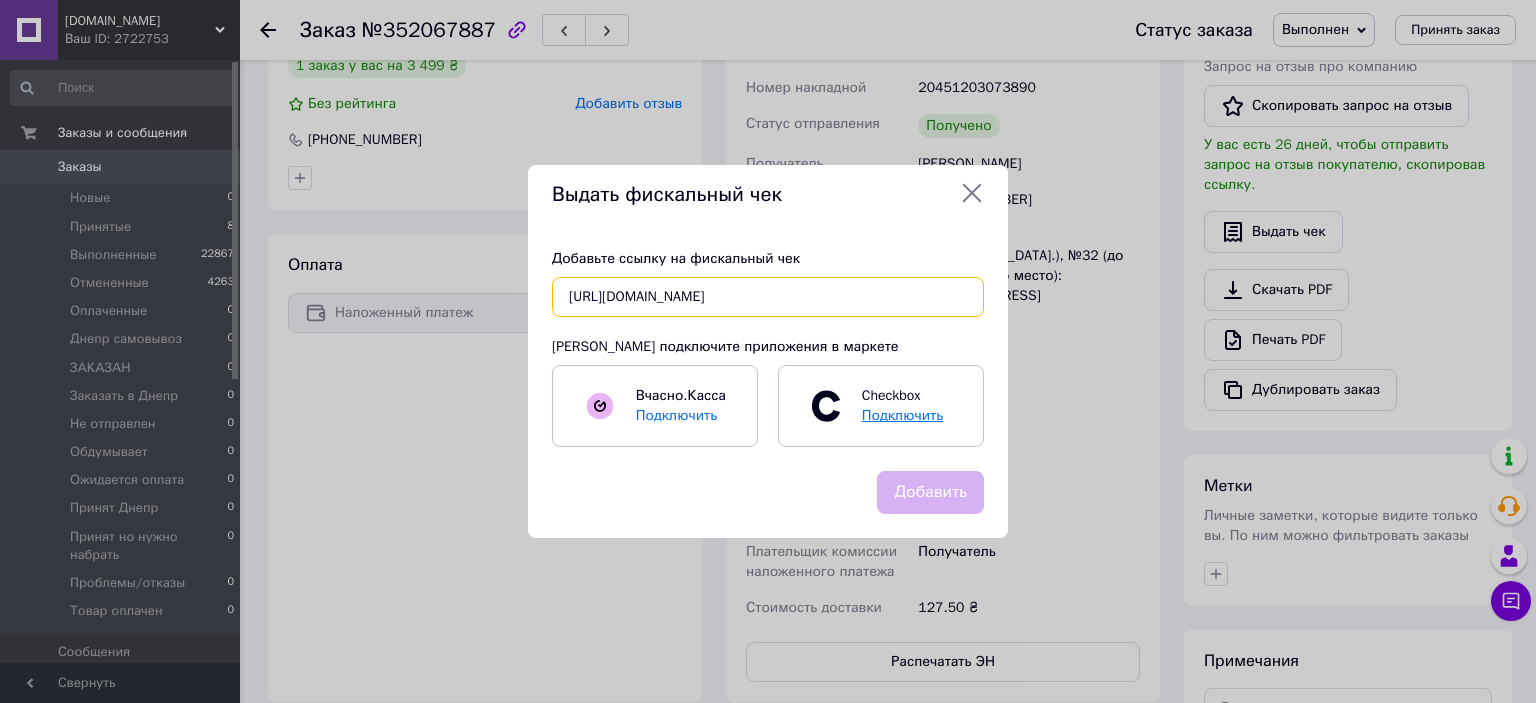 scroll, scrollTop: 0, scrollLeft: 37, axis: horizontal 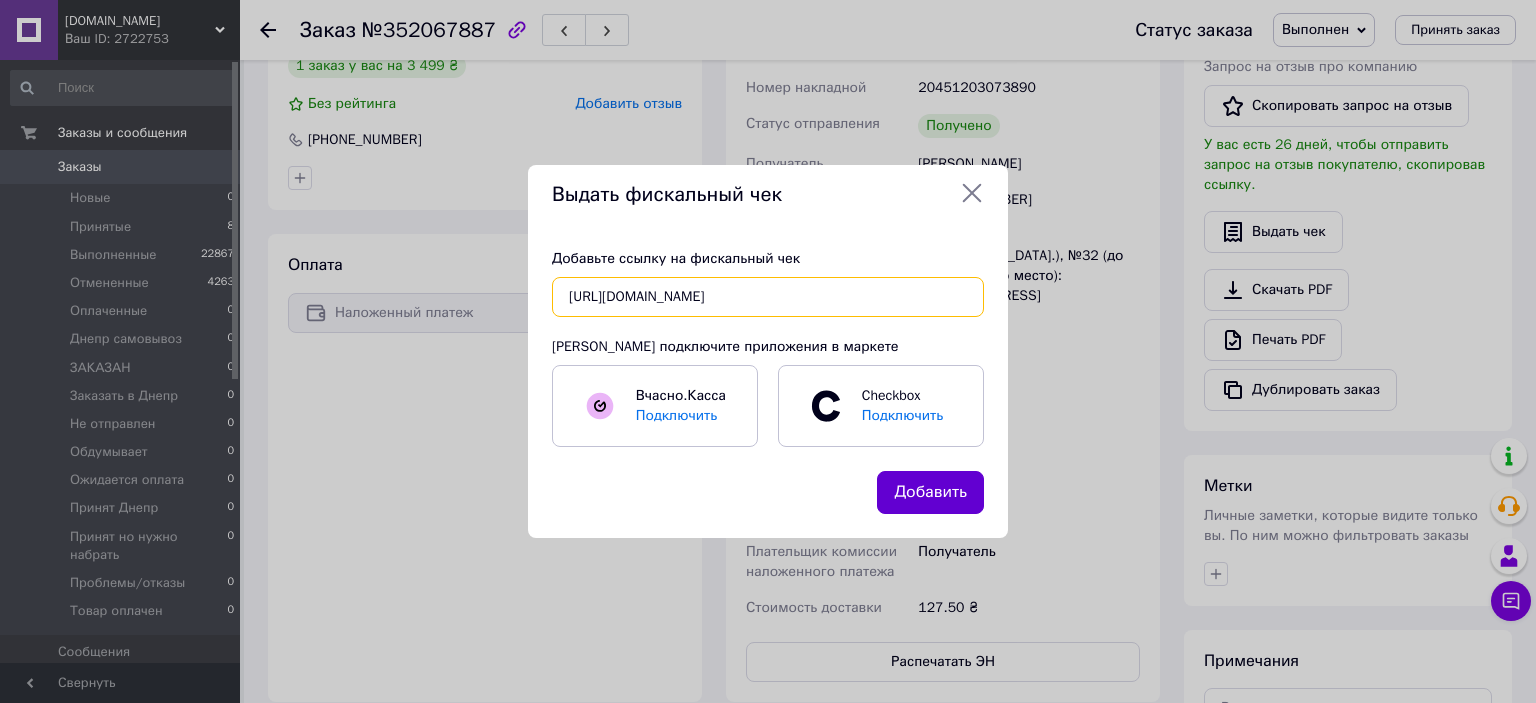 type on "[URL][DOMAIN_NAME]" 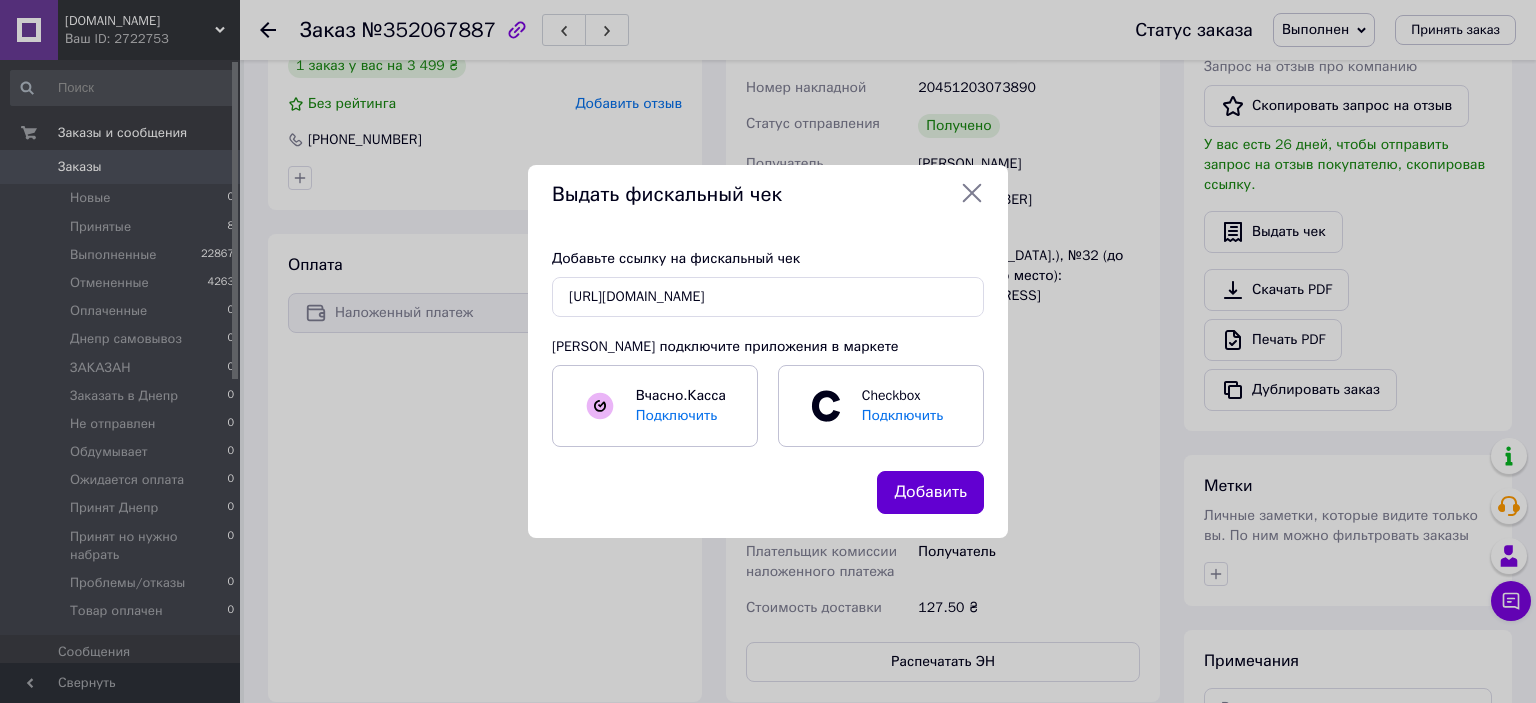 click on "Добавить" at bounding box center [930, 492] 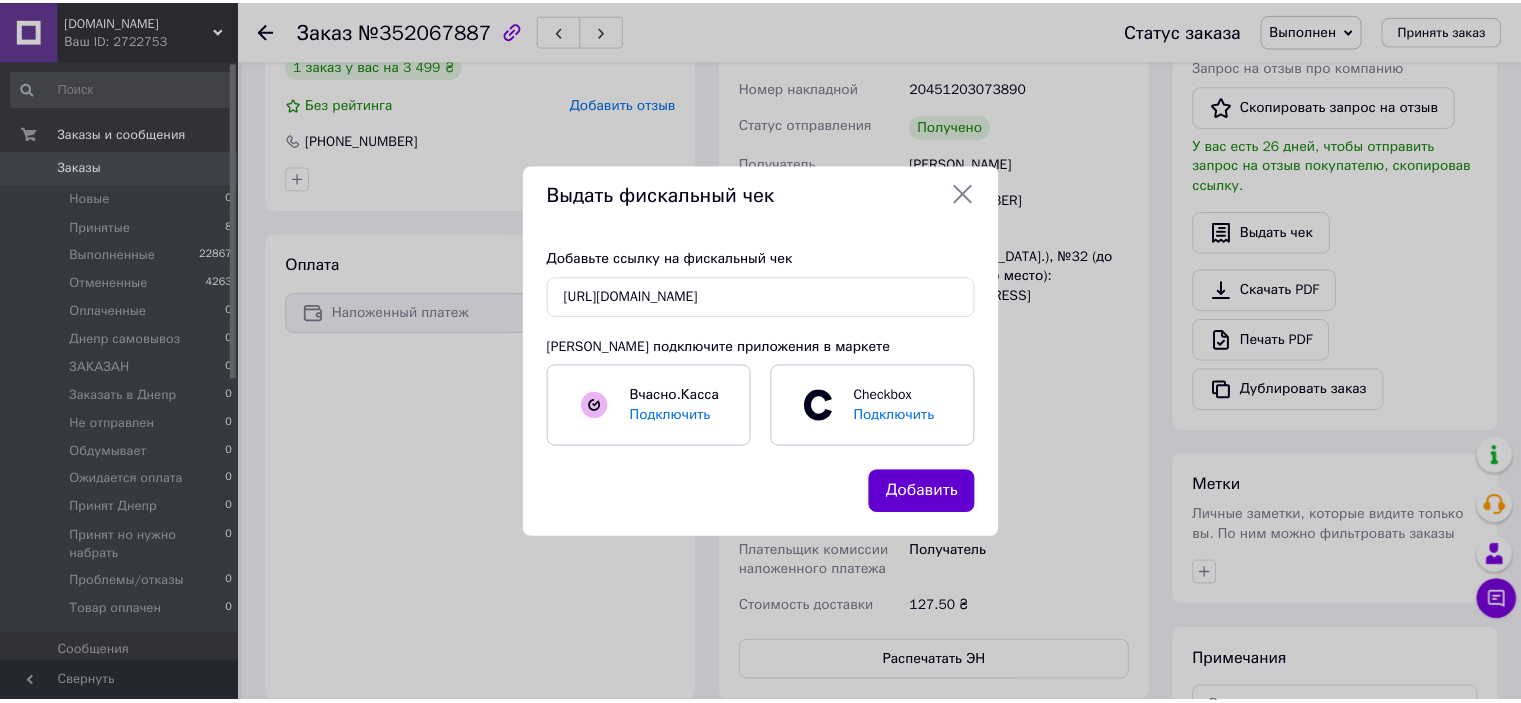 scroll, scrollTop: 0, scrollLeft: 0, axis: both 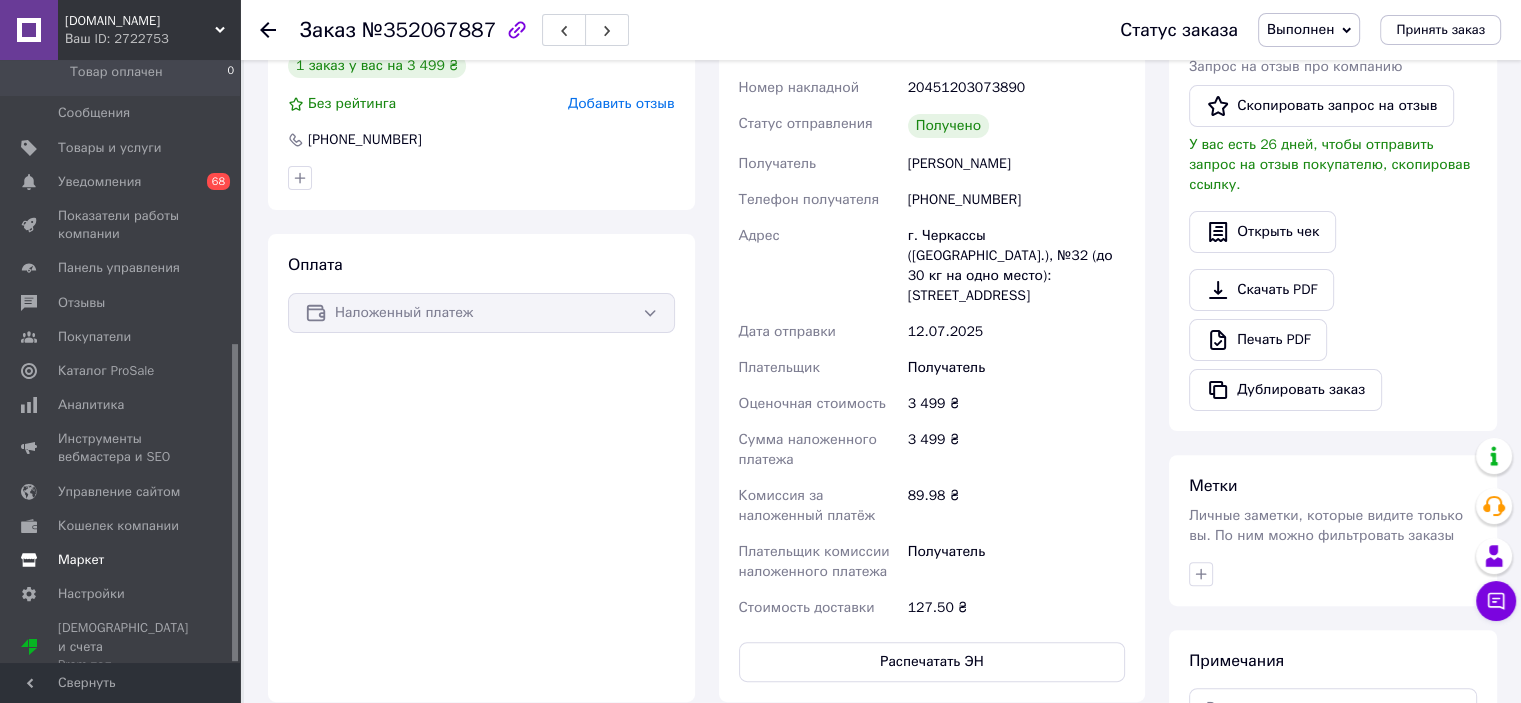 click on "Маркет" at bounding box center [121, 560] 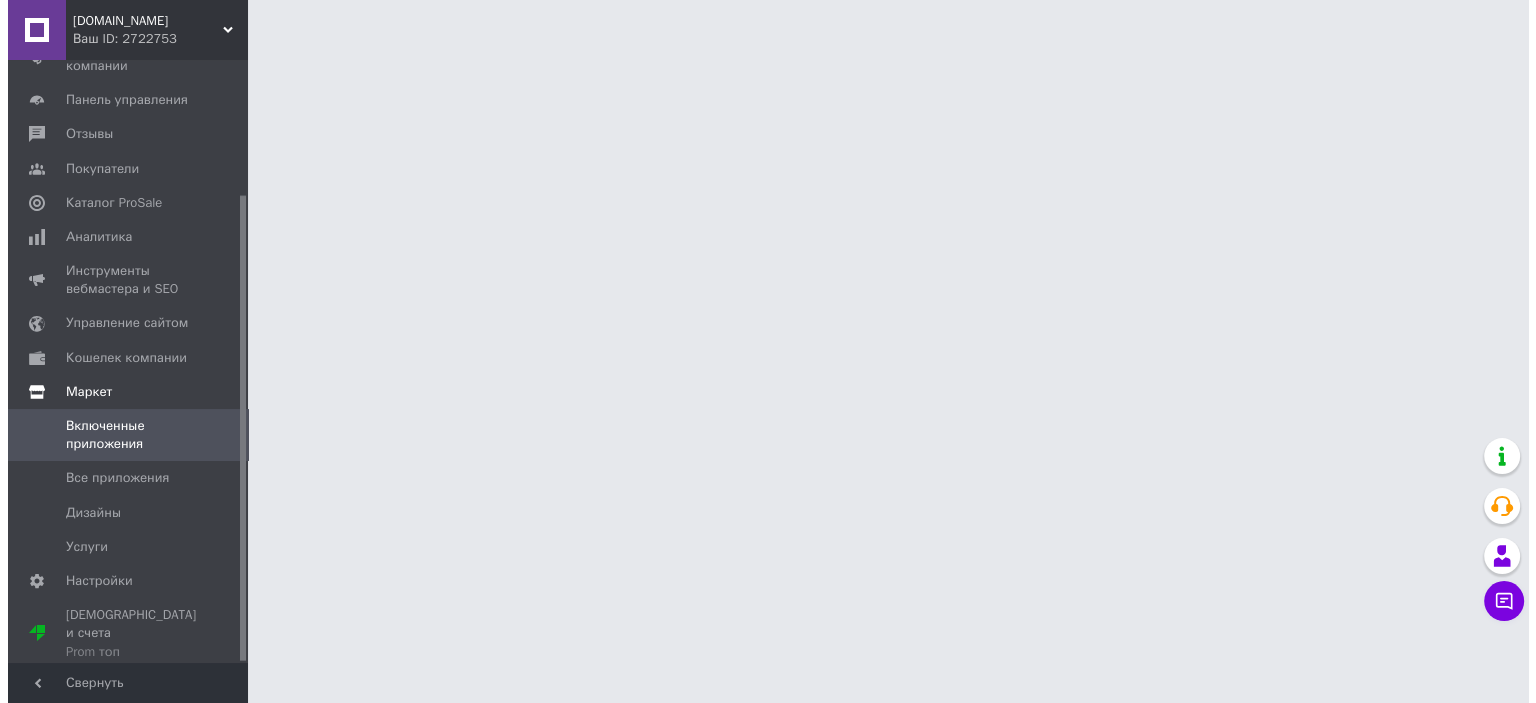 scroll, scrollTop: 0, scrollLeft: 0, axis: both 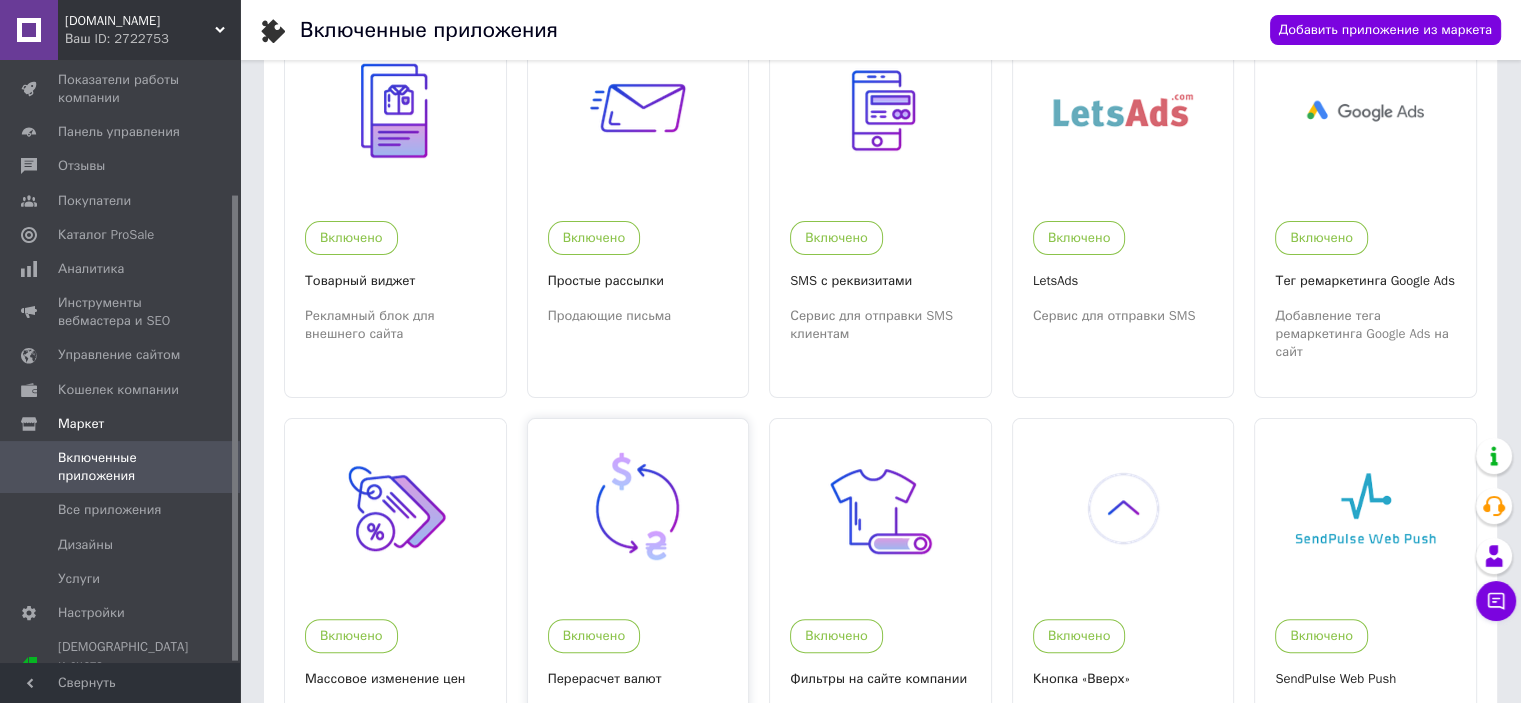 click at bounding box center [637, 508] 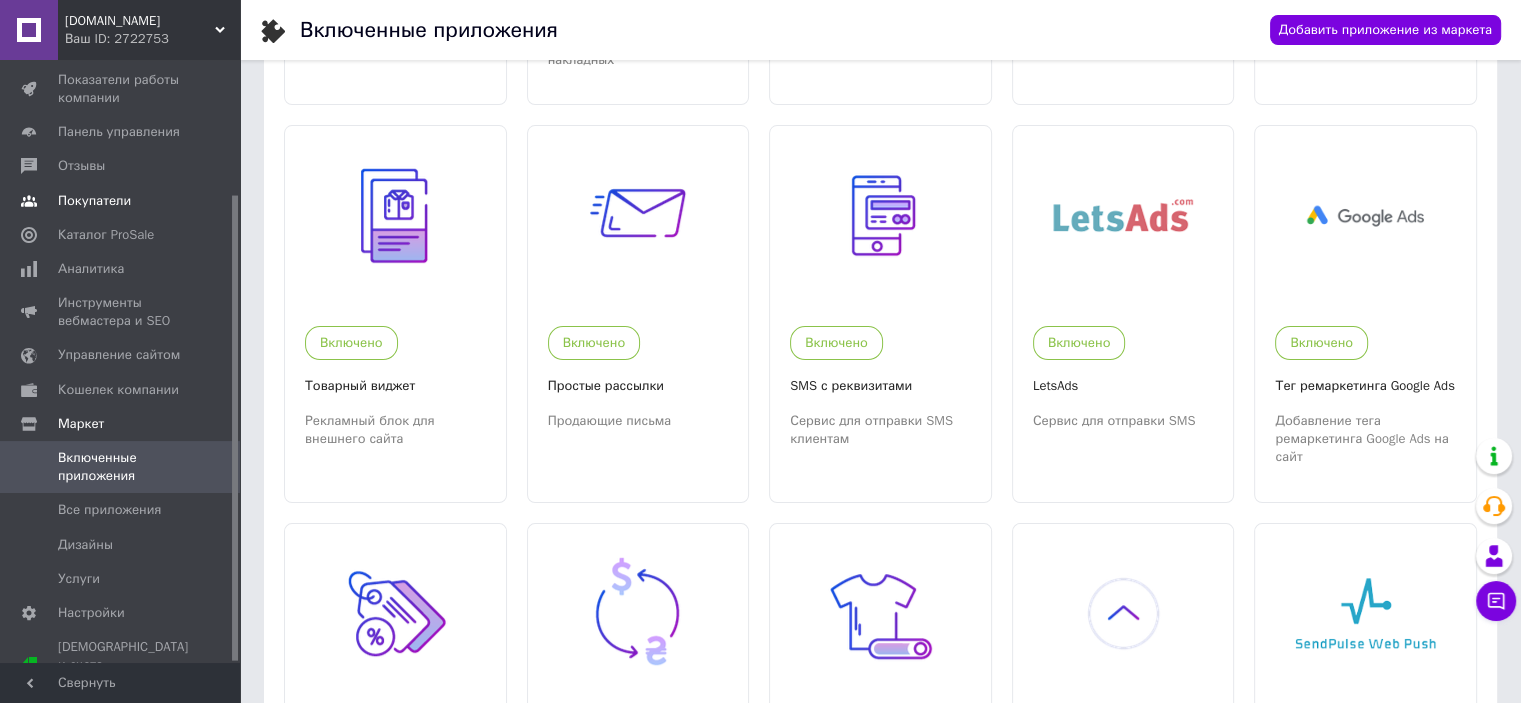 scroll, scrollTop: 333, scrollLeft: 0, axis: vertical 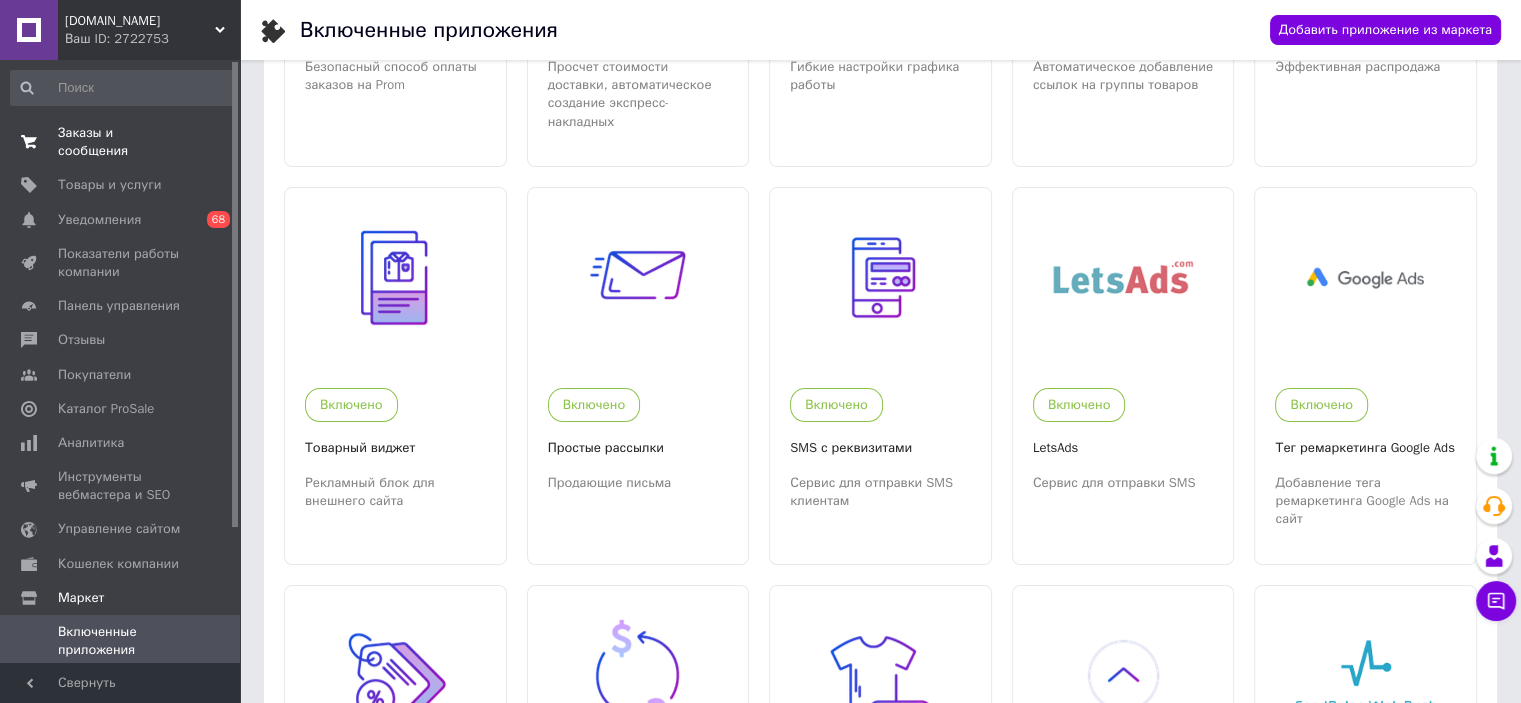 click on "Заказы и сообщения" at bounding box center [121, 142] 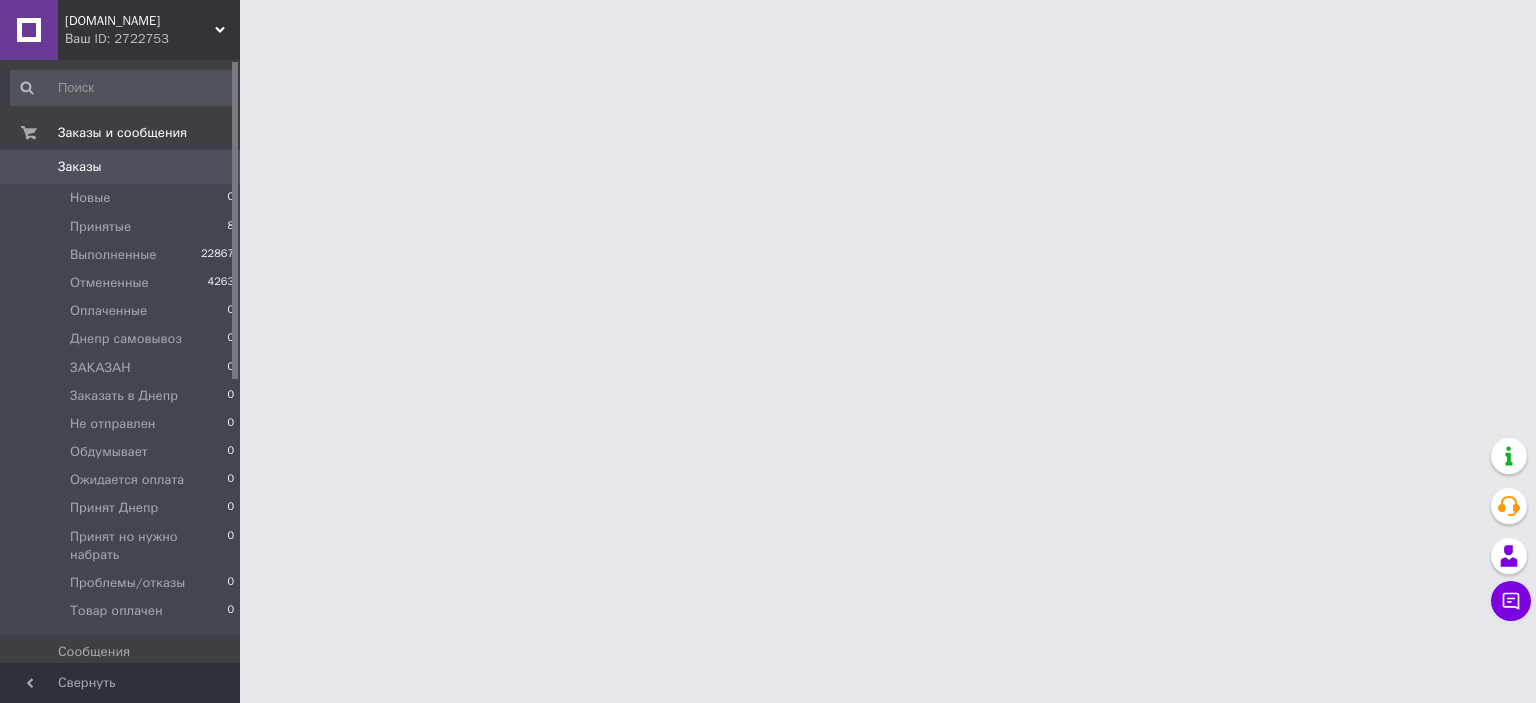 click on "Заказы" at bounding box center (121, 167) 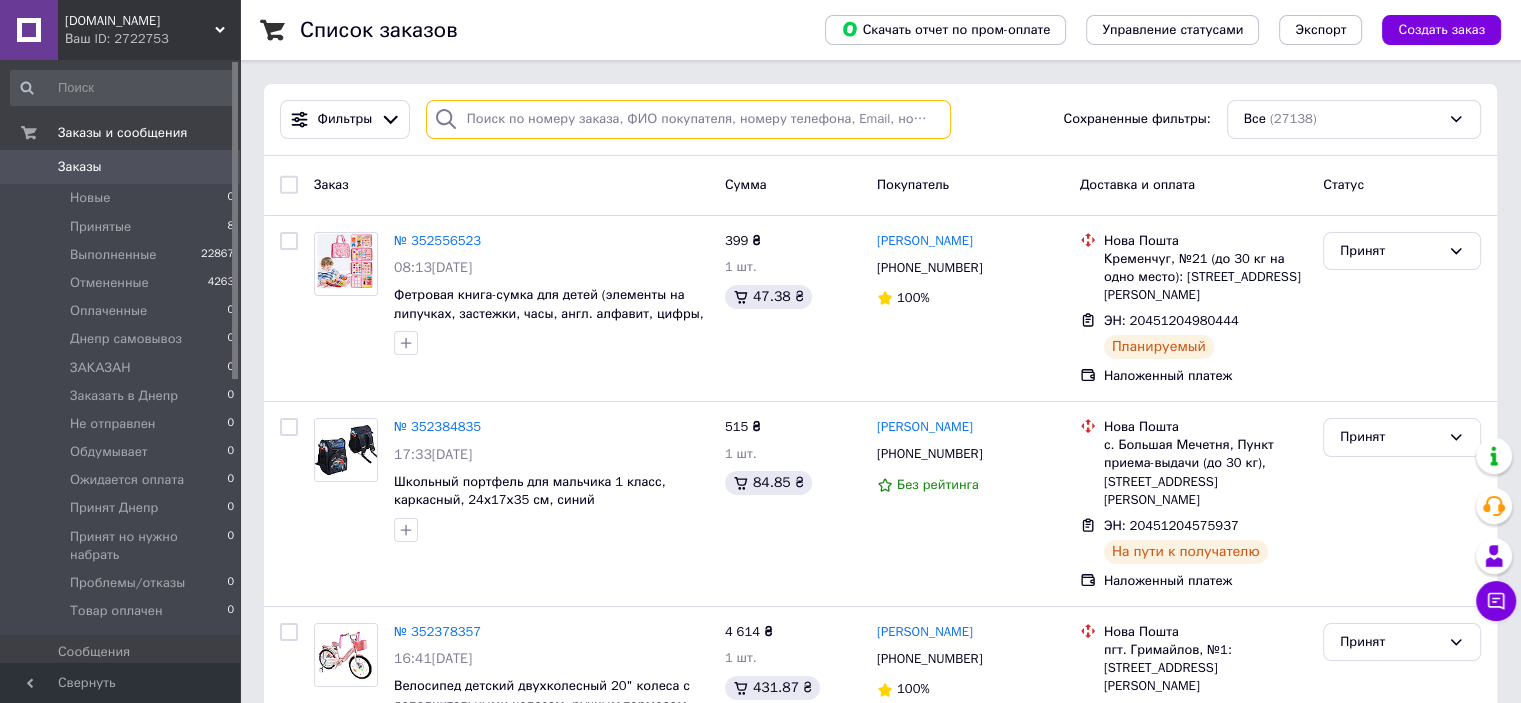 click at bounding box center (688, 119) 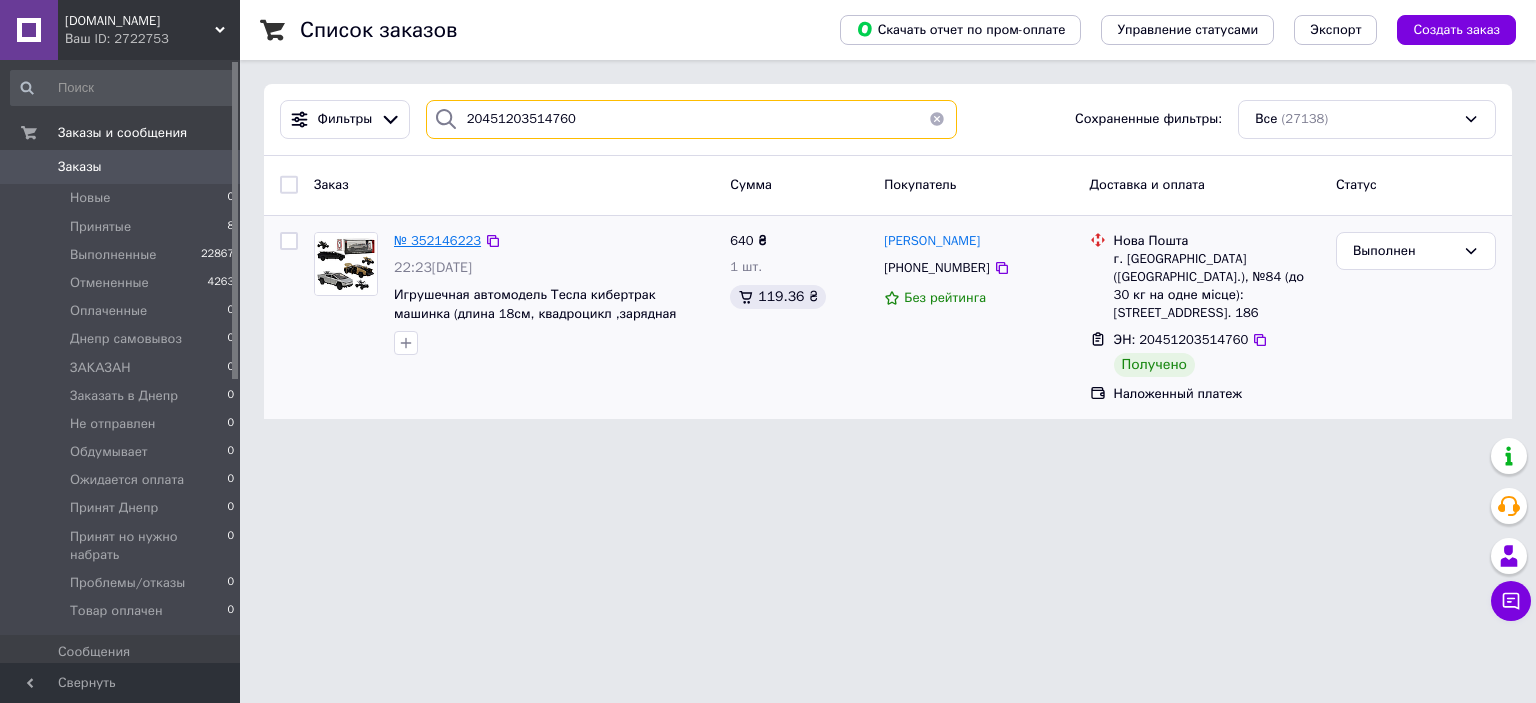 type on "20451203514760" 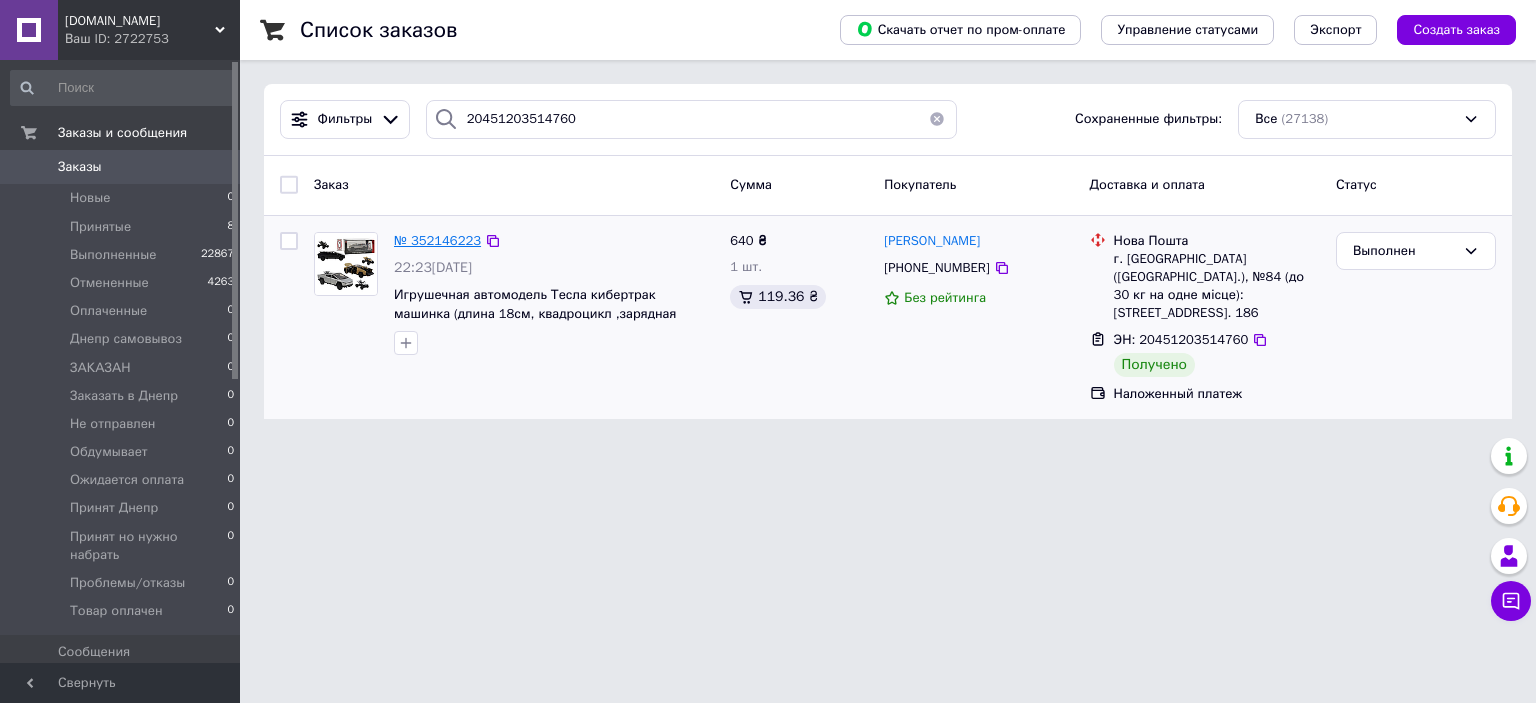 click on "№ 352146223" at bounding box center (437, 240) 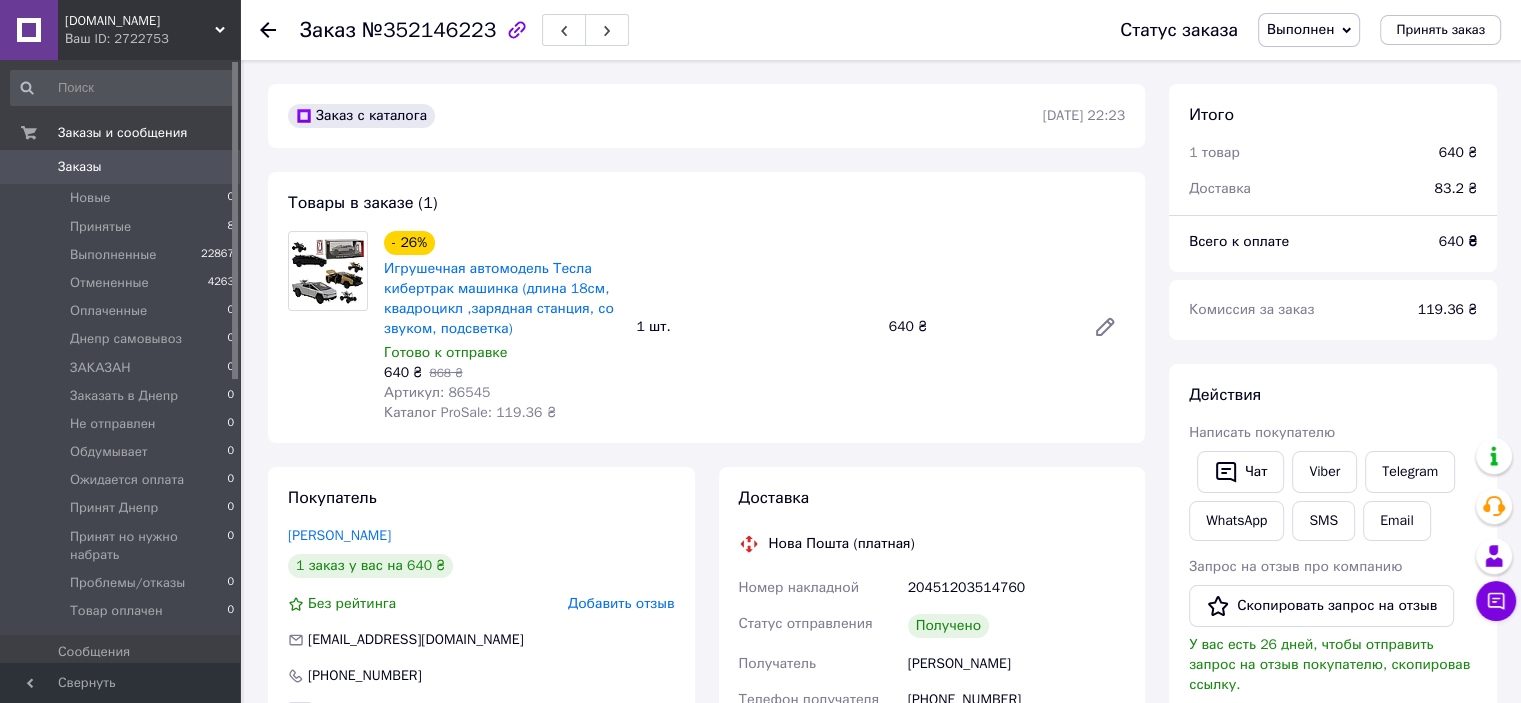 click on "Артикул: 86545" at bounding box center (437, 392) 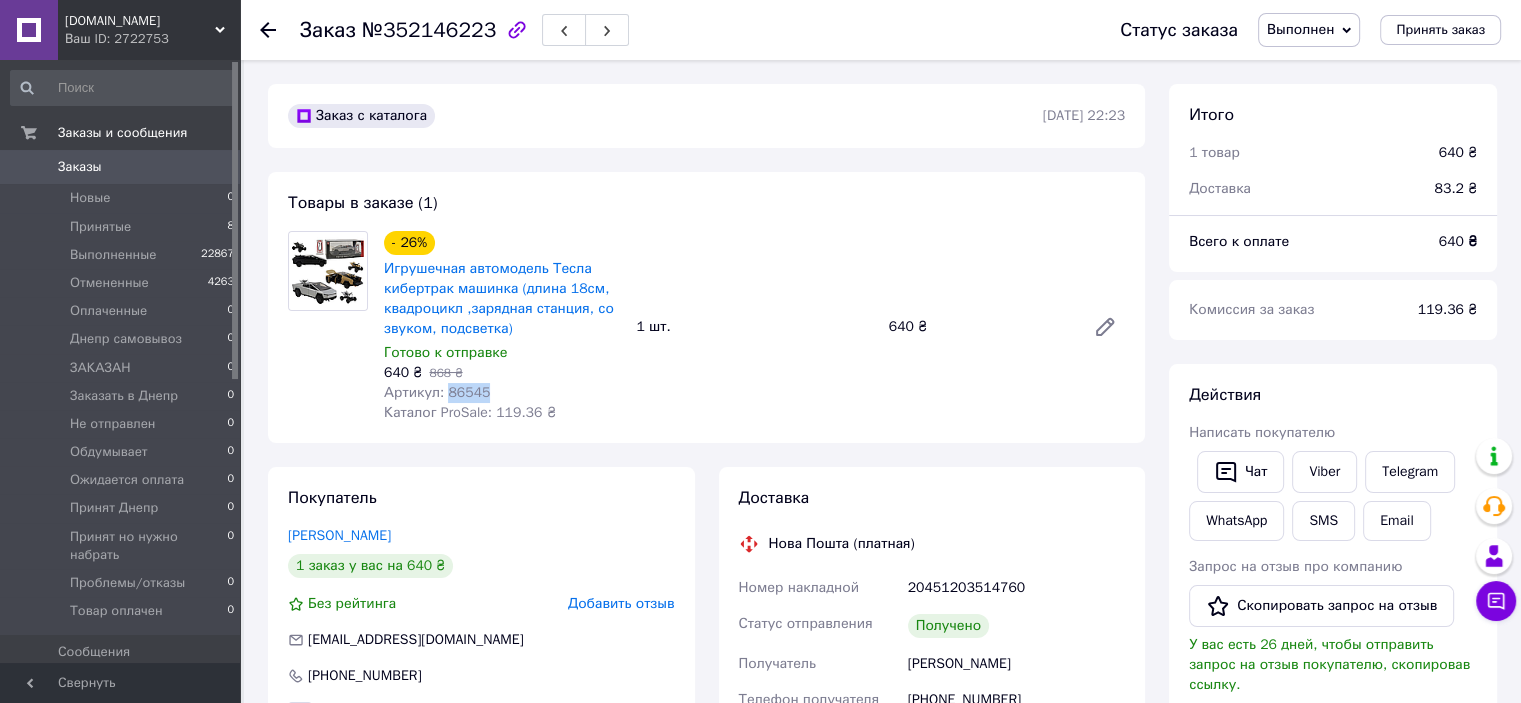 click on "Артикул: 86545" at bounding box center [437, 392] 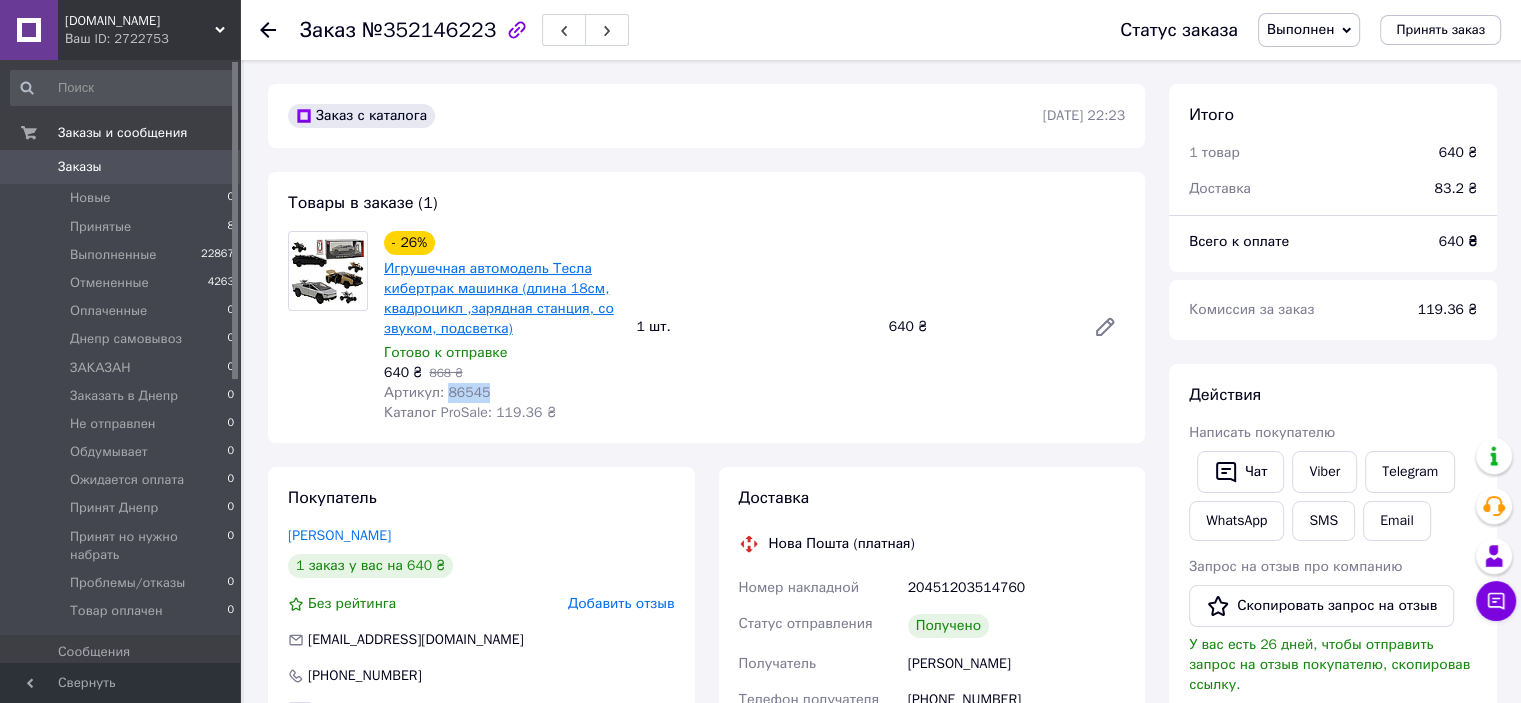 click on "Игрушечная автомодель Тесла кибертрак машинка (длина 18см, квадроцикл ,зарядная станция, со звуком, подсветка)" at bounding box center (499, 298) 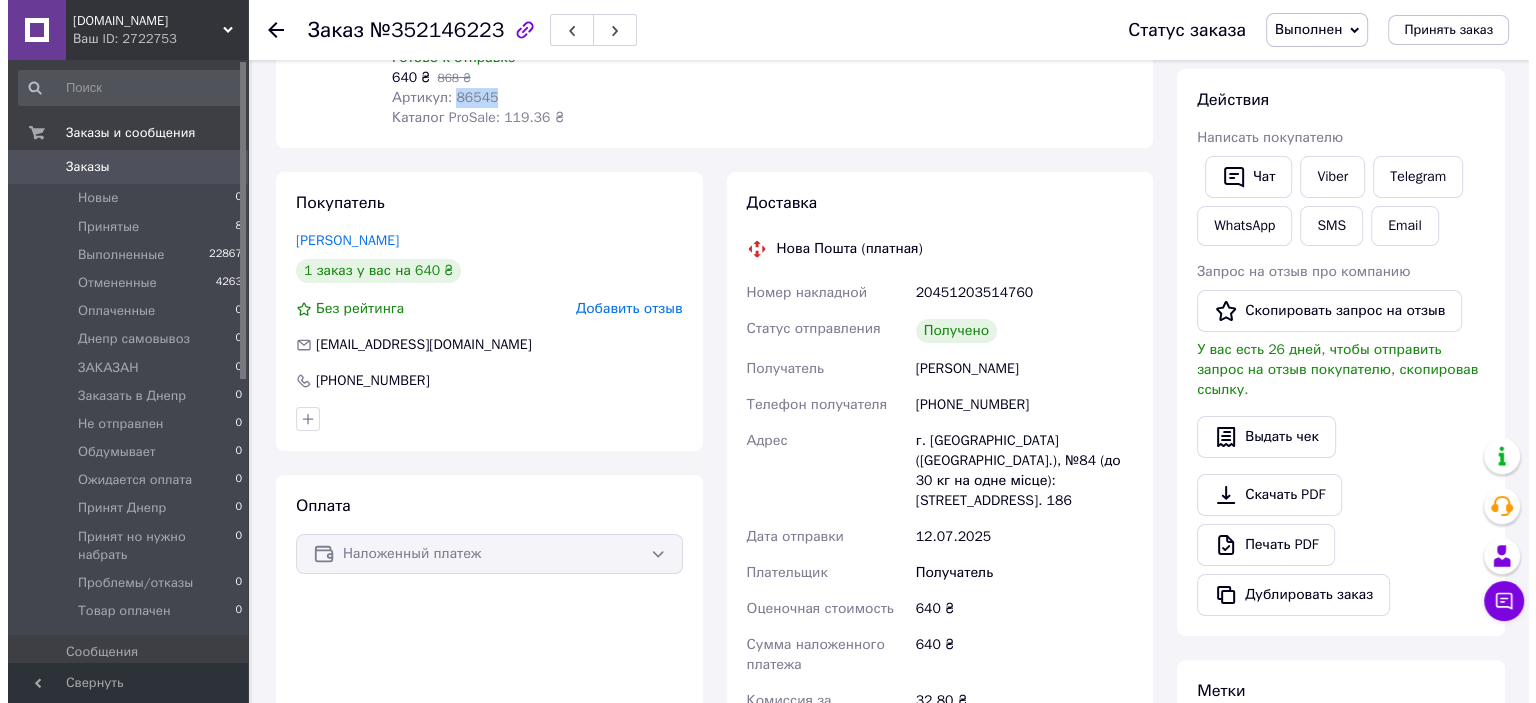 scroll, scrollTop: 500, scrollLeft: 0, axis: vertical 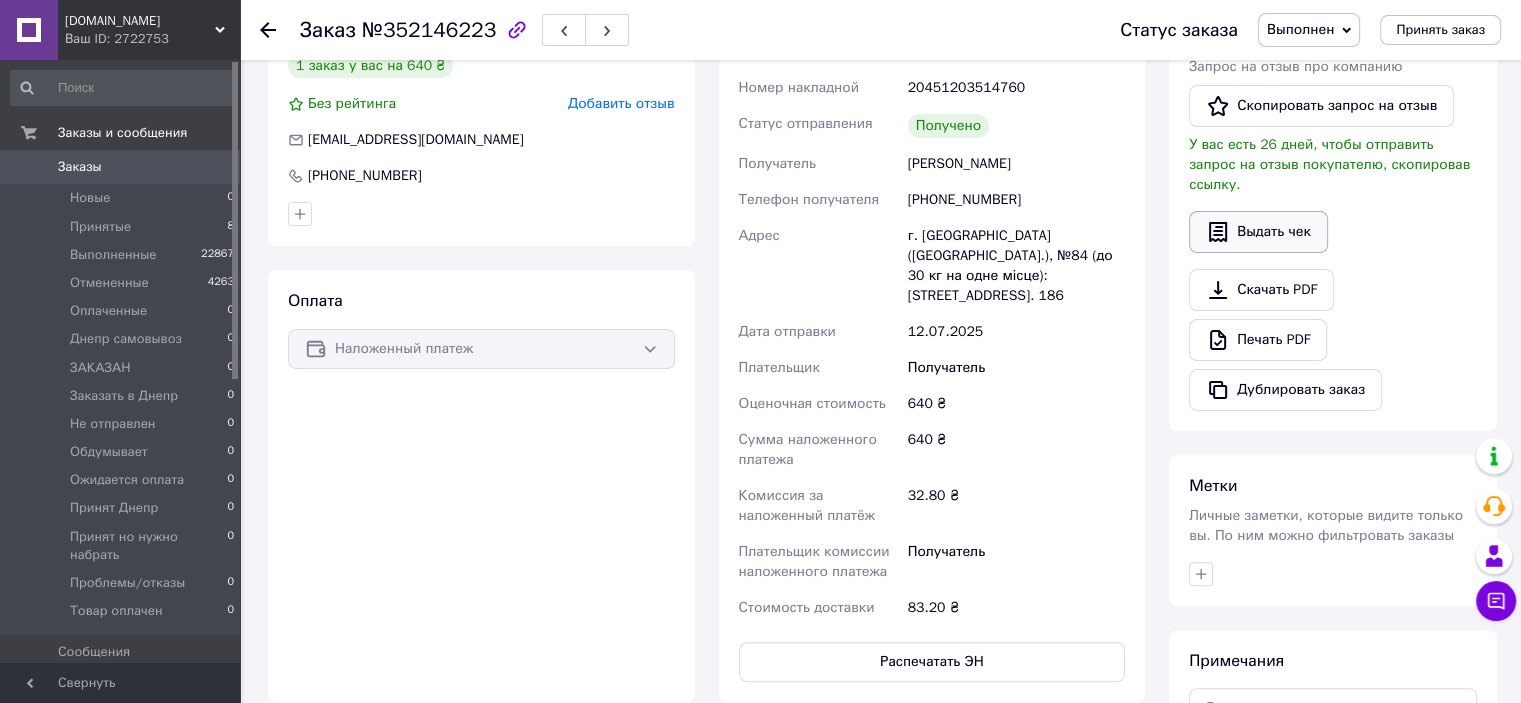 click on "Выдать чек" at bounding box center (1258, 232) 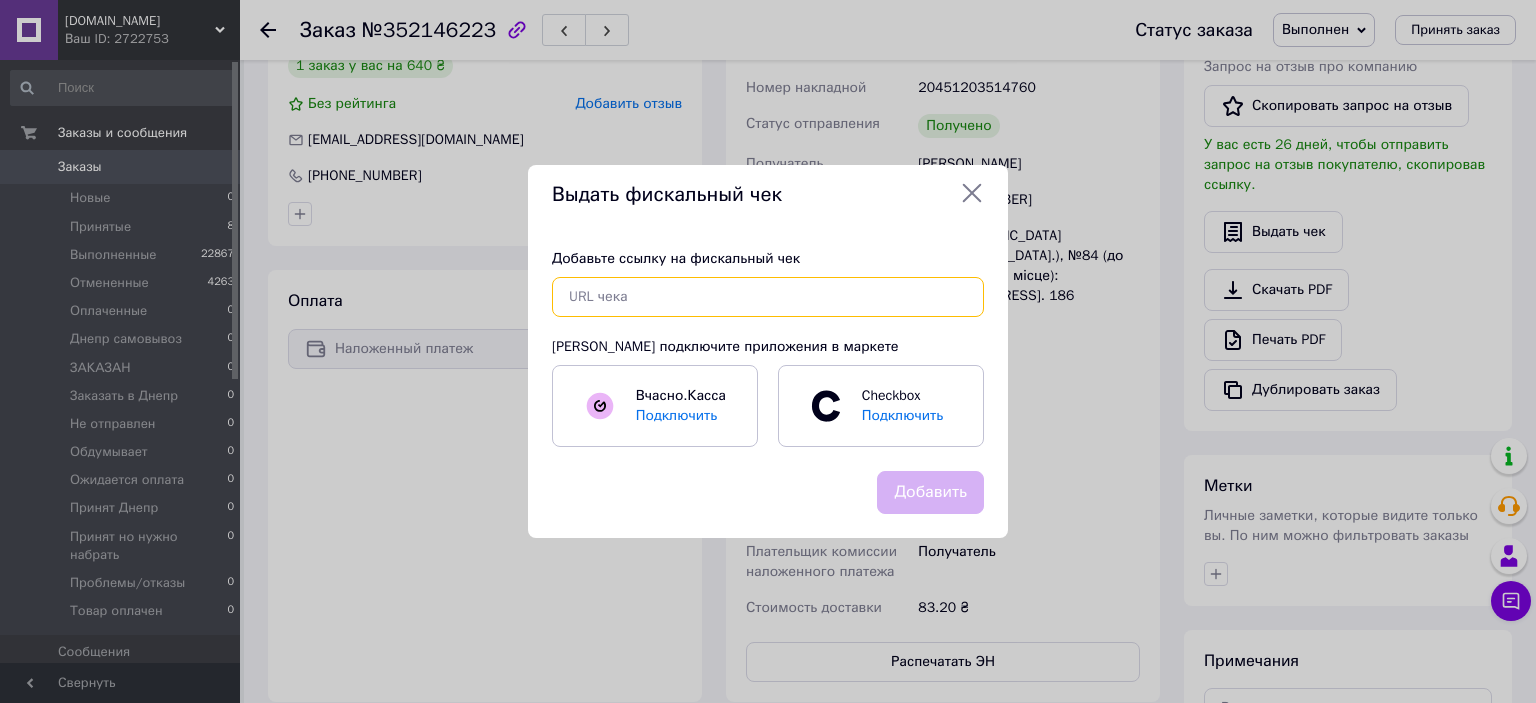 click at bounding box center (768, 297) 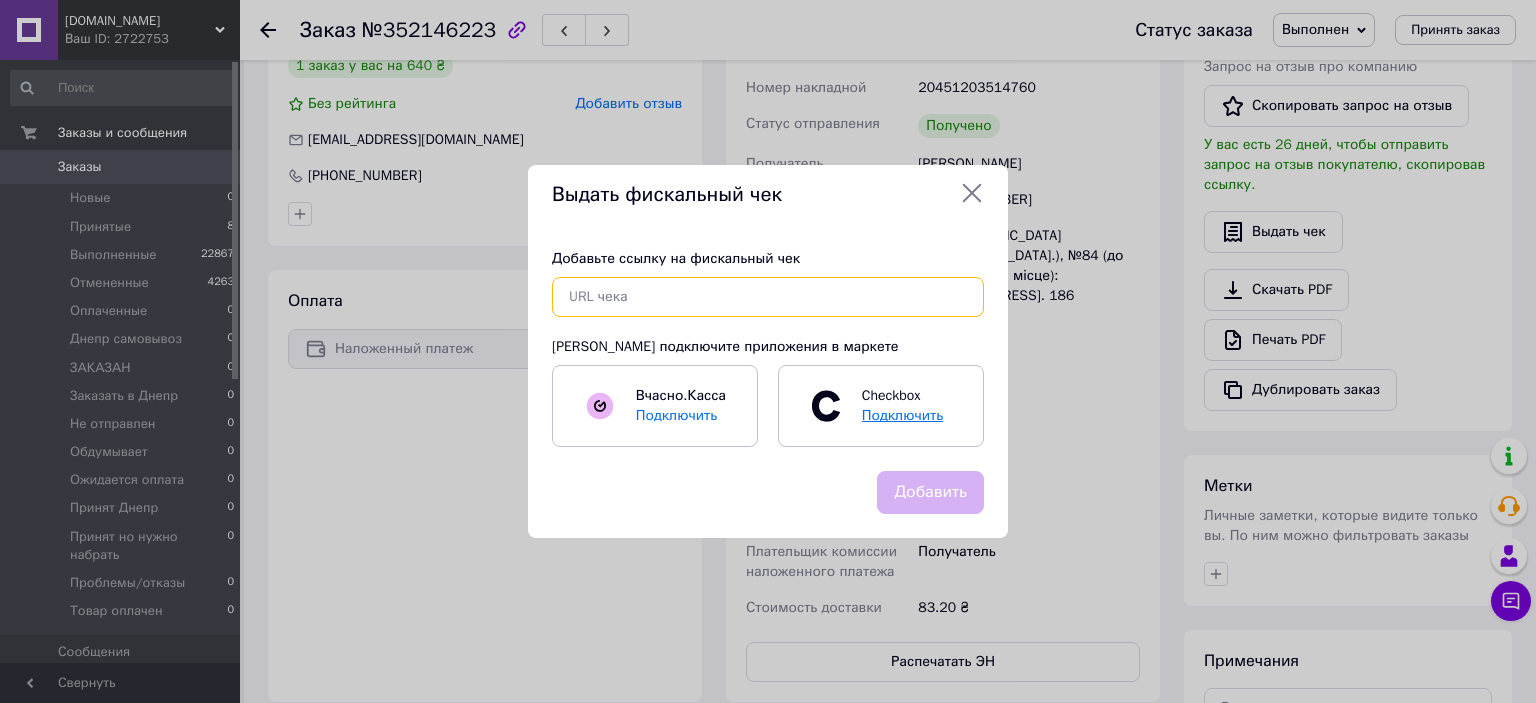 paste on "[URL][DOMAIN_NAME]" 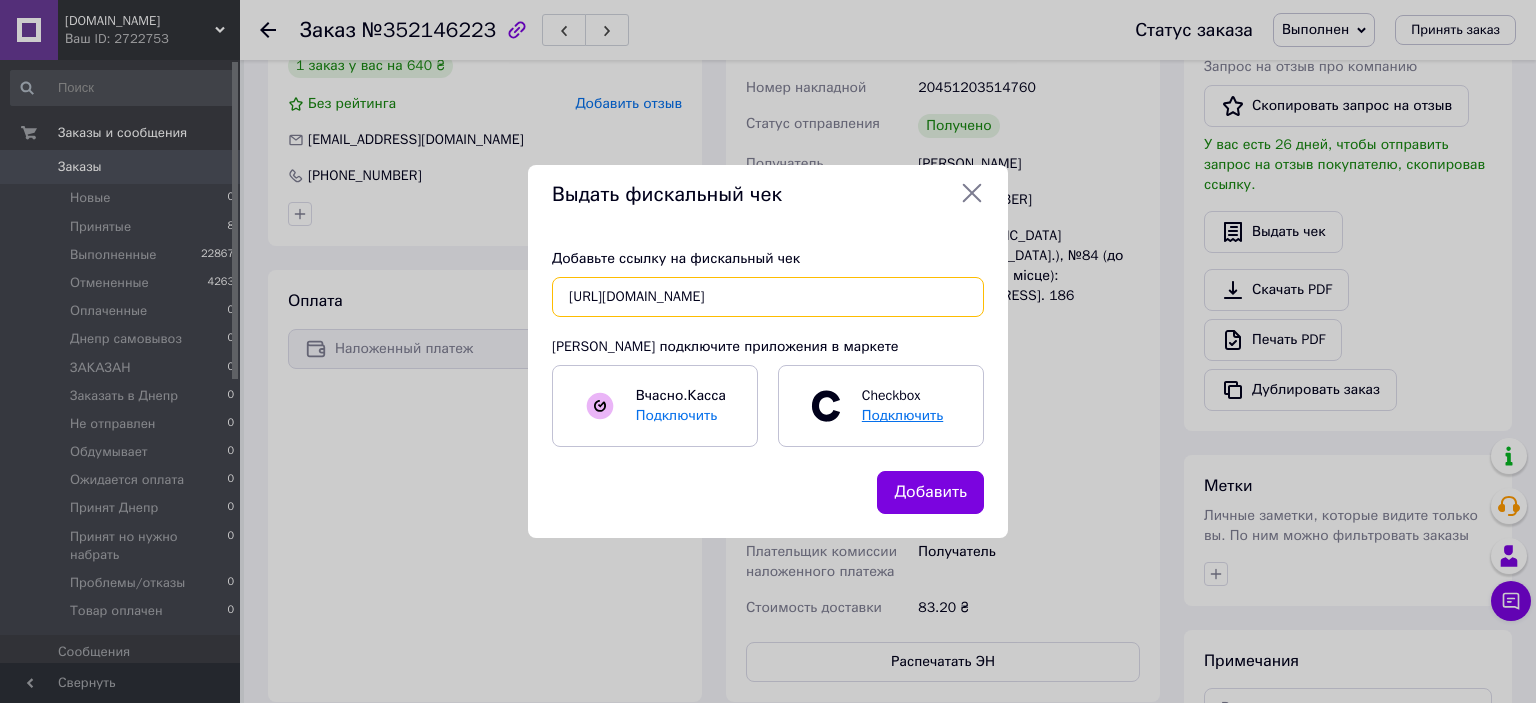 scroll, scrollTop: 0, scrollLeft: 37, axis: horizontal 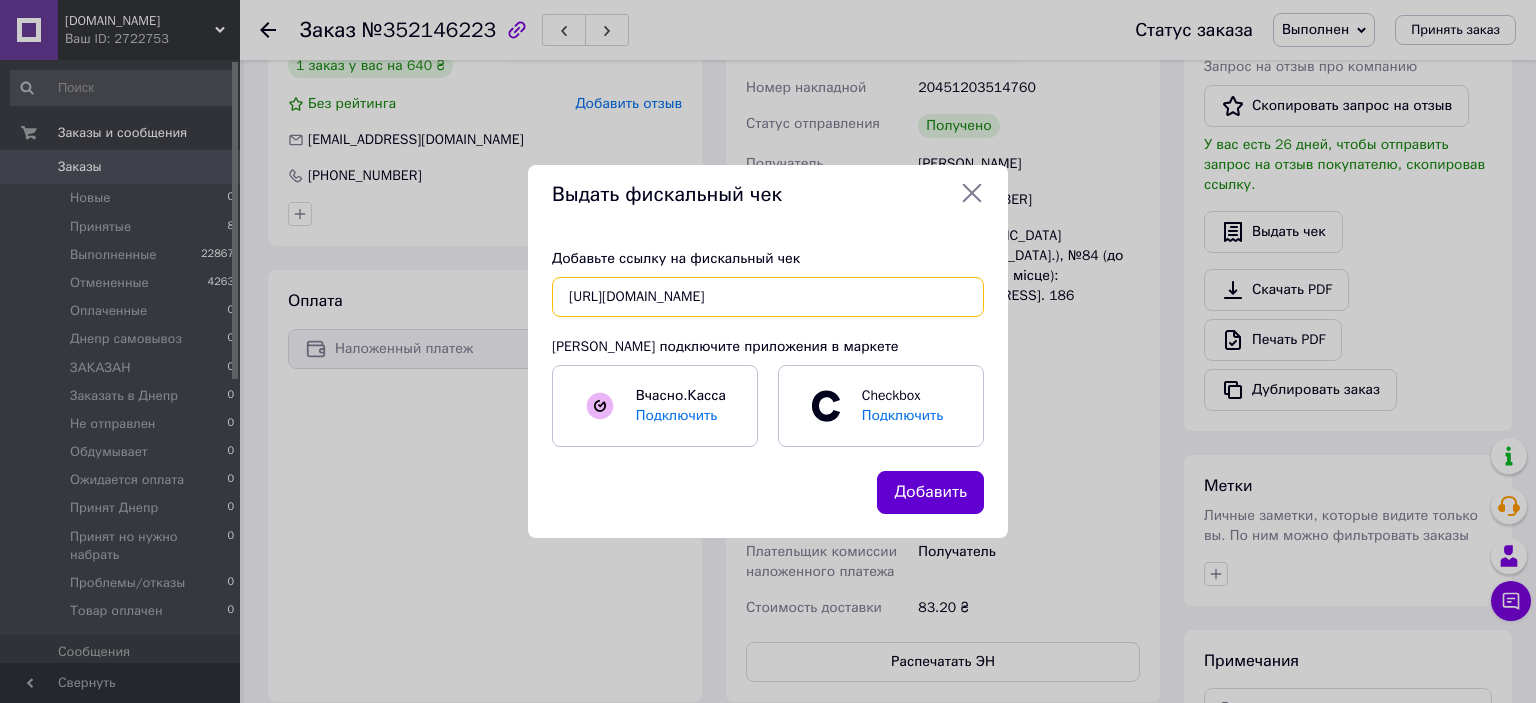 type on "[URL][DOMAIN_NAME]" 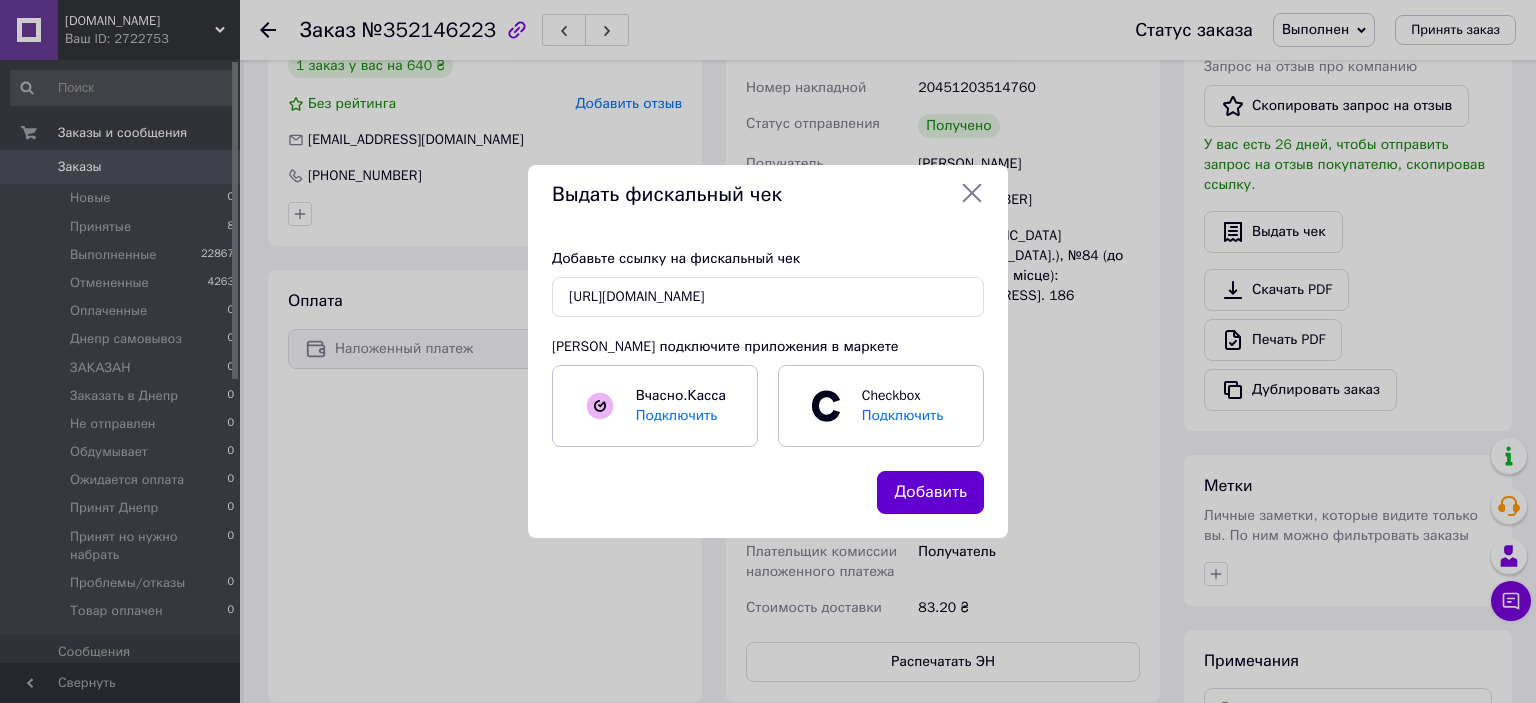 click on "Добавить" at bounding box center [930, 492] 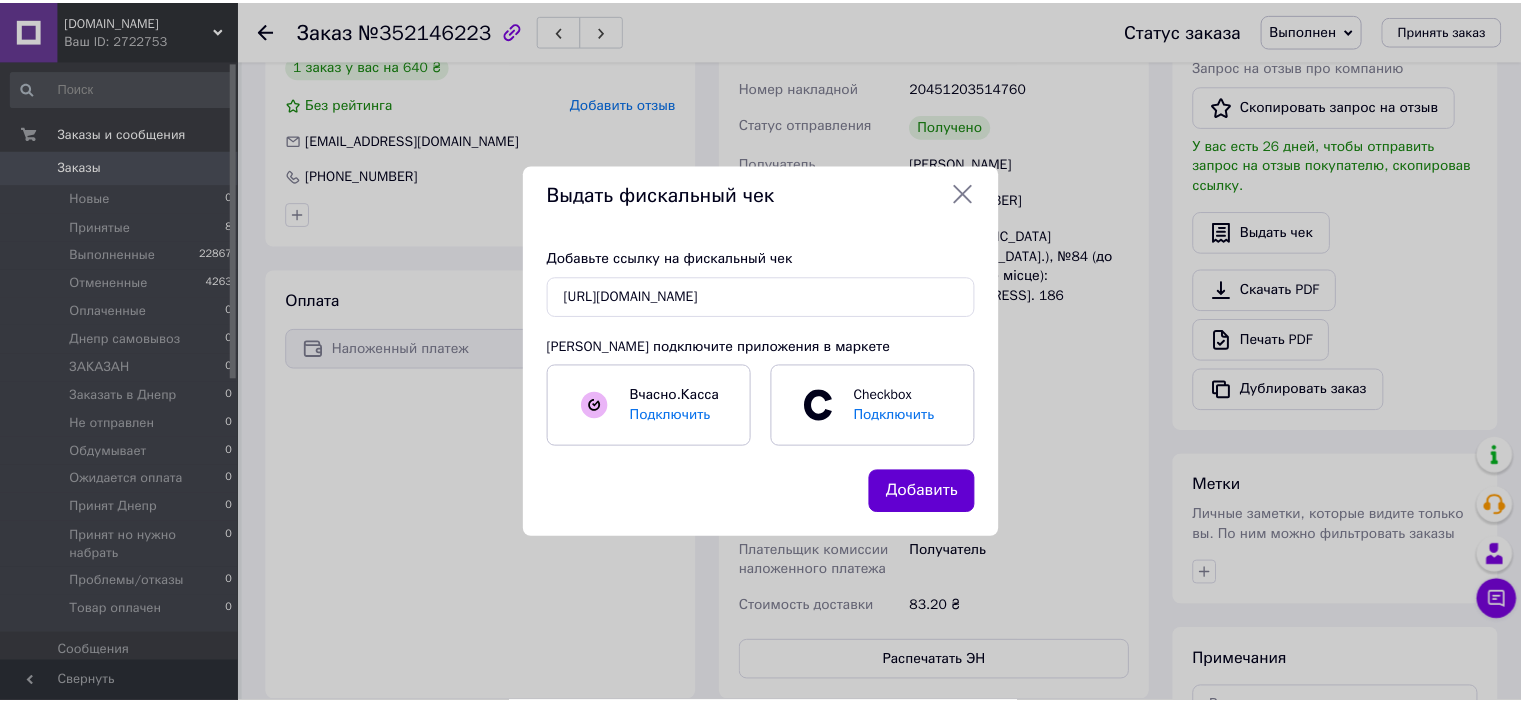 scroll, scrollTop: 0, scrollLeft: 0, axis: both 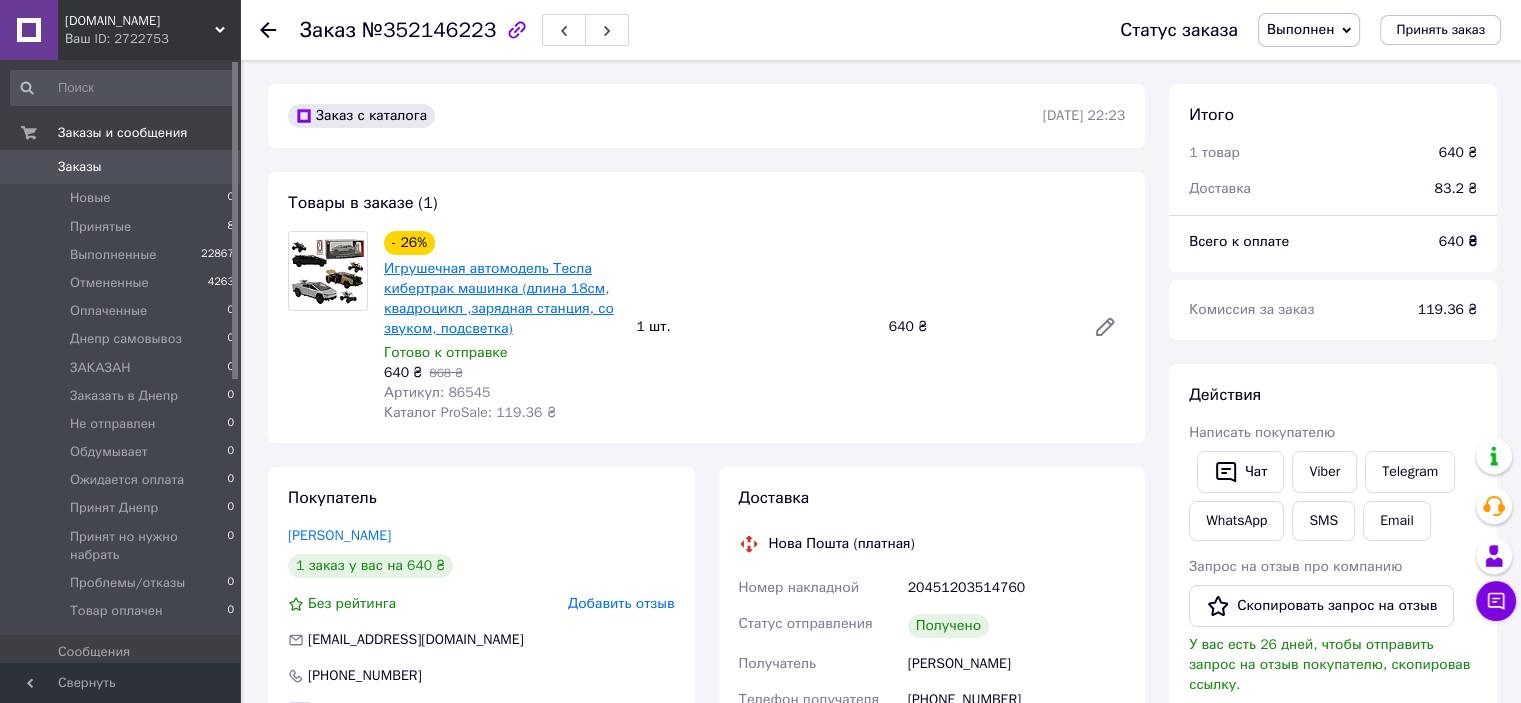 drag, startPoint x: 556, startPoint y: 291, endPoint x: 580, endPoint y: 281, distance: 26 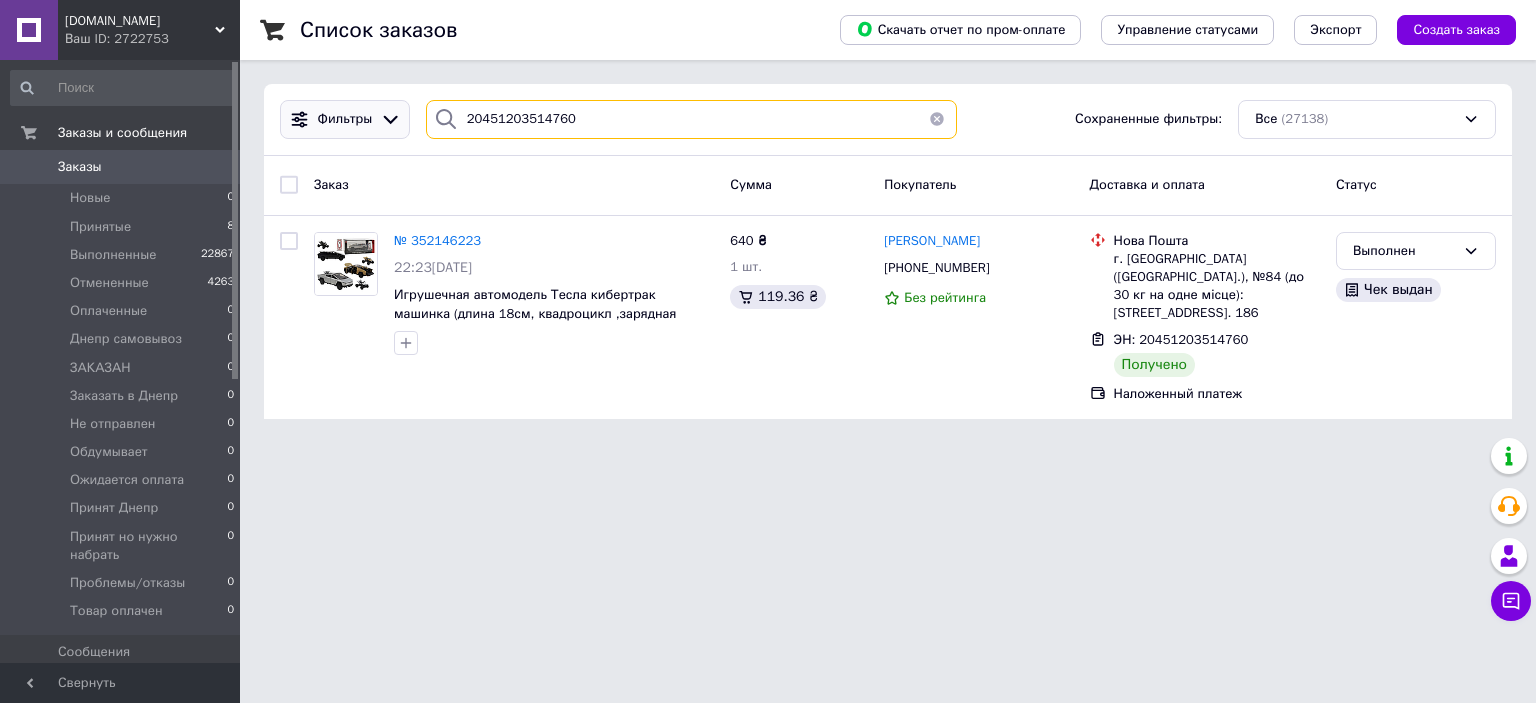 drag, startPoint x: 502, startPoint y: 128, endPoint x: 380, endPoint y: 134, distance: 122.14745 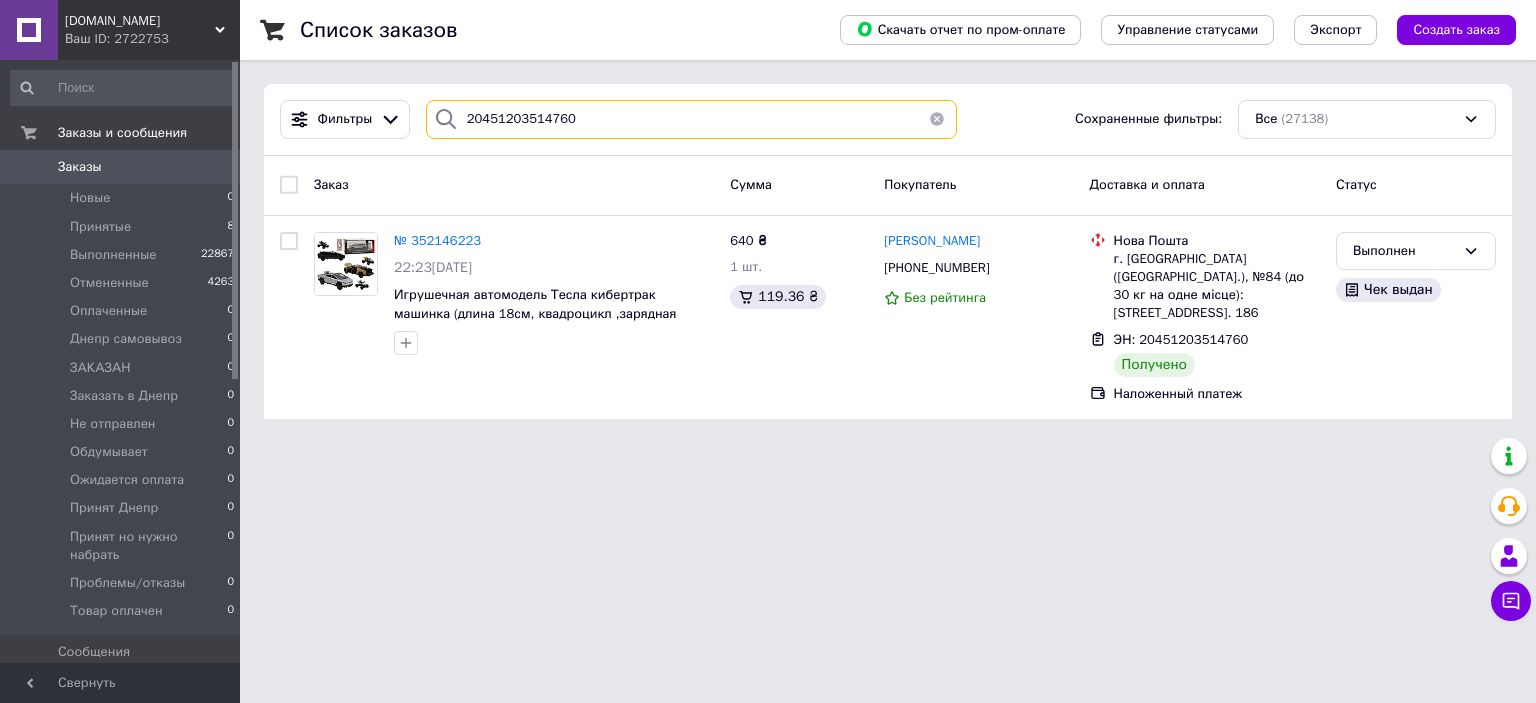 paste on "4233408" 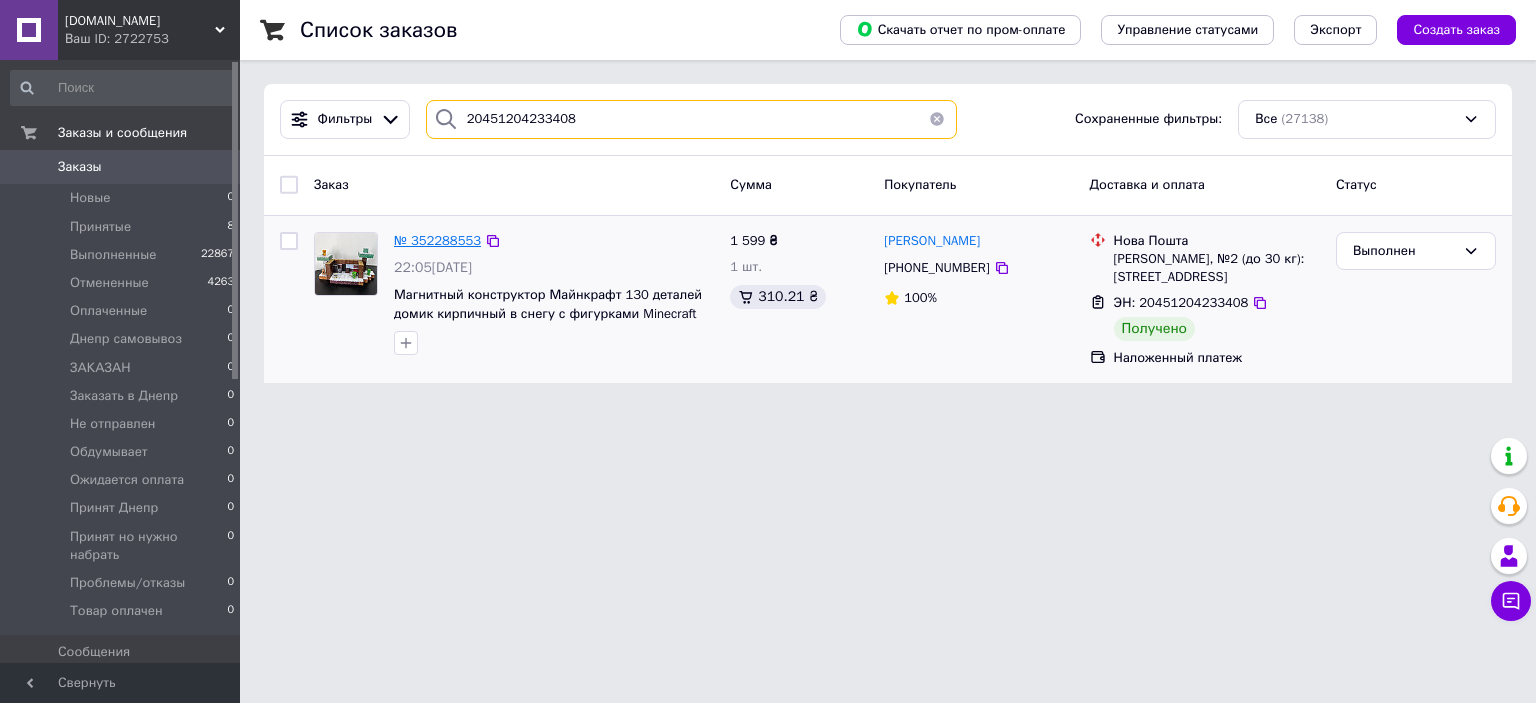 type on "20451204233408" 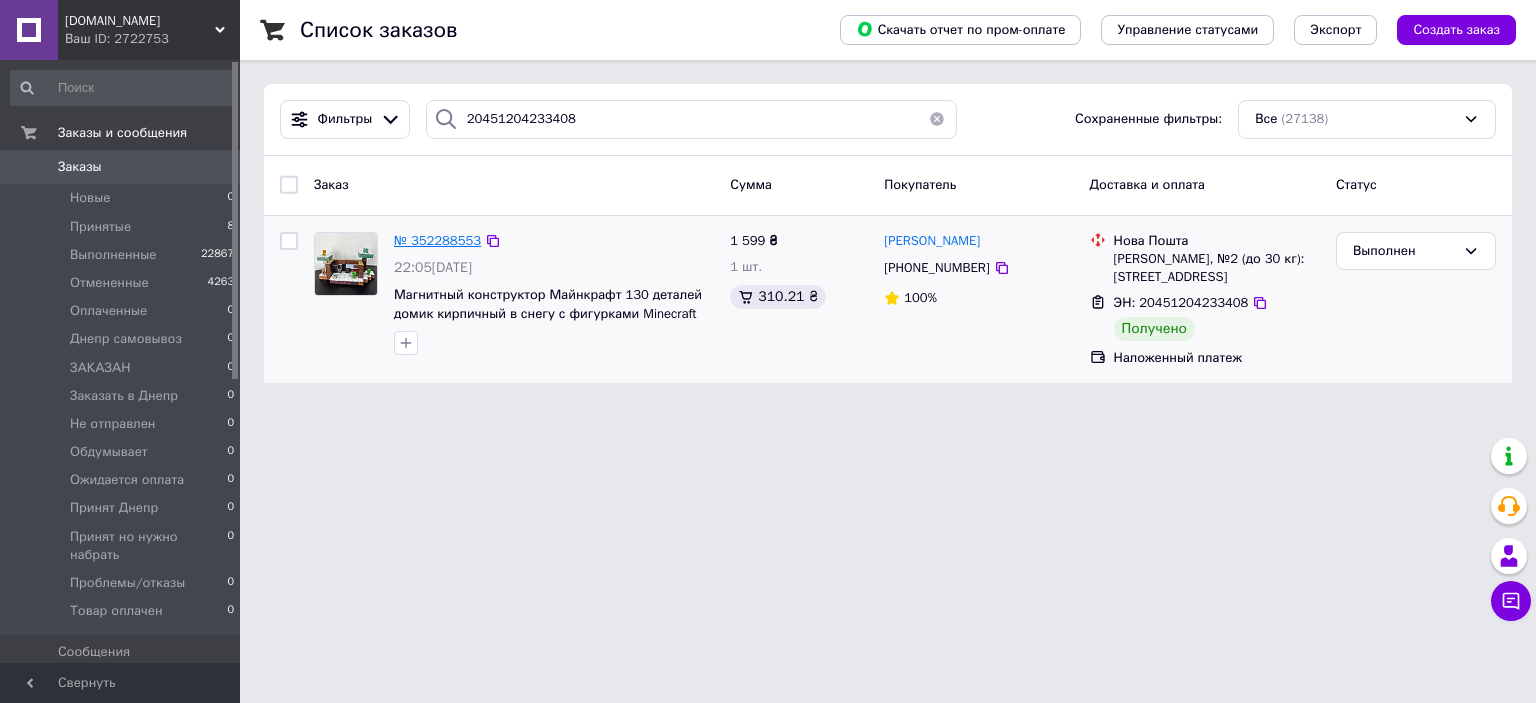 click on "№ 352288553" at bounding box center [437, 240] 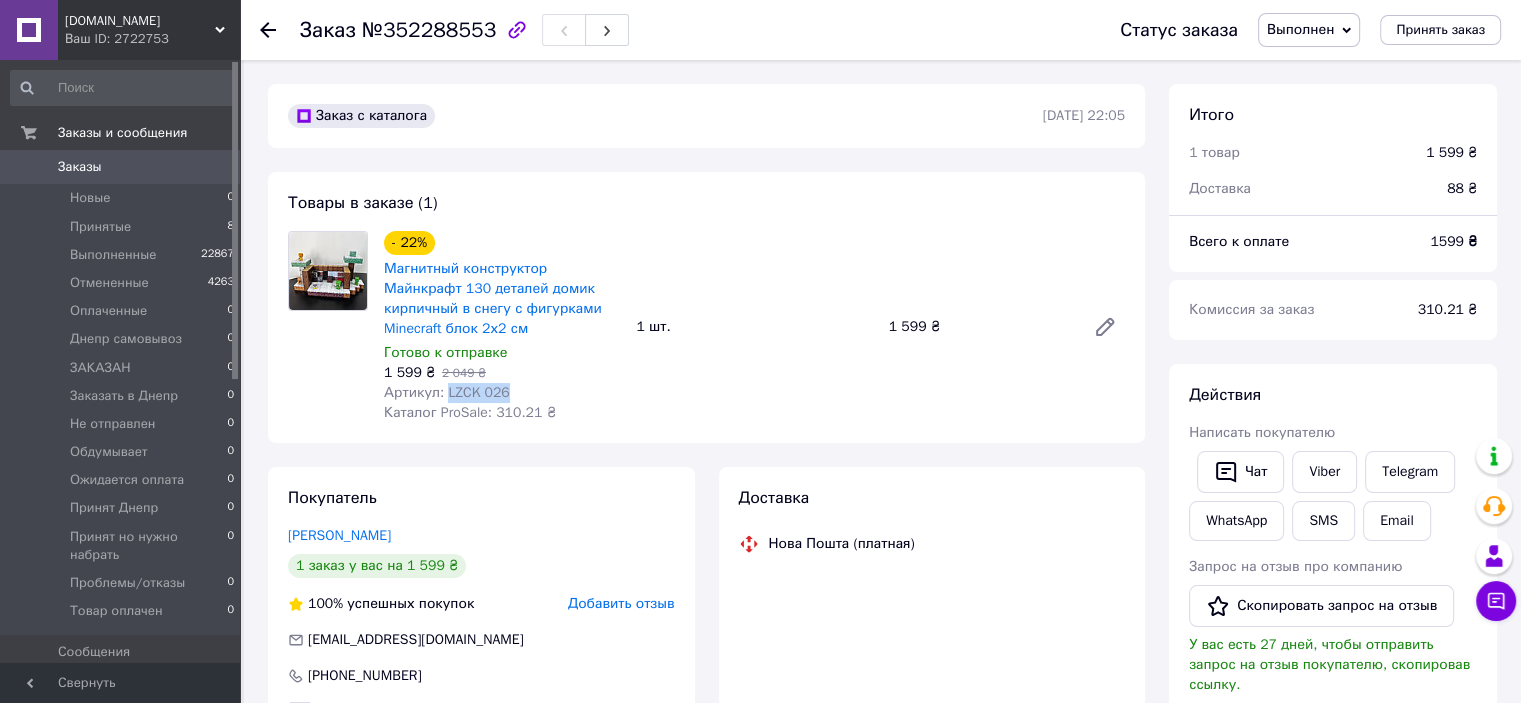 drag, startPoint x: 508, startPoint y: 394, endPoint x: 444, endPoint y: 391, distance: 64.070274 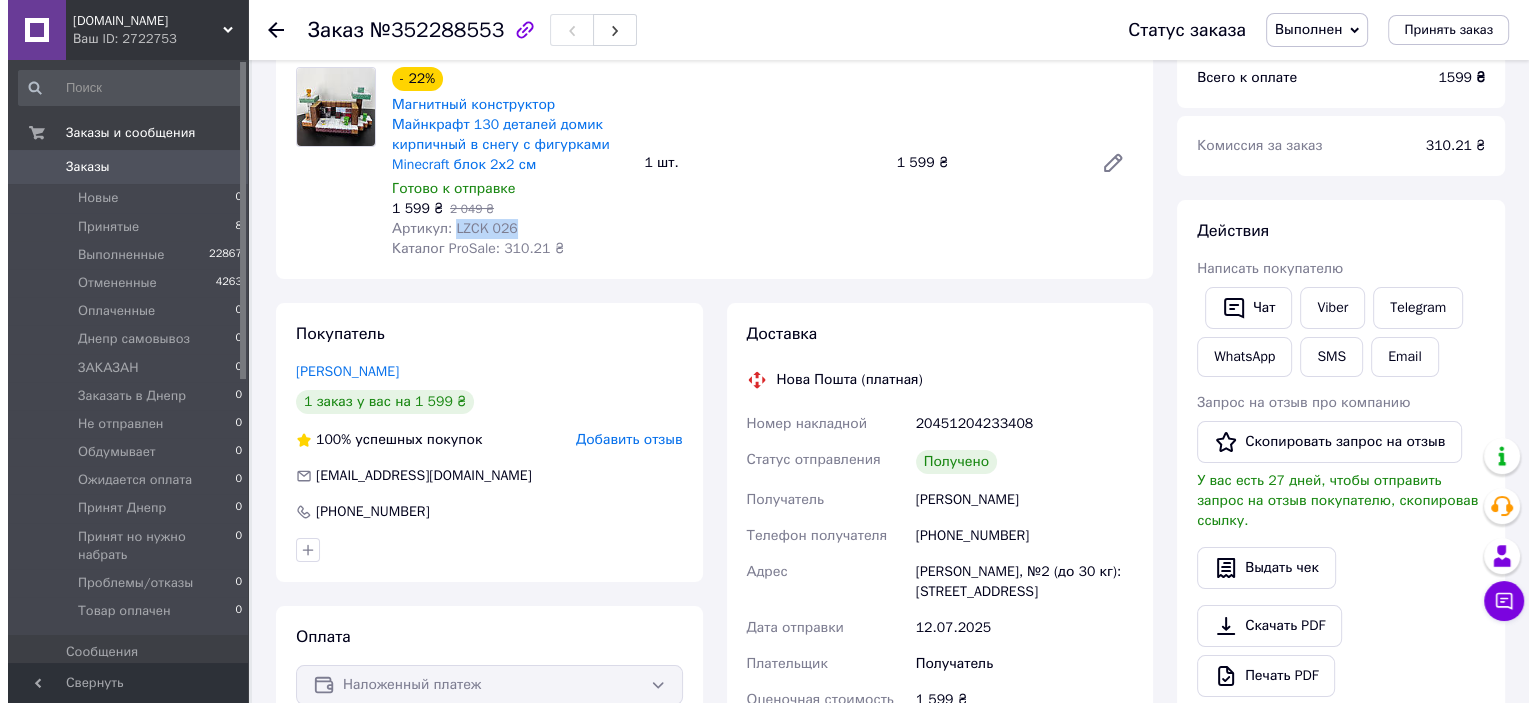 scroll, scrollTop: 166, scrollLeft: 0, axis: vertical 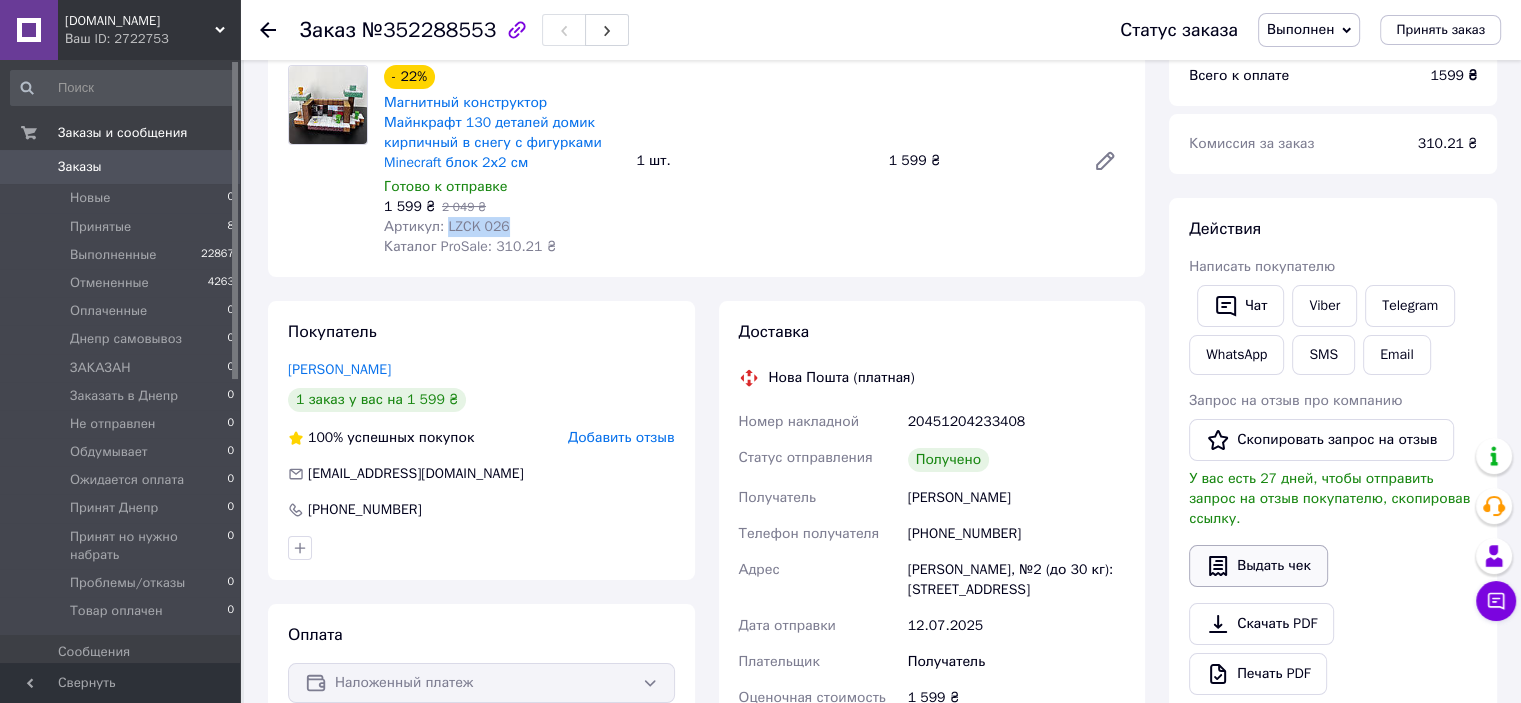 click on "Выдать чек" at bounding box center [1258, 566] 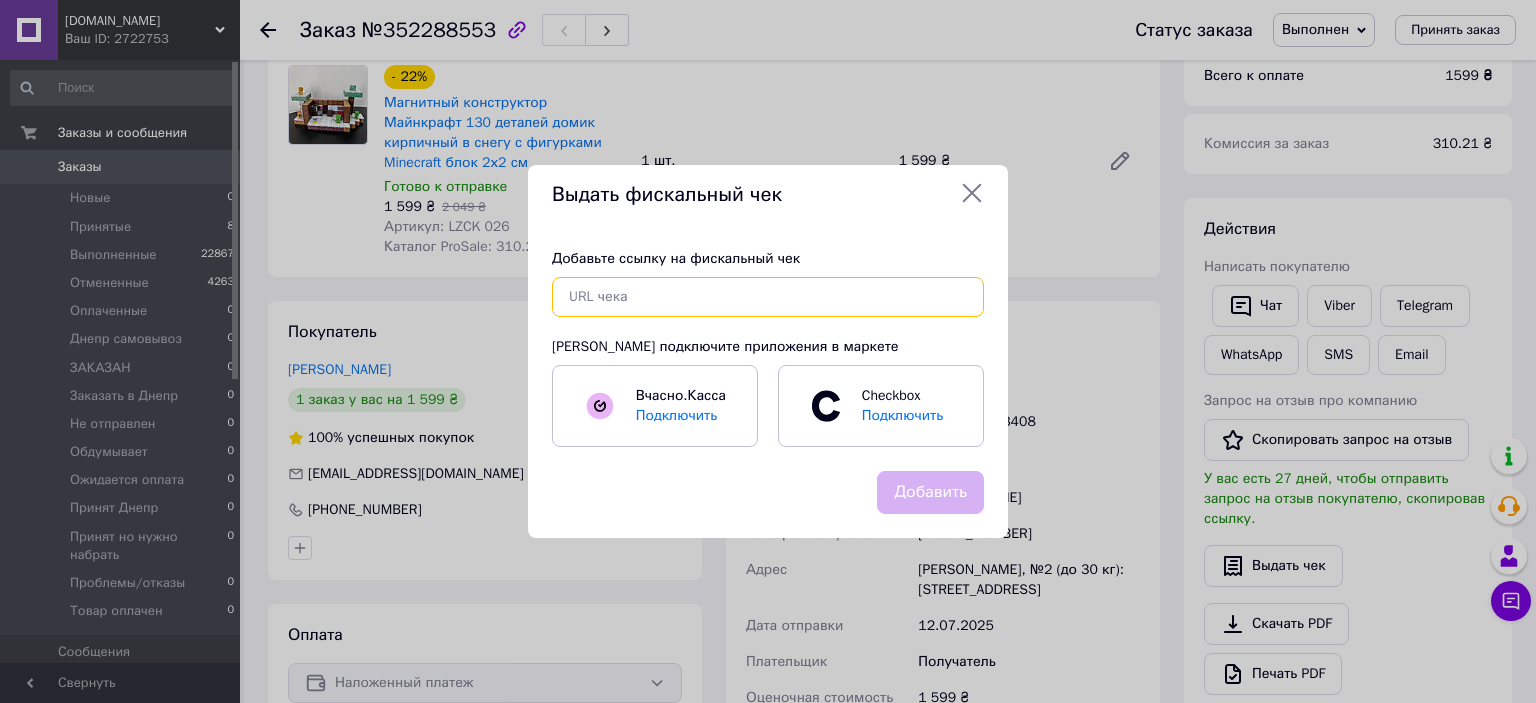 click at bounding box center (768, 297) 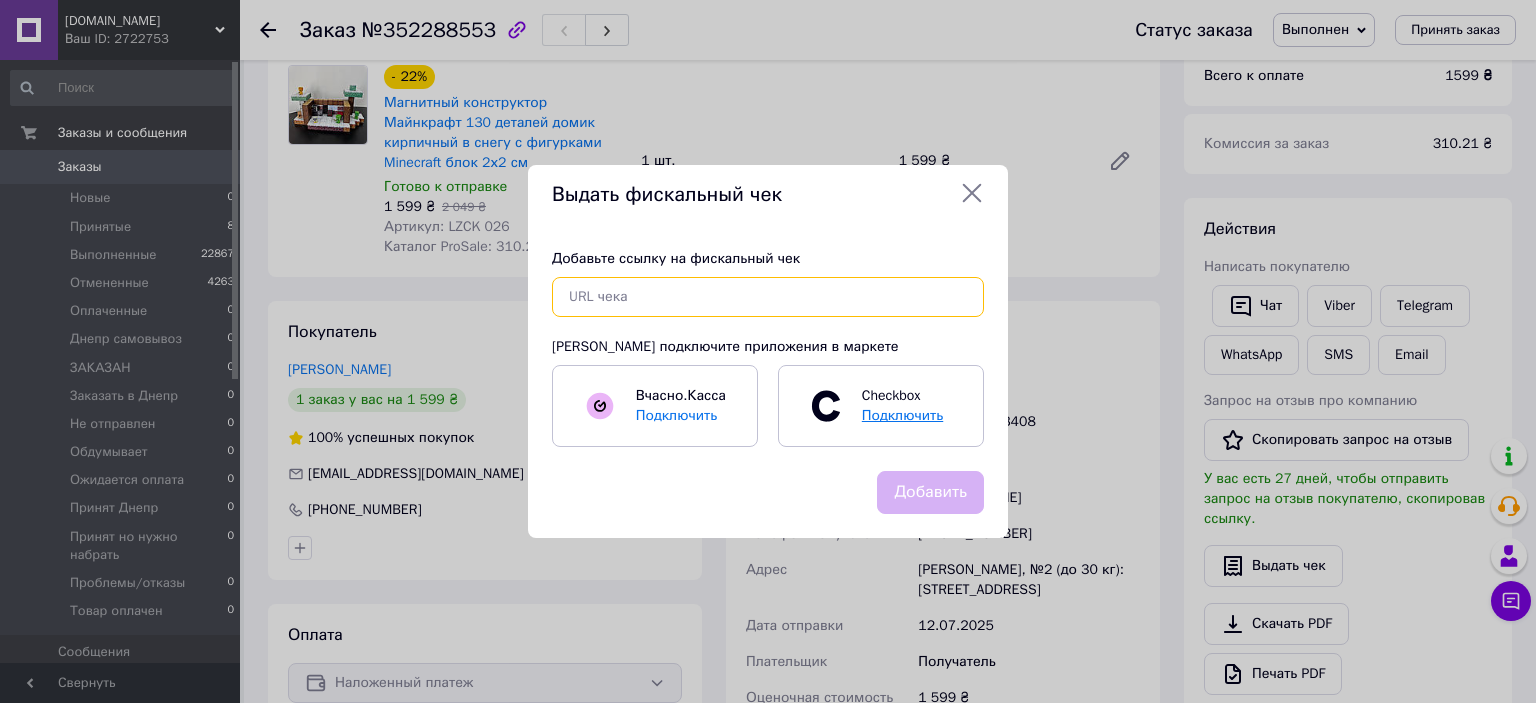 paste on "[URL][DOMAIN_NAME]" 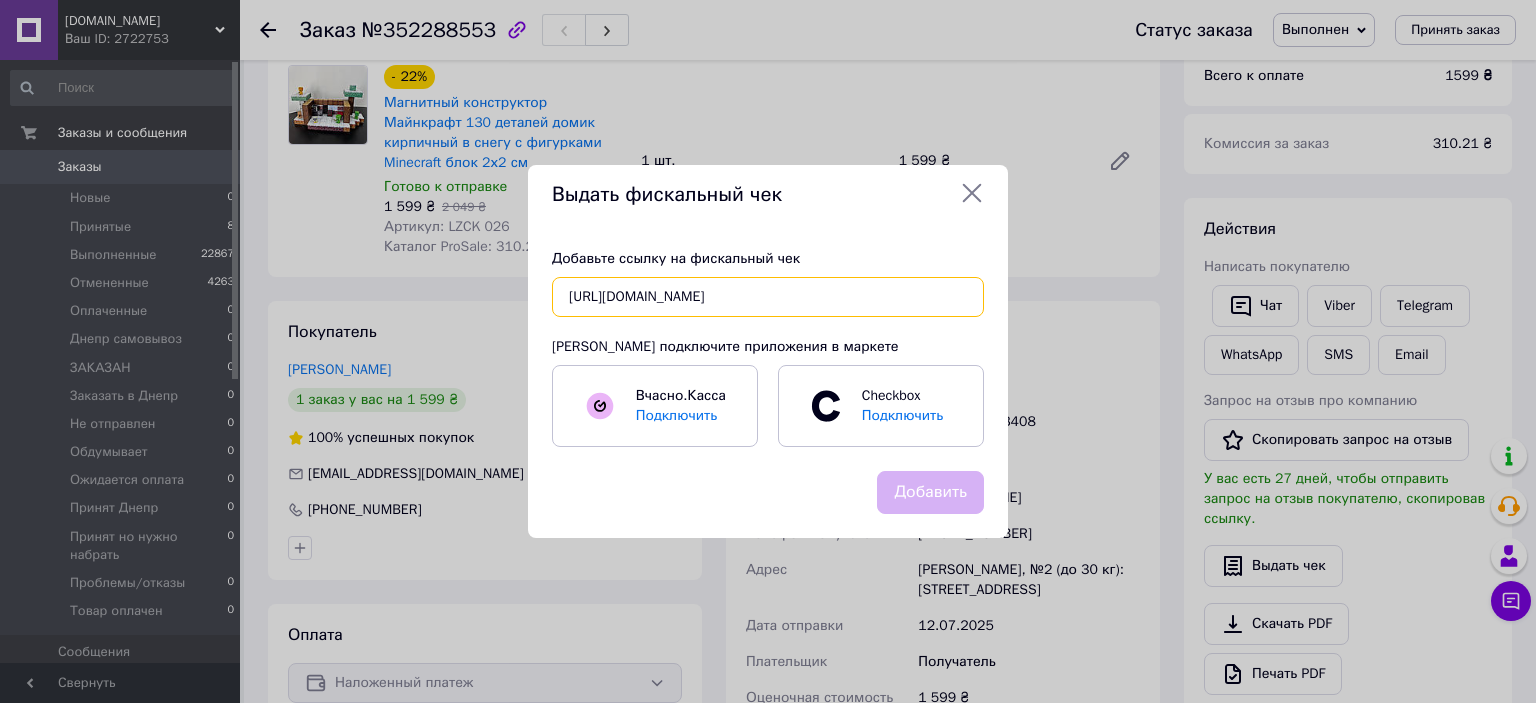 scroll, scrollTop: 0, scrollLeft: 37, axis: horizontal 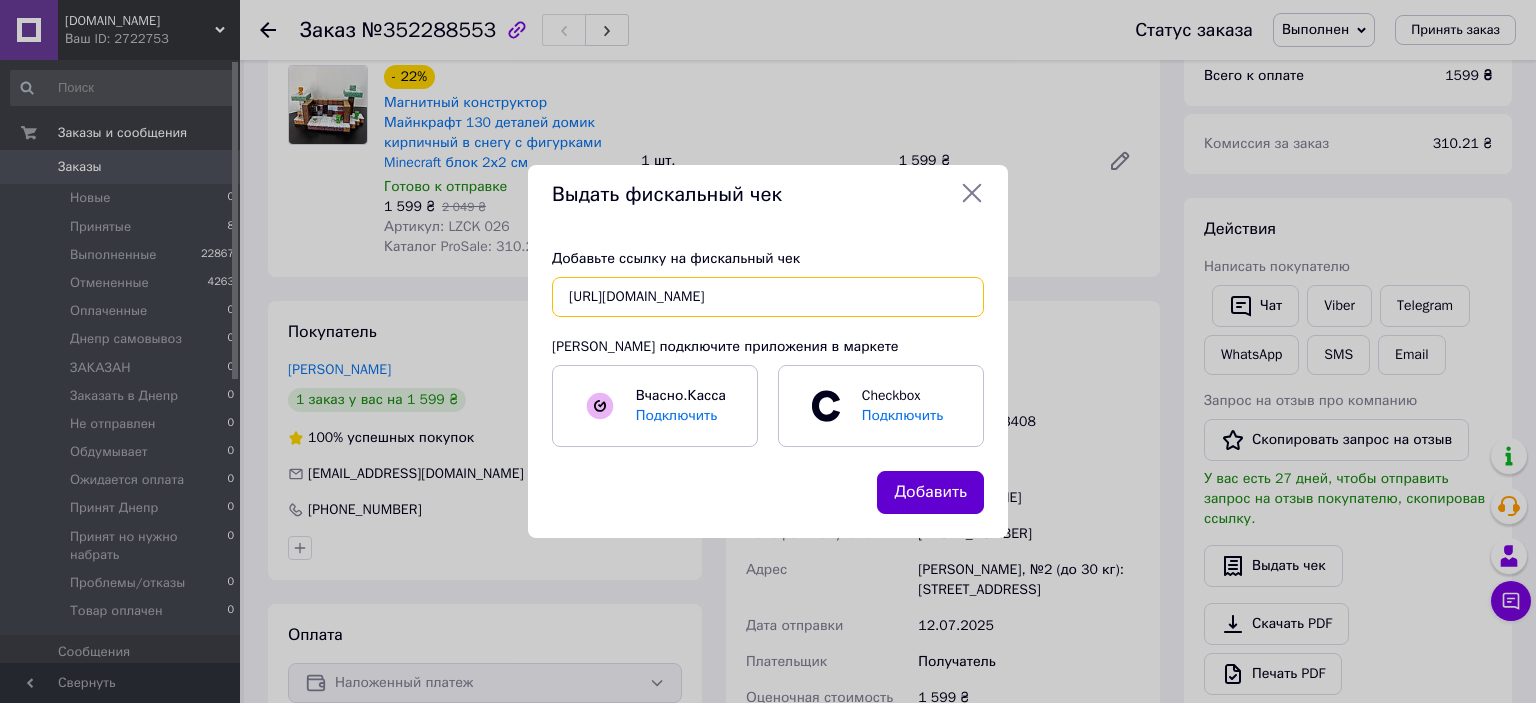 type on "[URL][DOMAIN_NAME]" 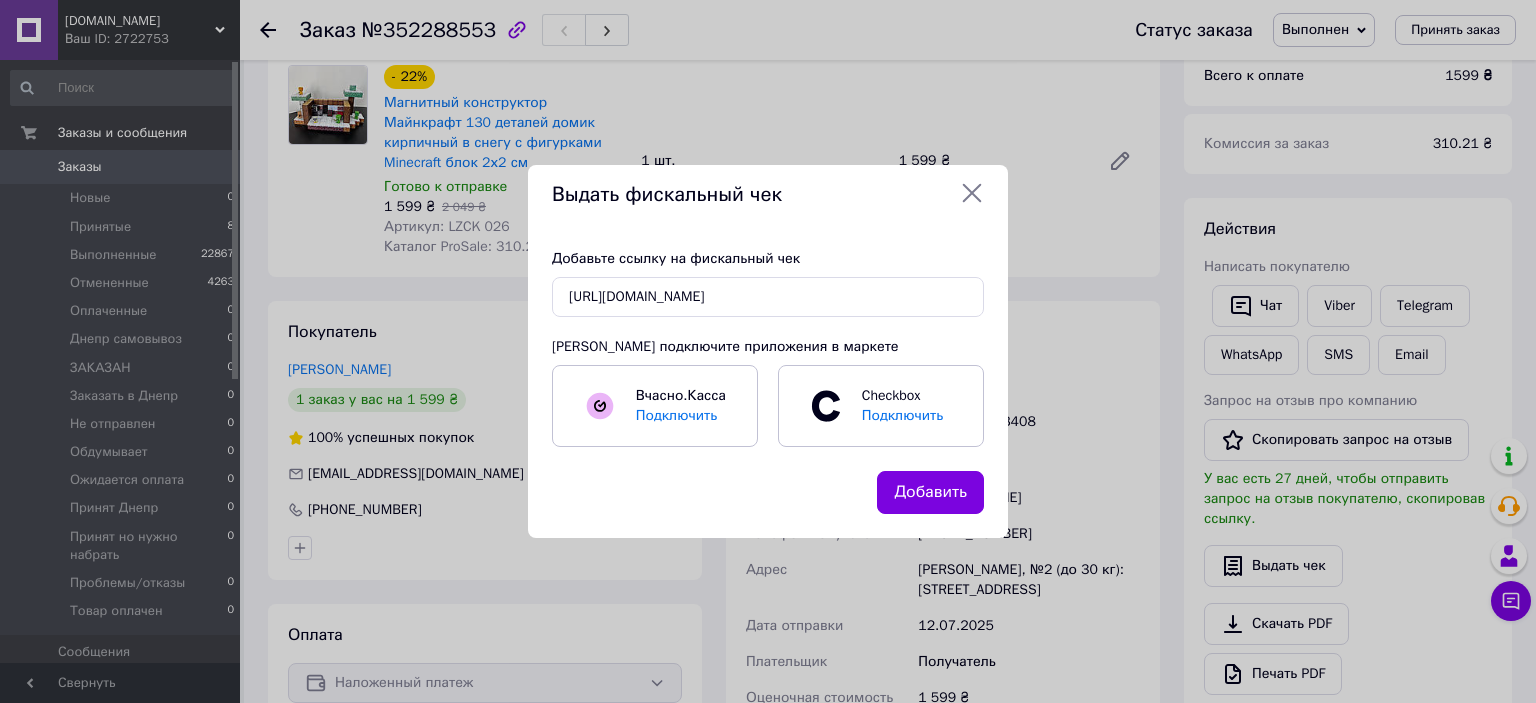 click on "Добавить" at bounding box center [930, 492] 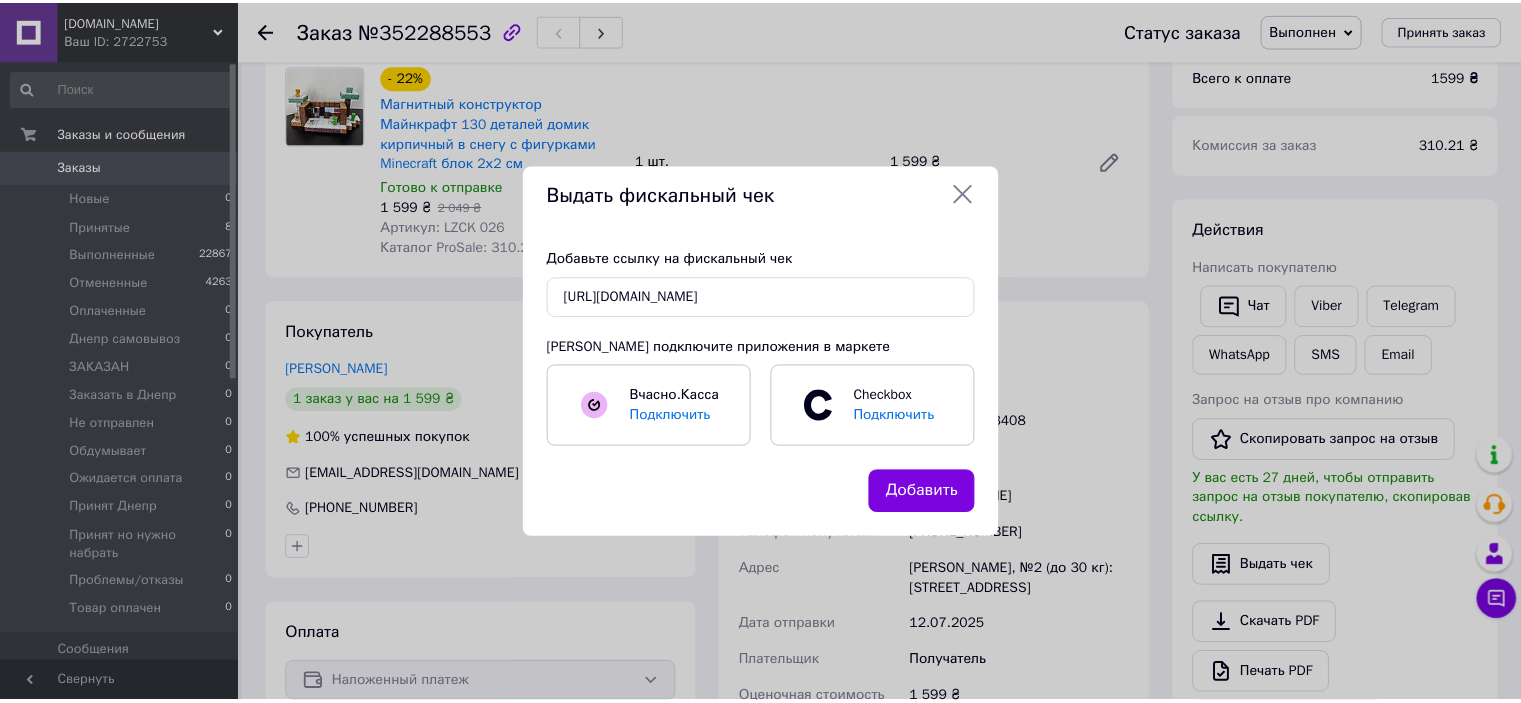 scroll, scrollTop: 0, scrollLeft: 0, axis: both 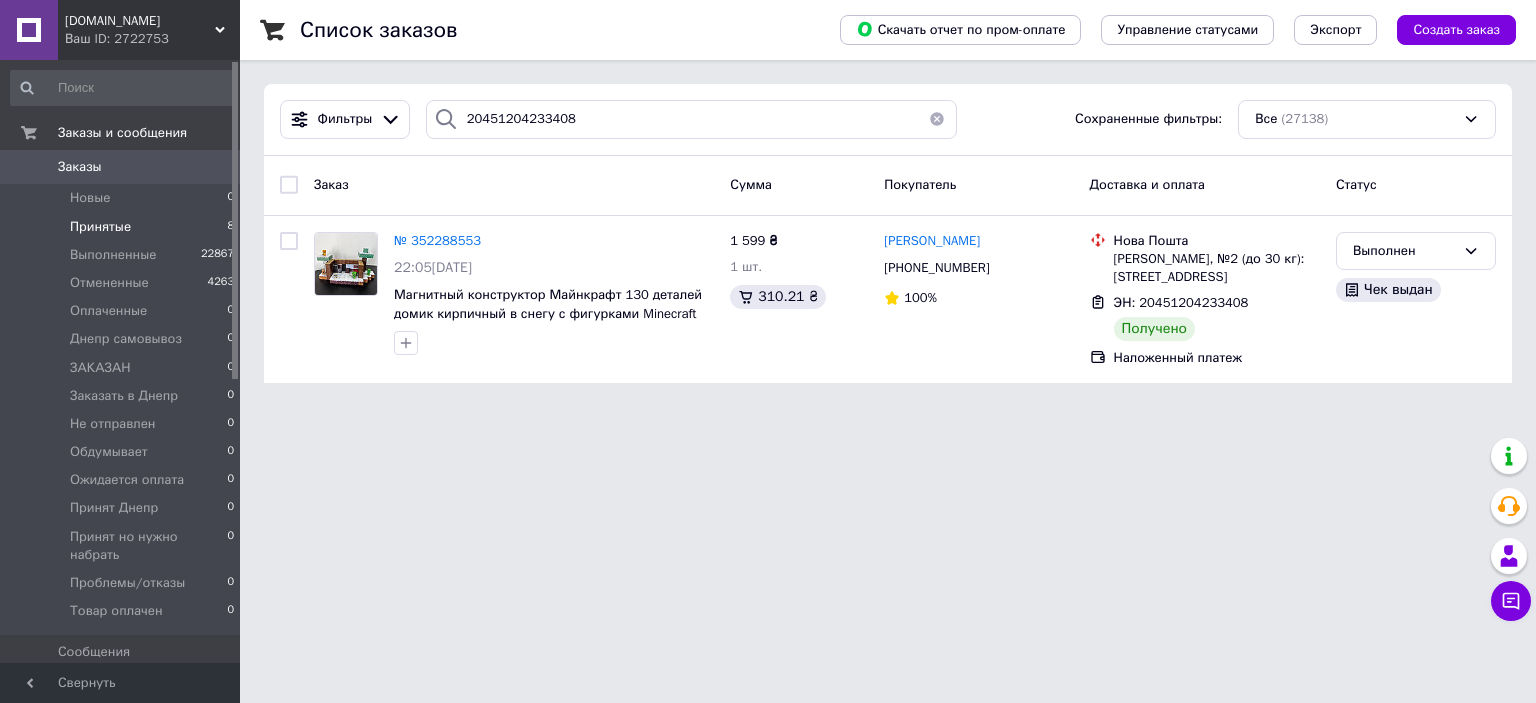 click on "Принятые 8" at bounding box center (123, 227) 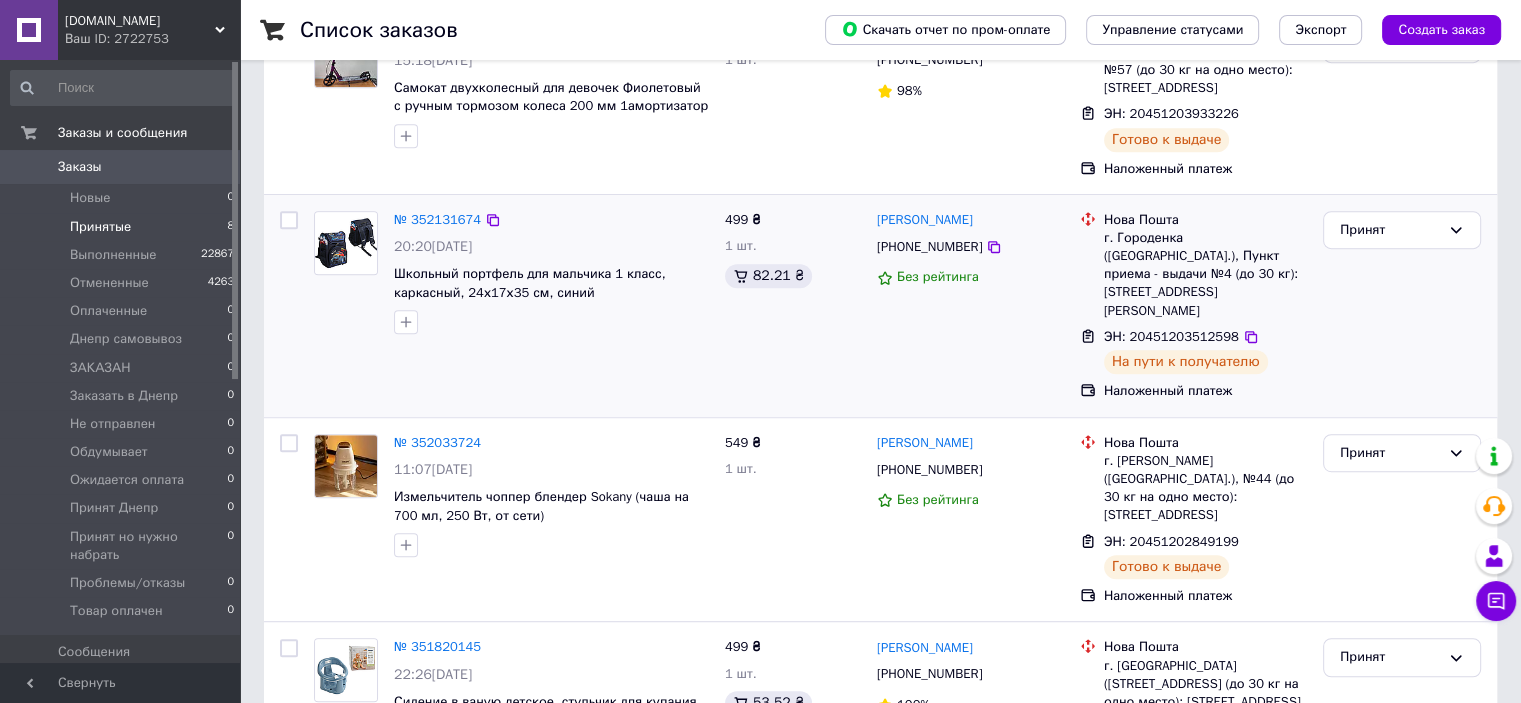 scroll, scrollTop: 1096, scrollLeft: 0, axis: vertical 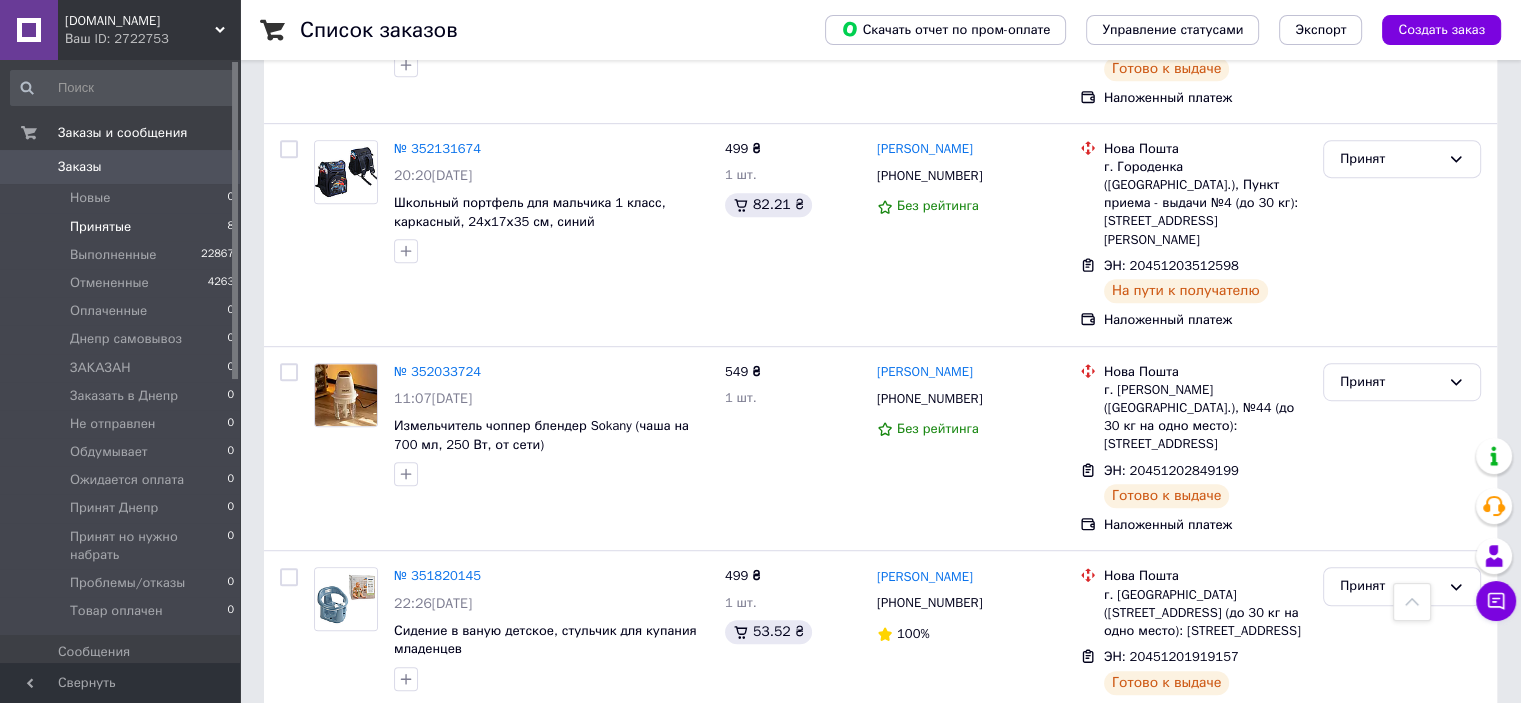 click on "Принятые 8" at bounding box center [123, 227] 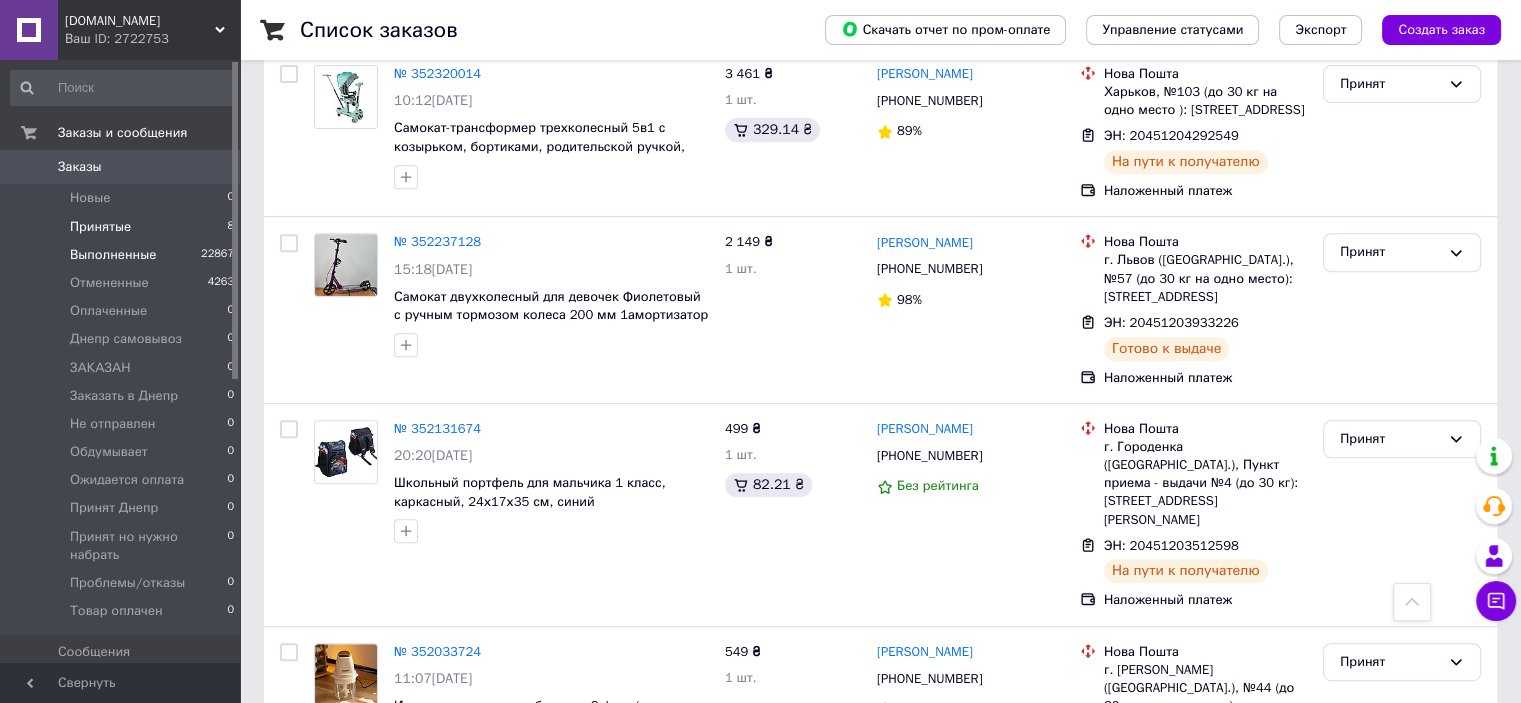 scroll, scrollTop: 763, scrollLeft: 0, axis: vertical 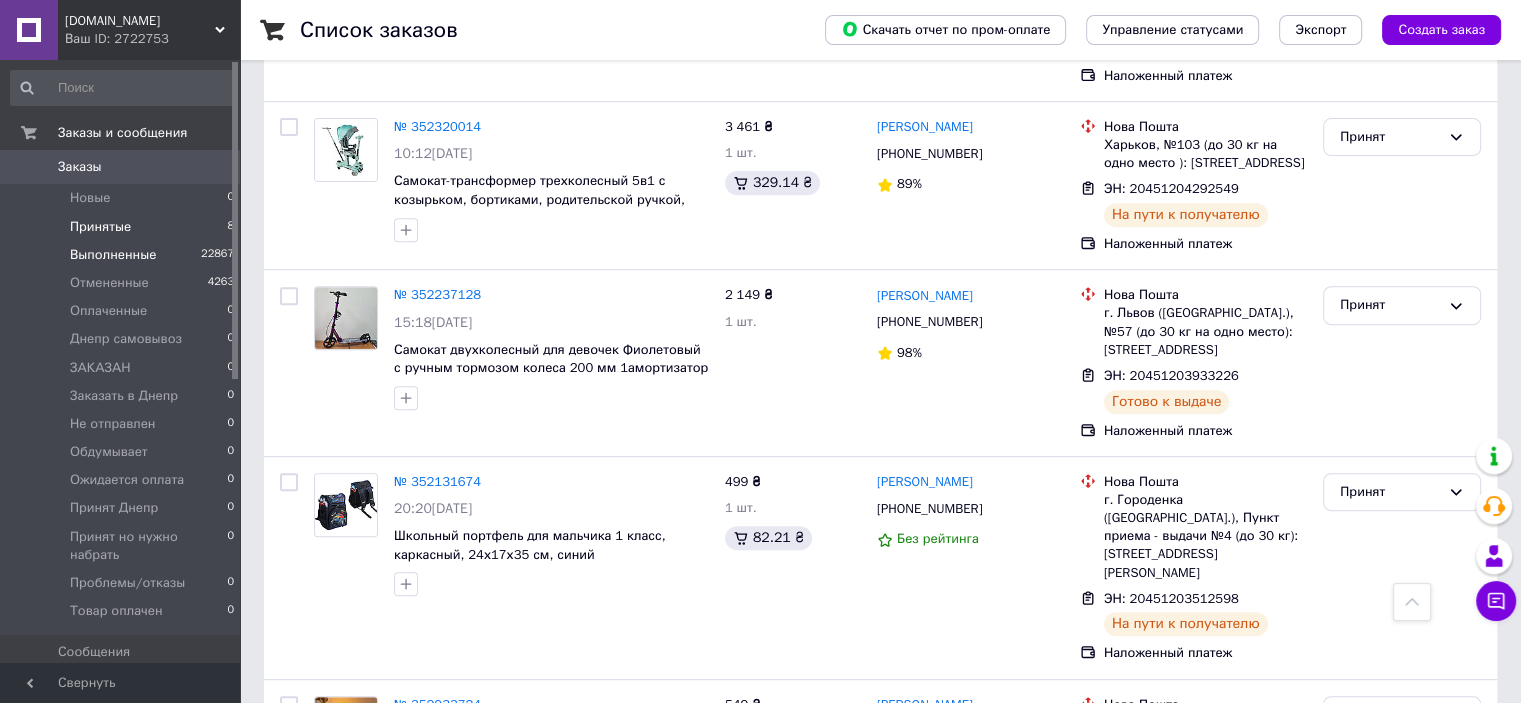 click on "Выполненные" at bounding box center (113, 255) 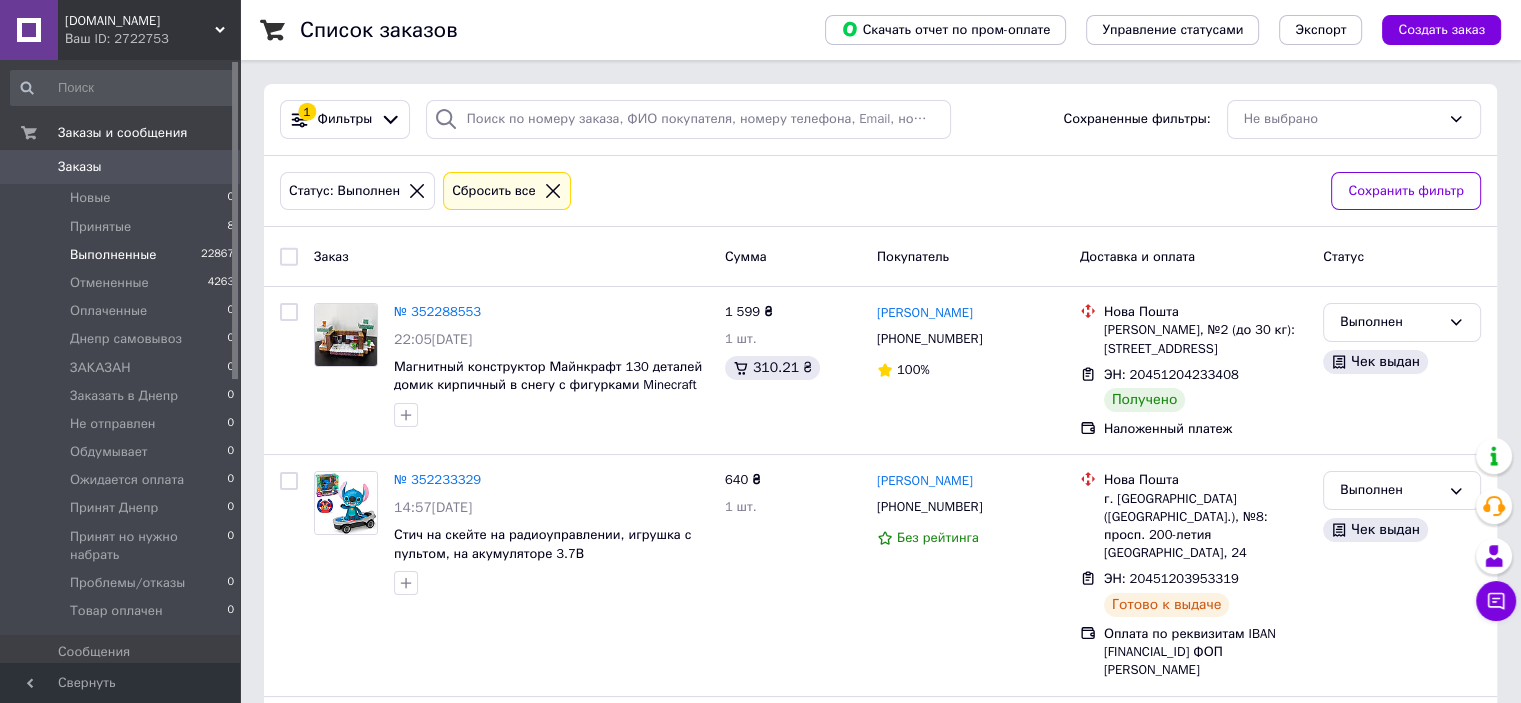 scroll, scrollTop: 2560, scrollLeft: 0, axis: vertical 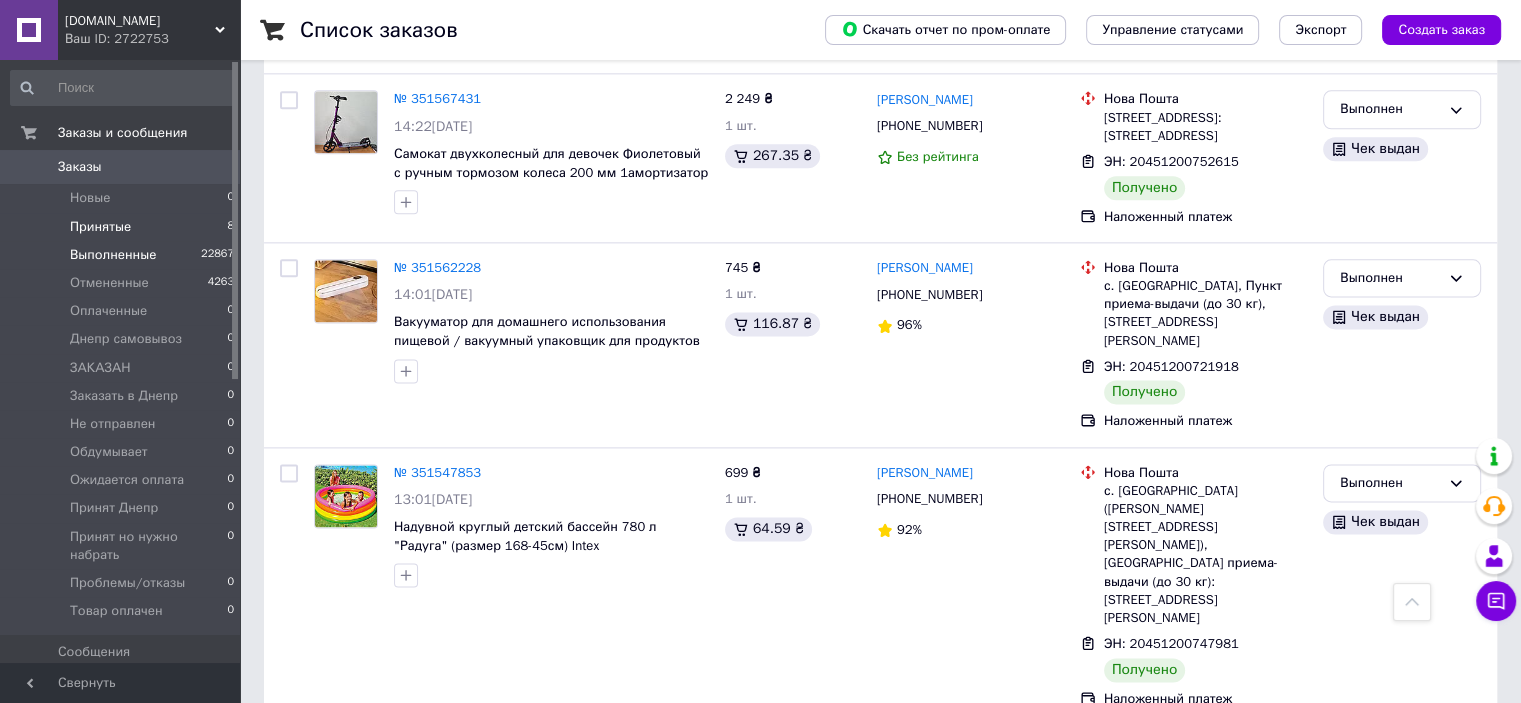 click on "Принятые 8" at bounding box center (123, 227) 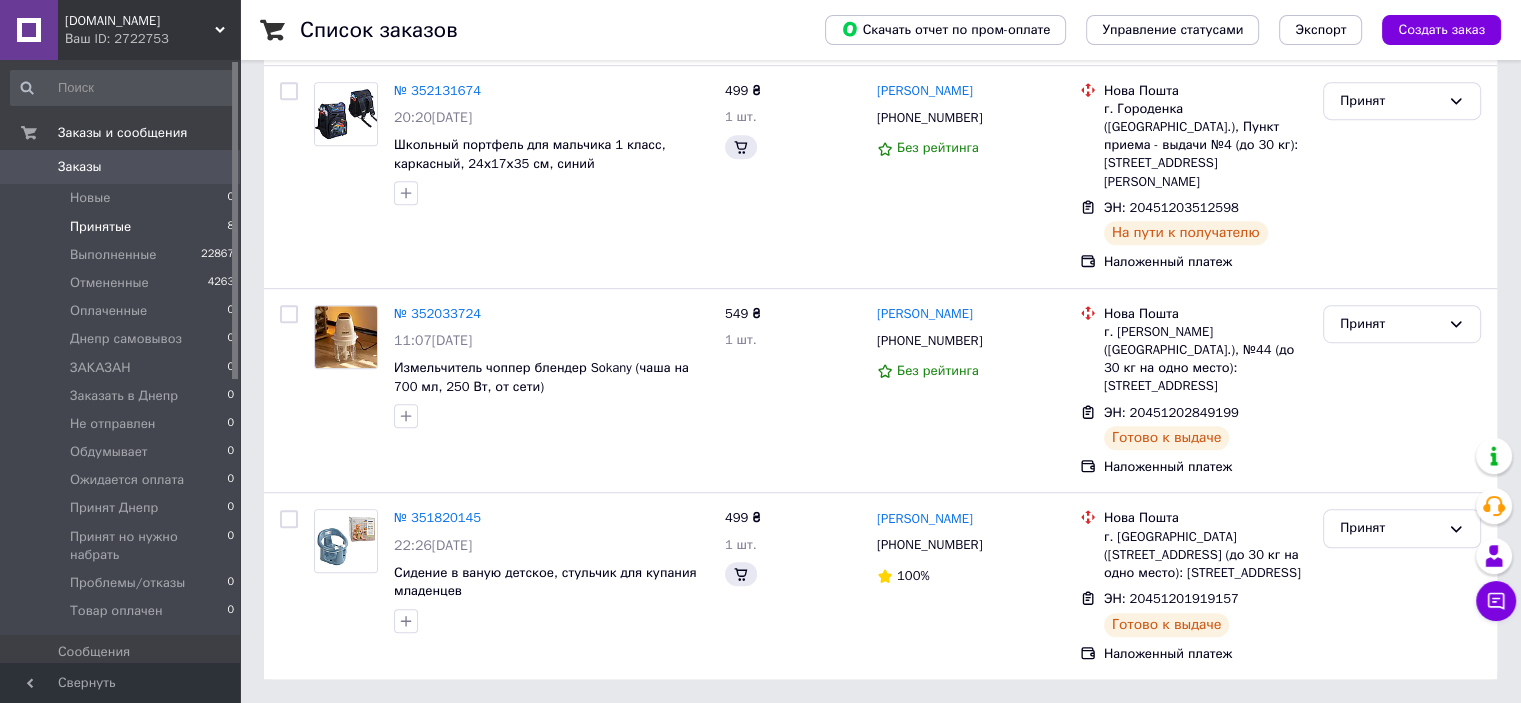 scroll, scrollTop: 0, scrollLeft: 0, axis: both 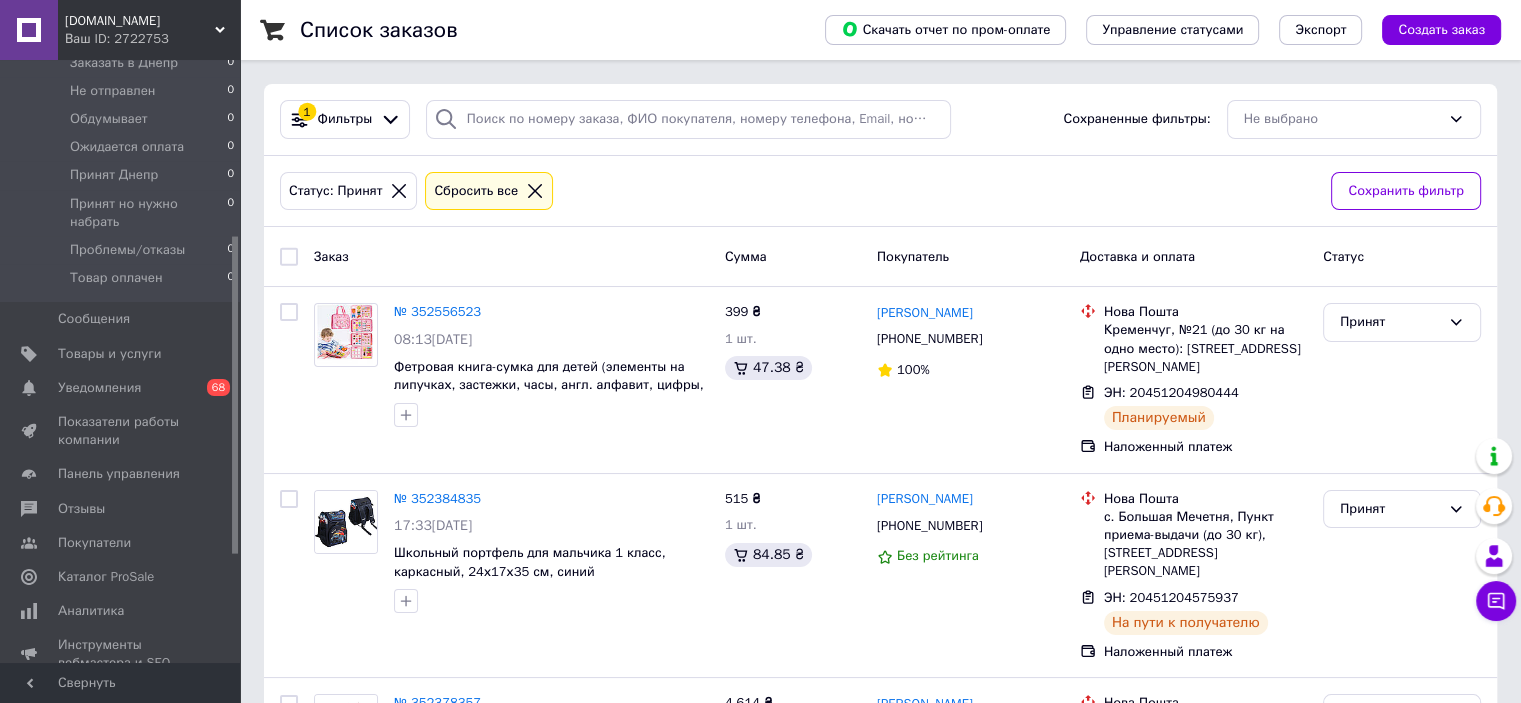 drag, startPoint x: 121, startPoint y: 613, endPoint x: 140, endPoint y: 610, distance: 19.235384 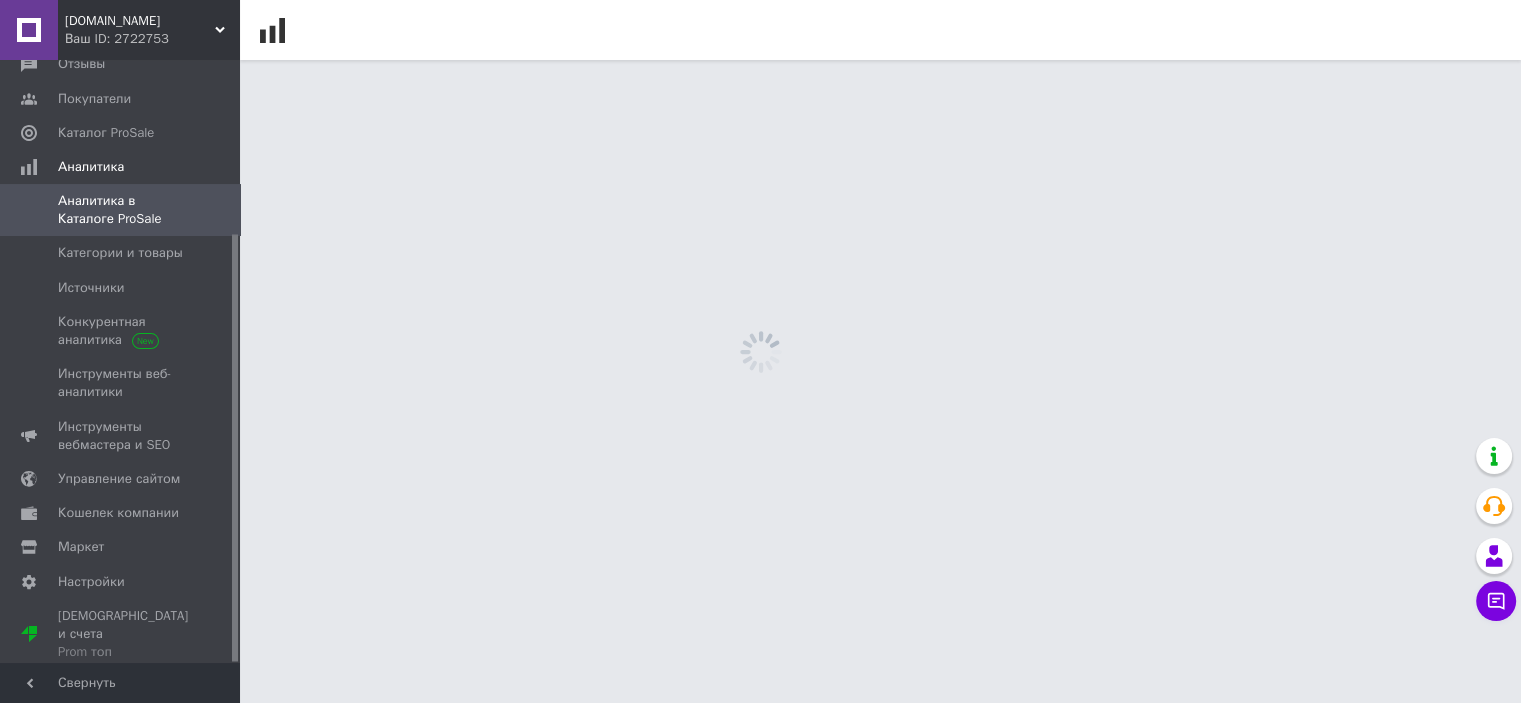 scroll, scrollTop: 245, scrollLeft: 0, axis: vertical 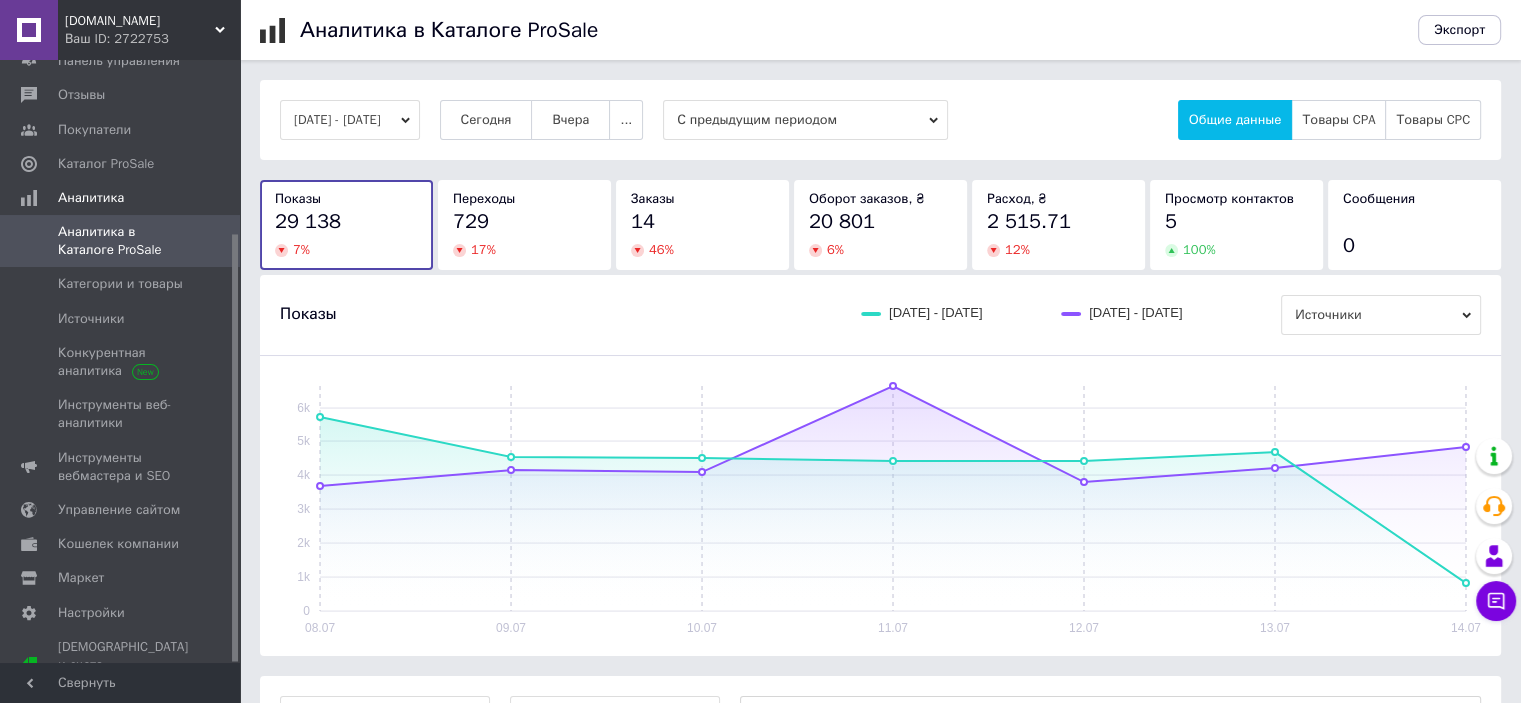 click on "[DATE] - [DATE]" at bounding box center (350, 120) 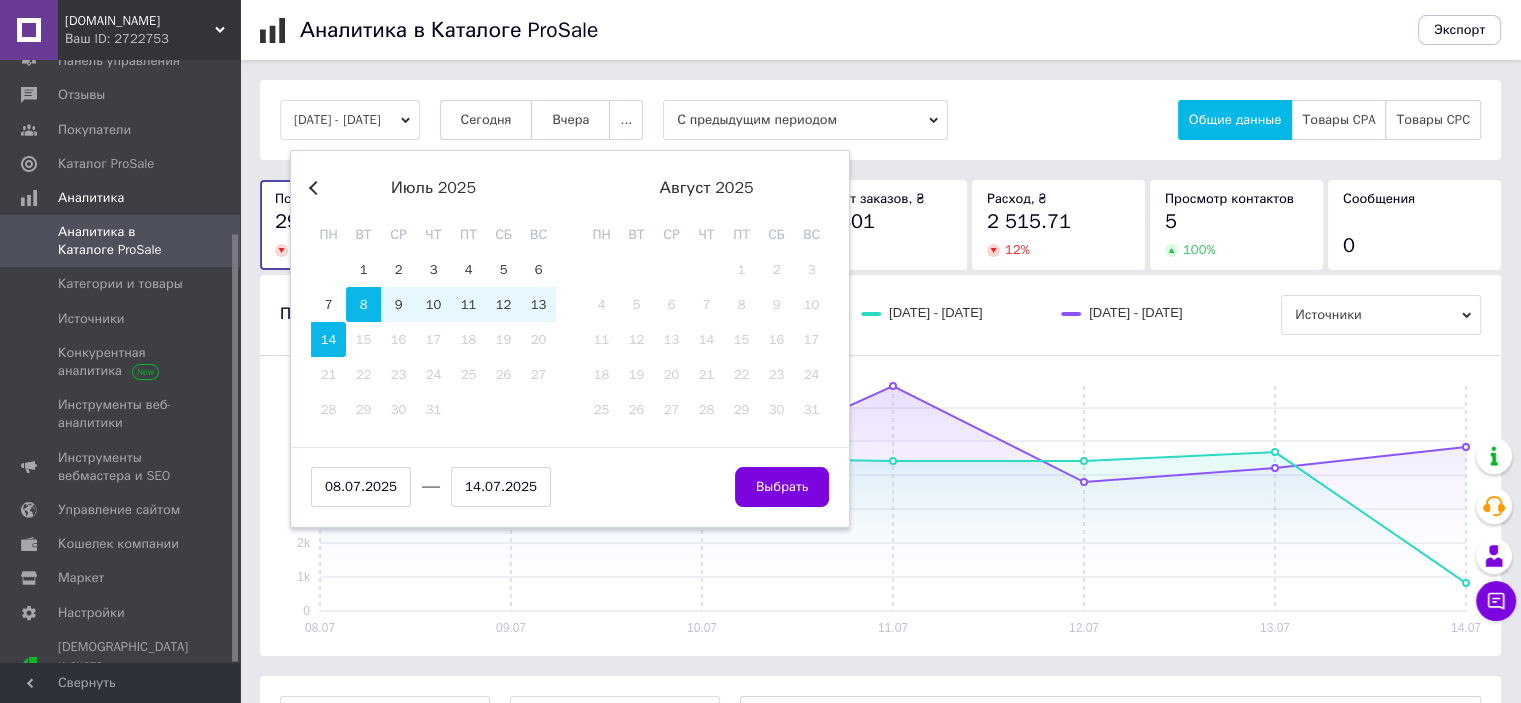 click on "июль 2025" at bounding box center [433, 188] 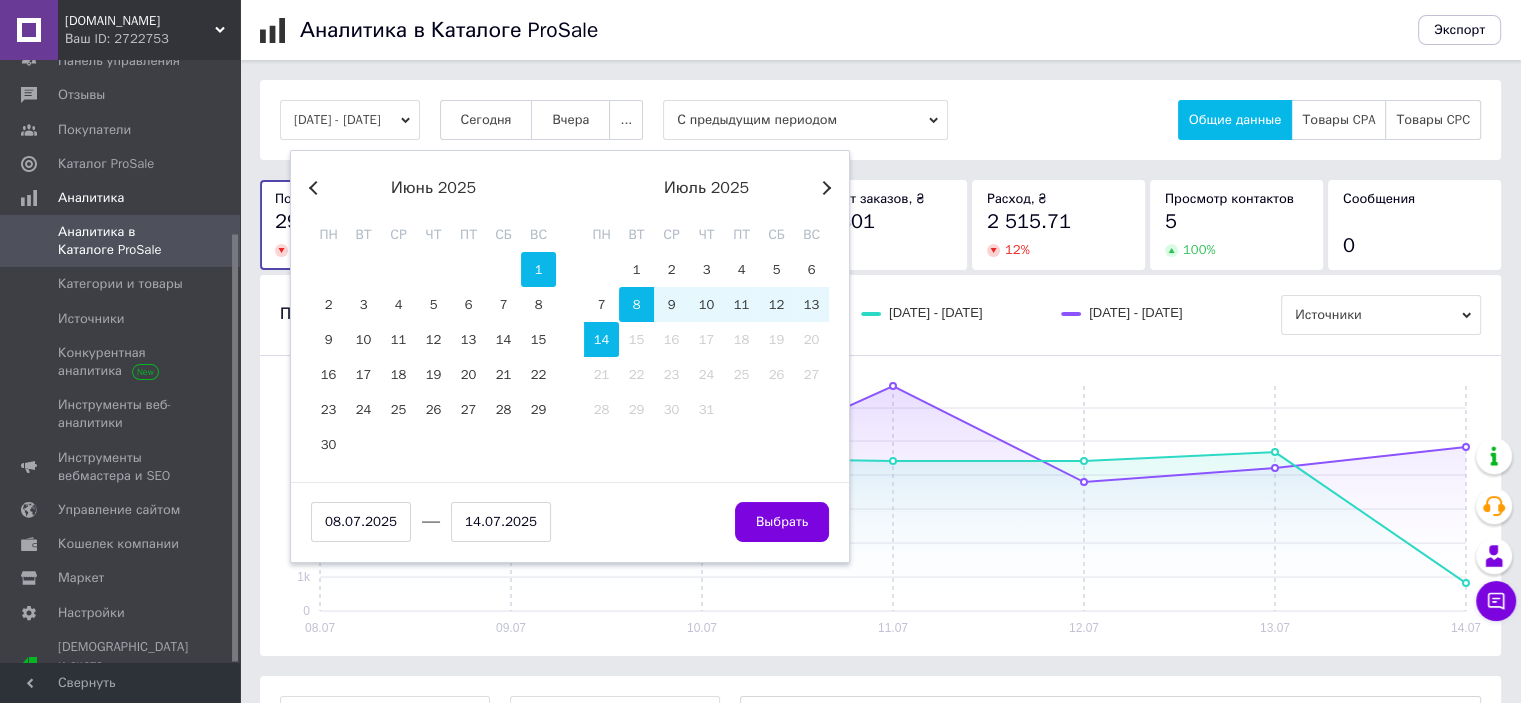 click on "1" at bounding box center [538, 269] 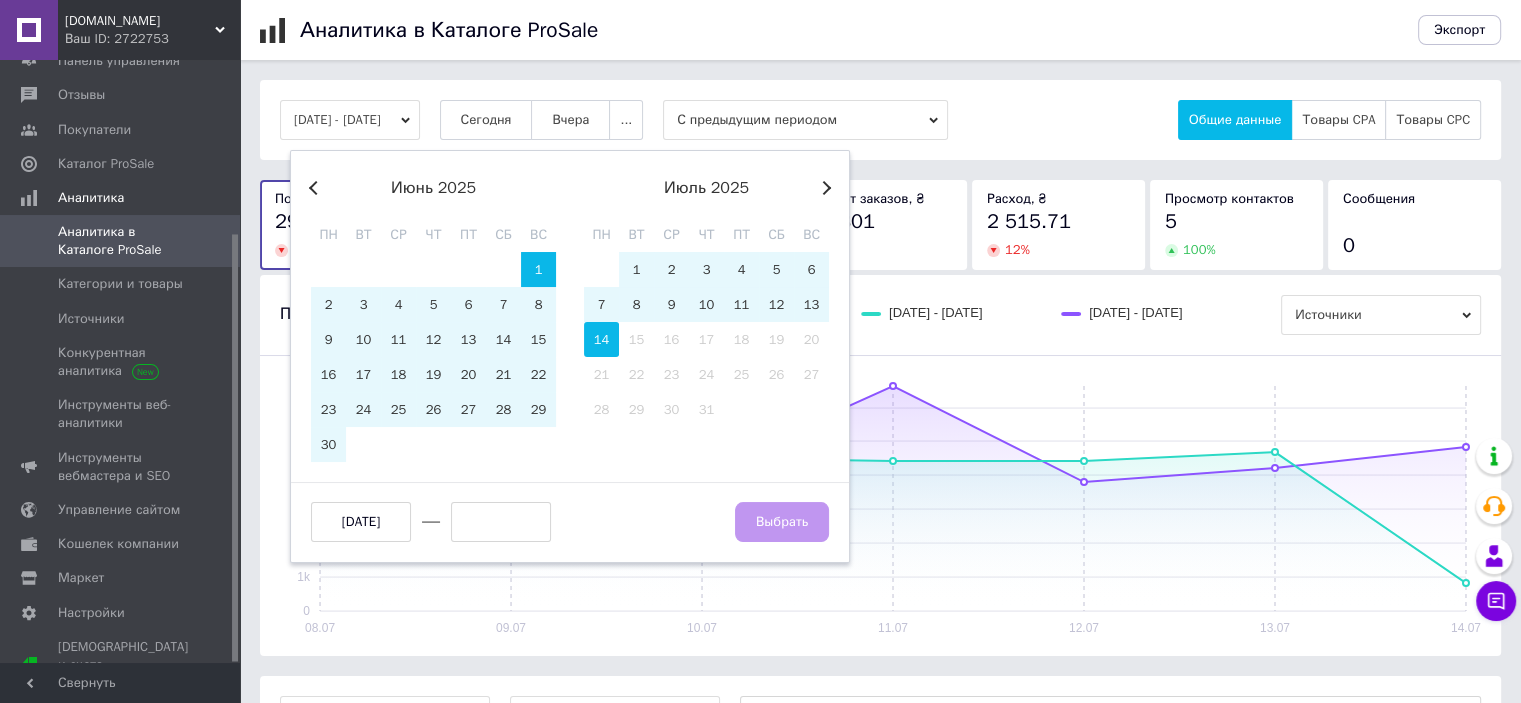 click on "14" at bounding box center [601, 339] 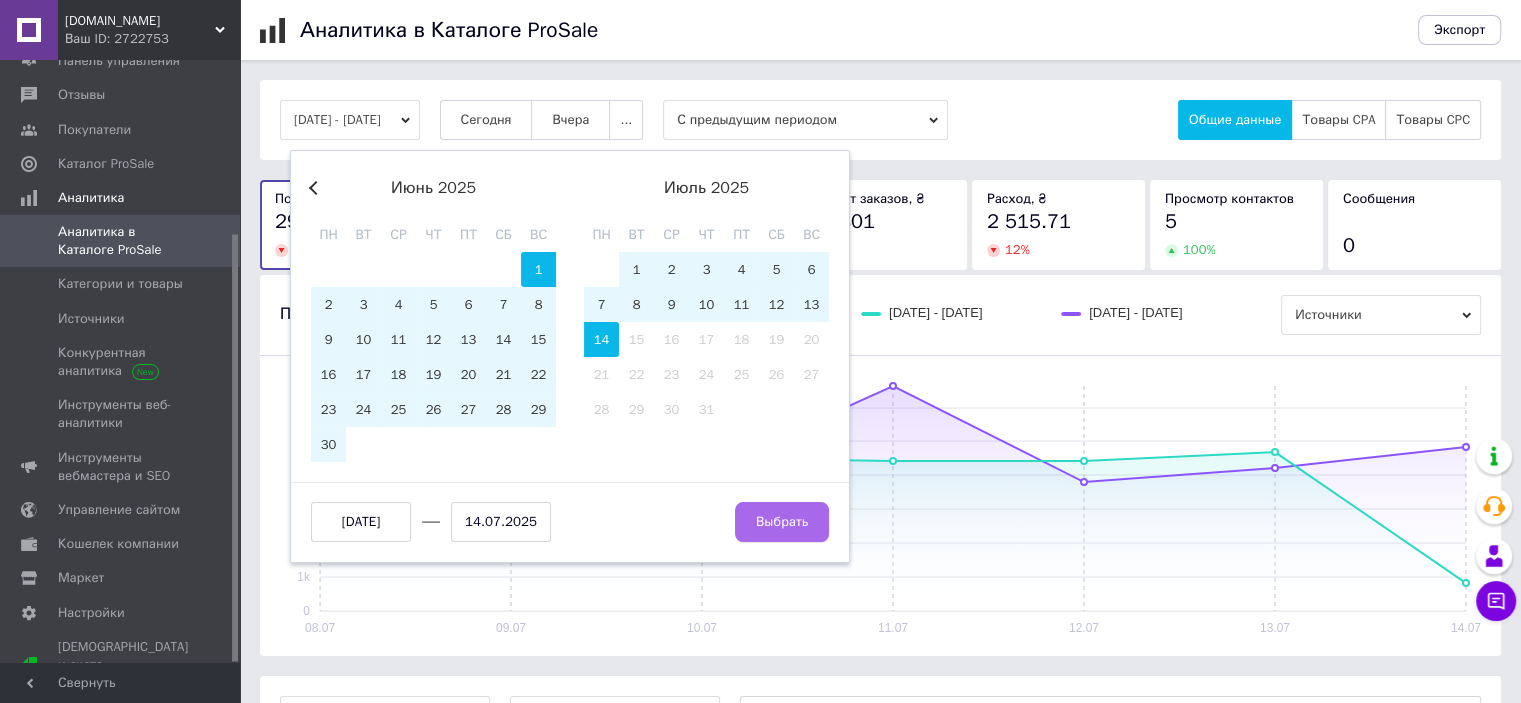 click on "Выбрать" at bounding box center (782, 522) 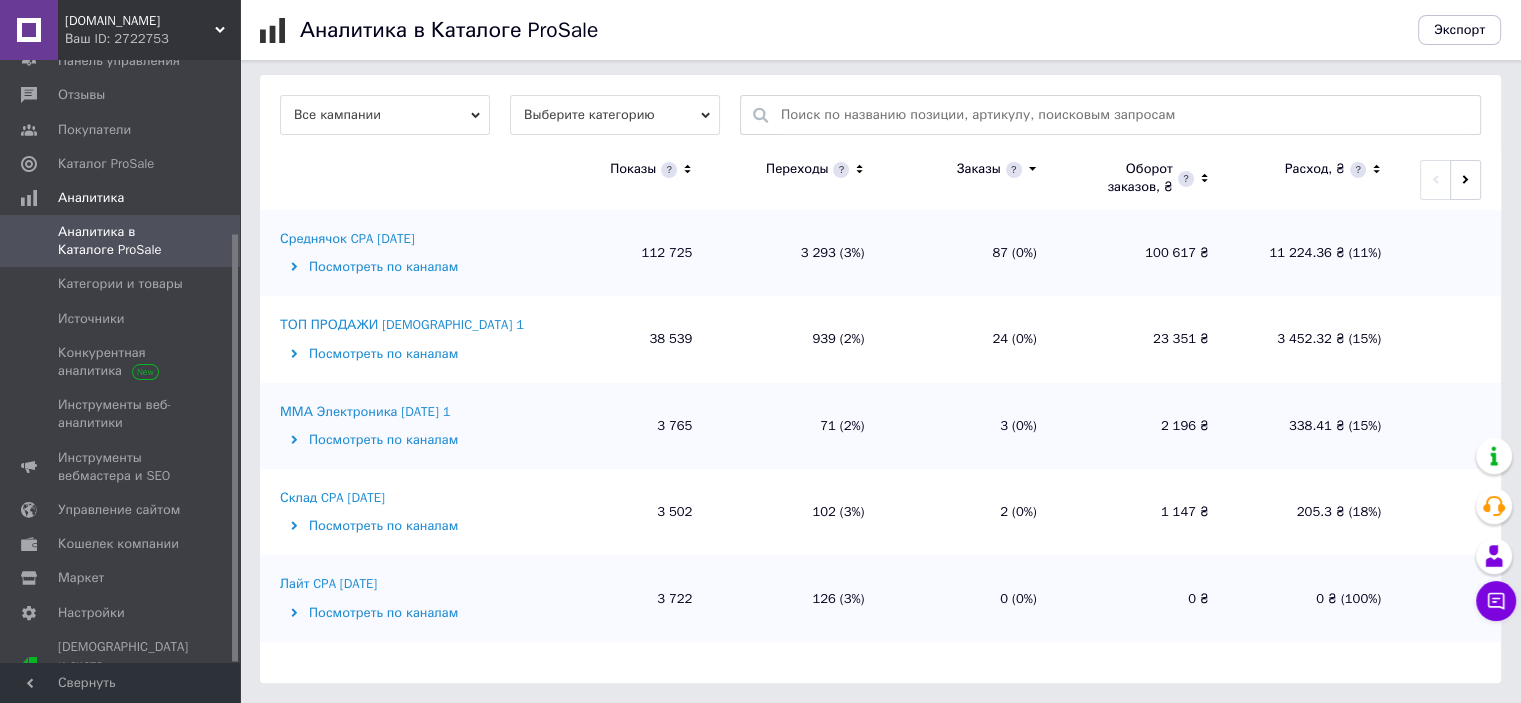 scroll, scrollTop: 600, scrollLeft: 0, axis: vertical 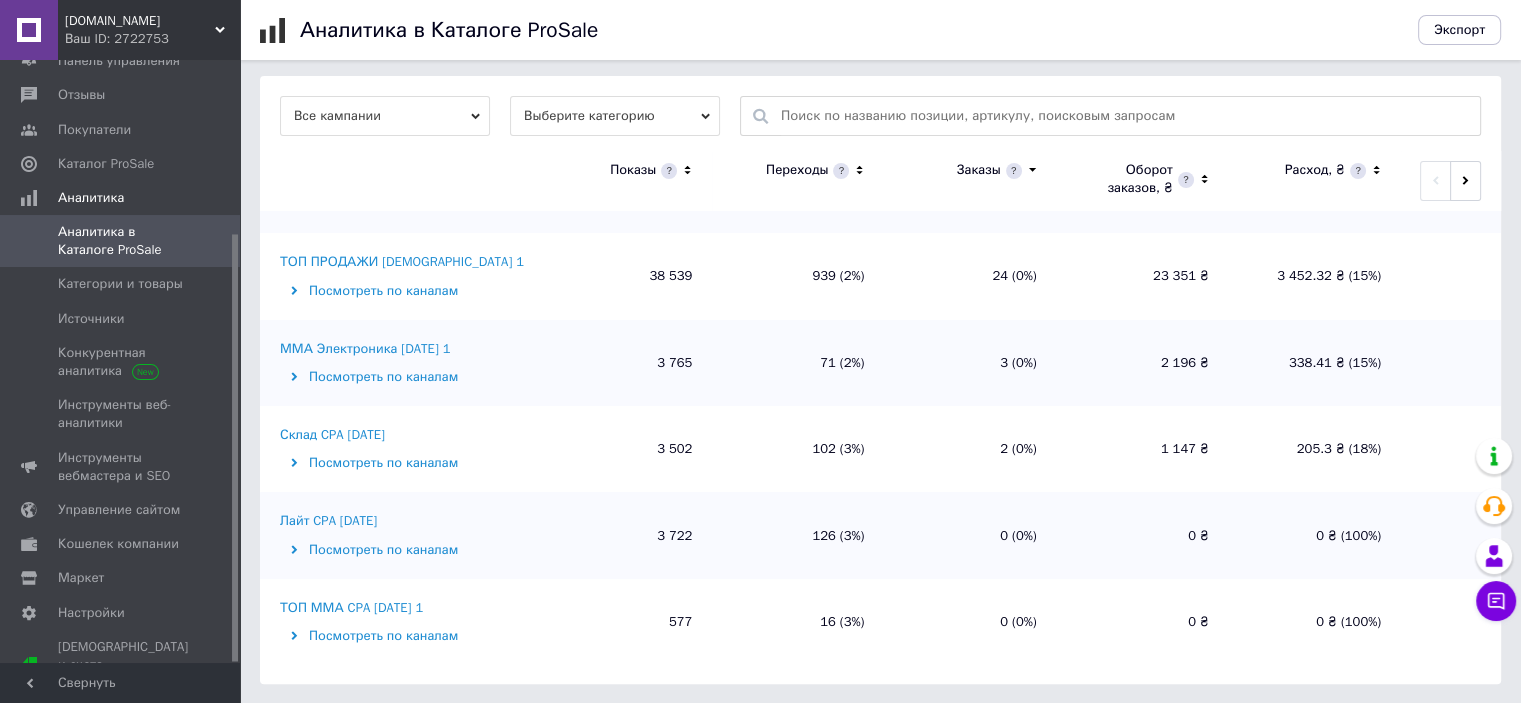 click on "Склад CPA [DATE]" at bounding box center [332, 435] 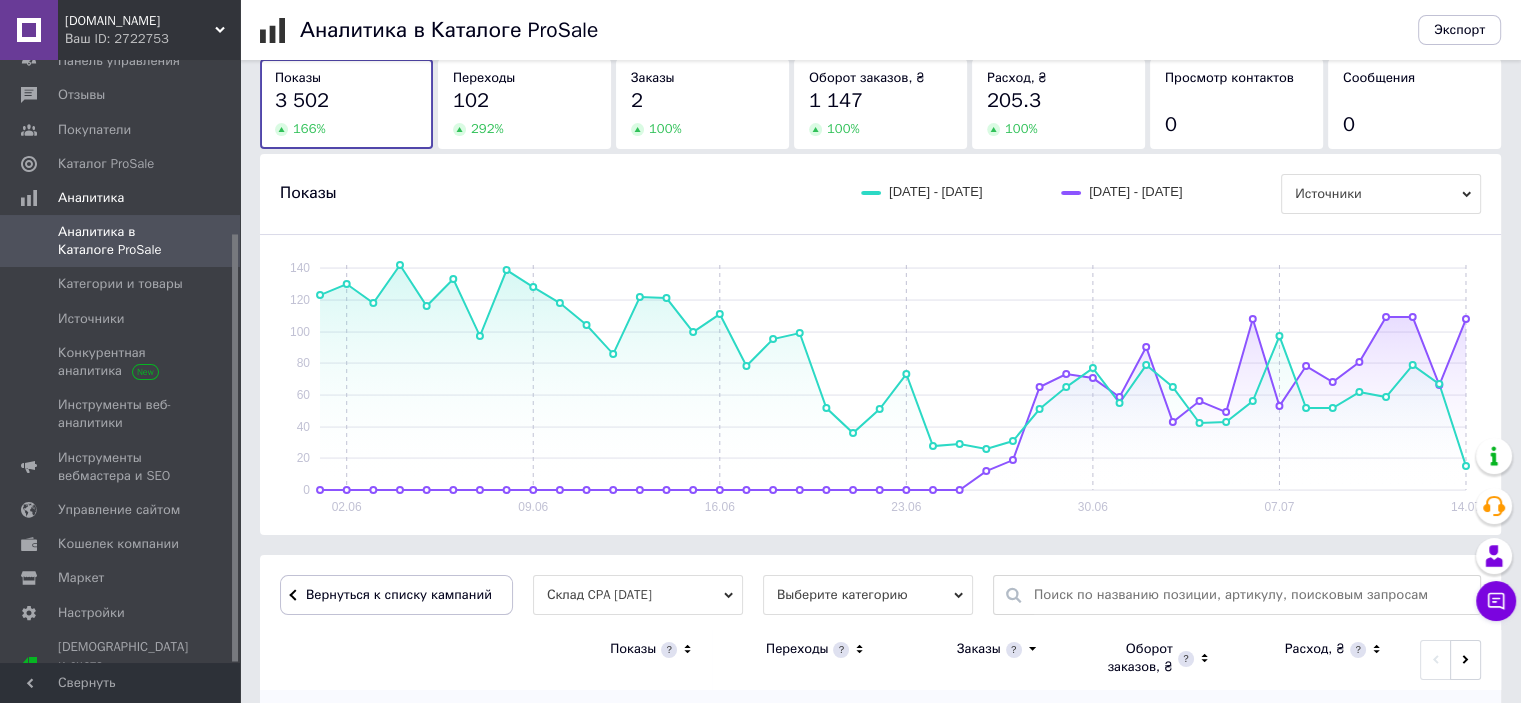 scroll, scrollTop: 600, scrollLeft: 0, axis: vertical 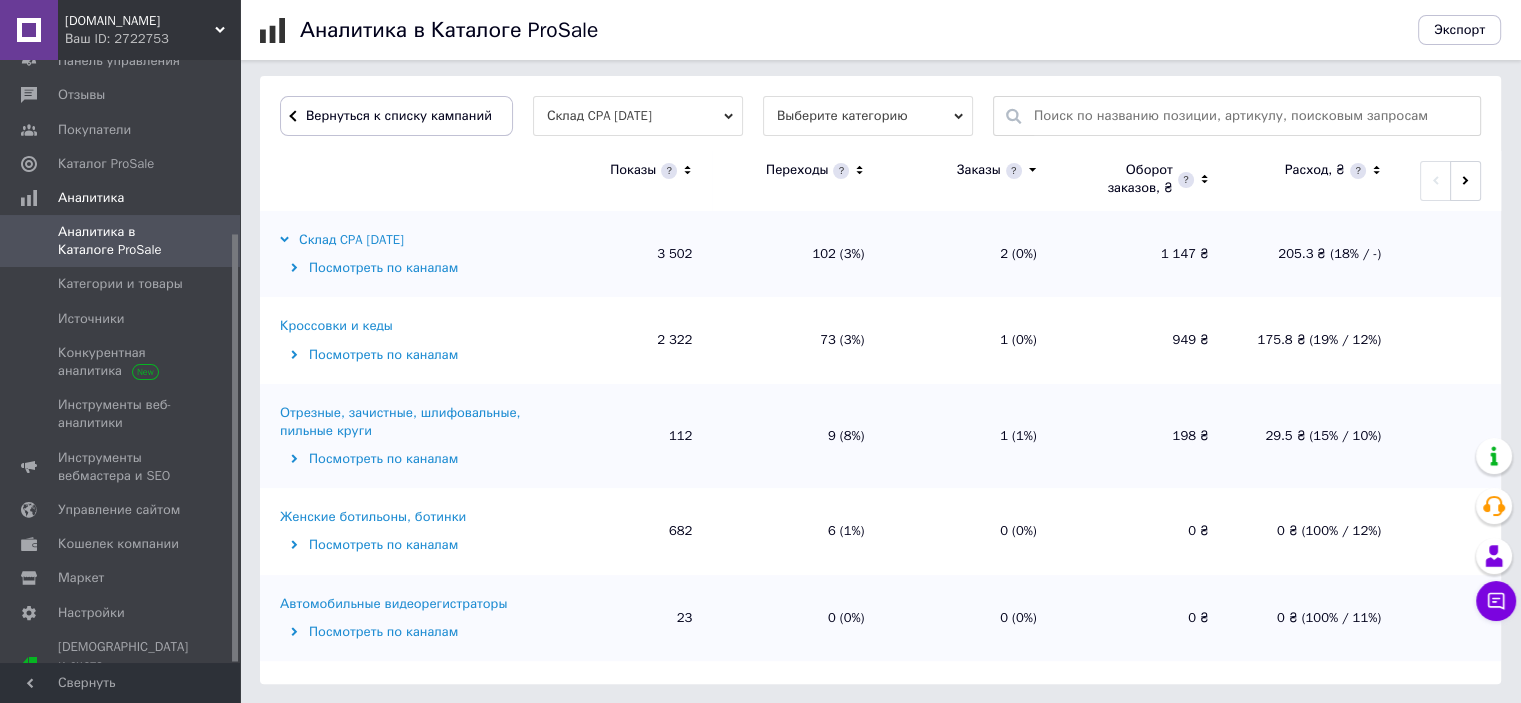 click on "Кроссовки и кеды" at bounding box center (336, 326) 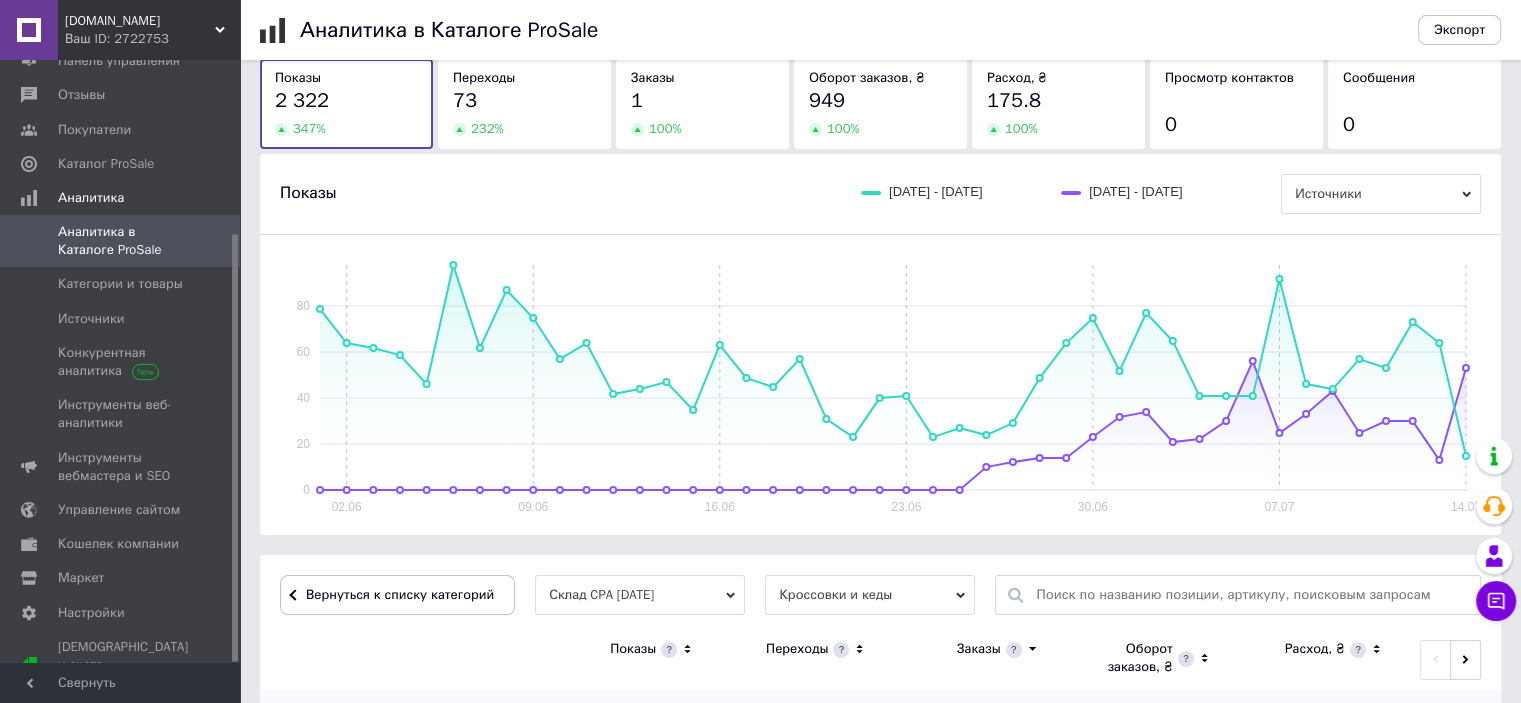 scroll, scrollTop: 600, scrollLeft: 0, axis: vertical 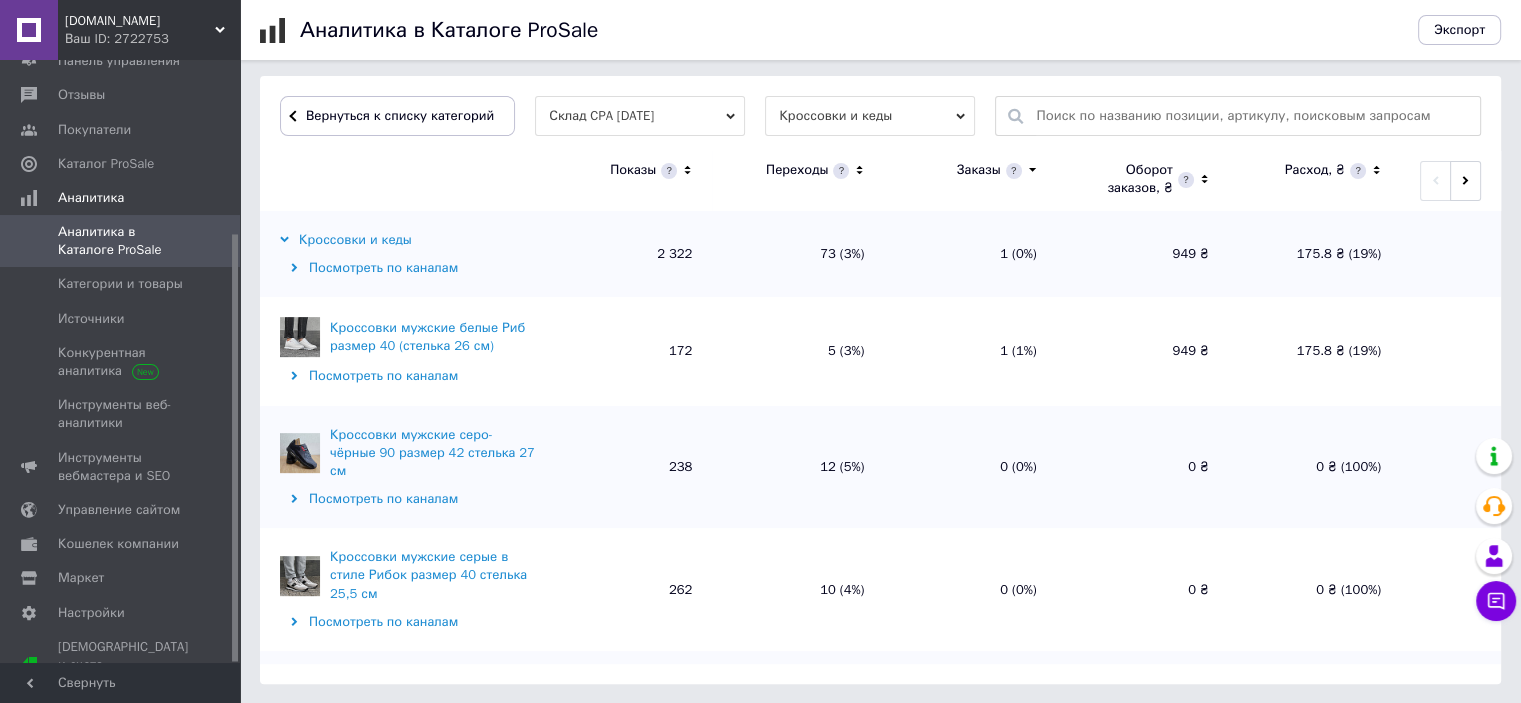 click 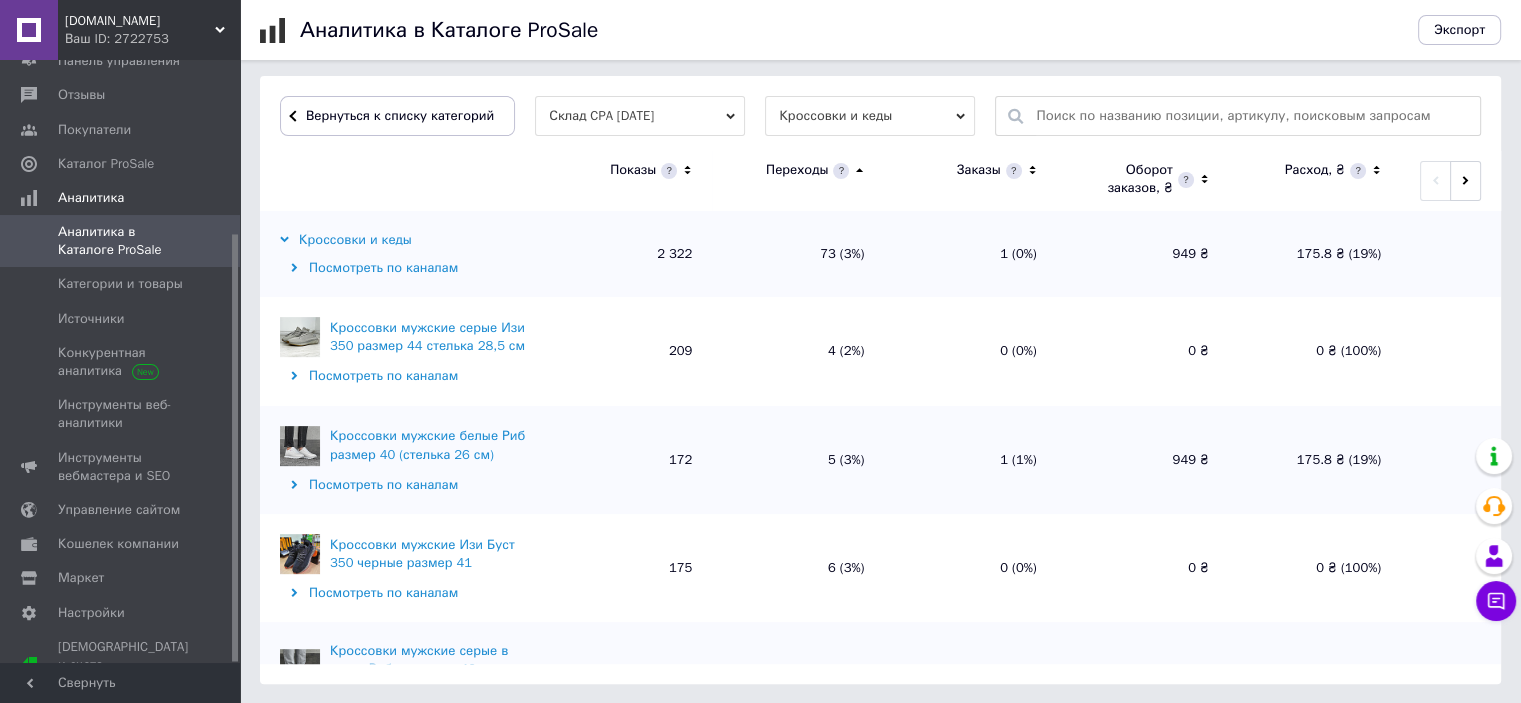 click 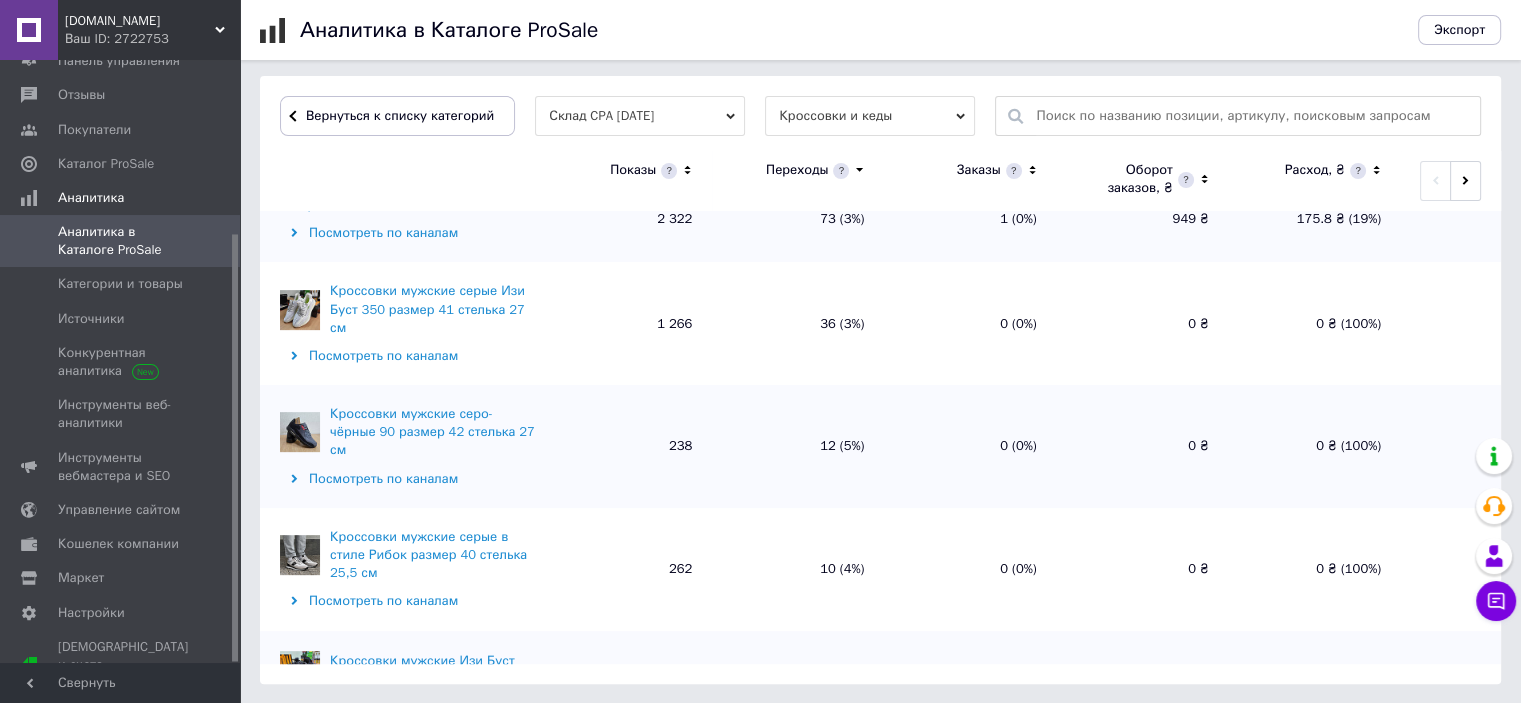 scroll, scrollTop: 0, scrollLeft: 0, axis: both 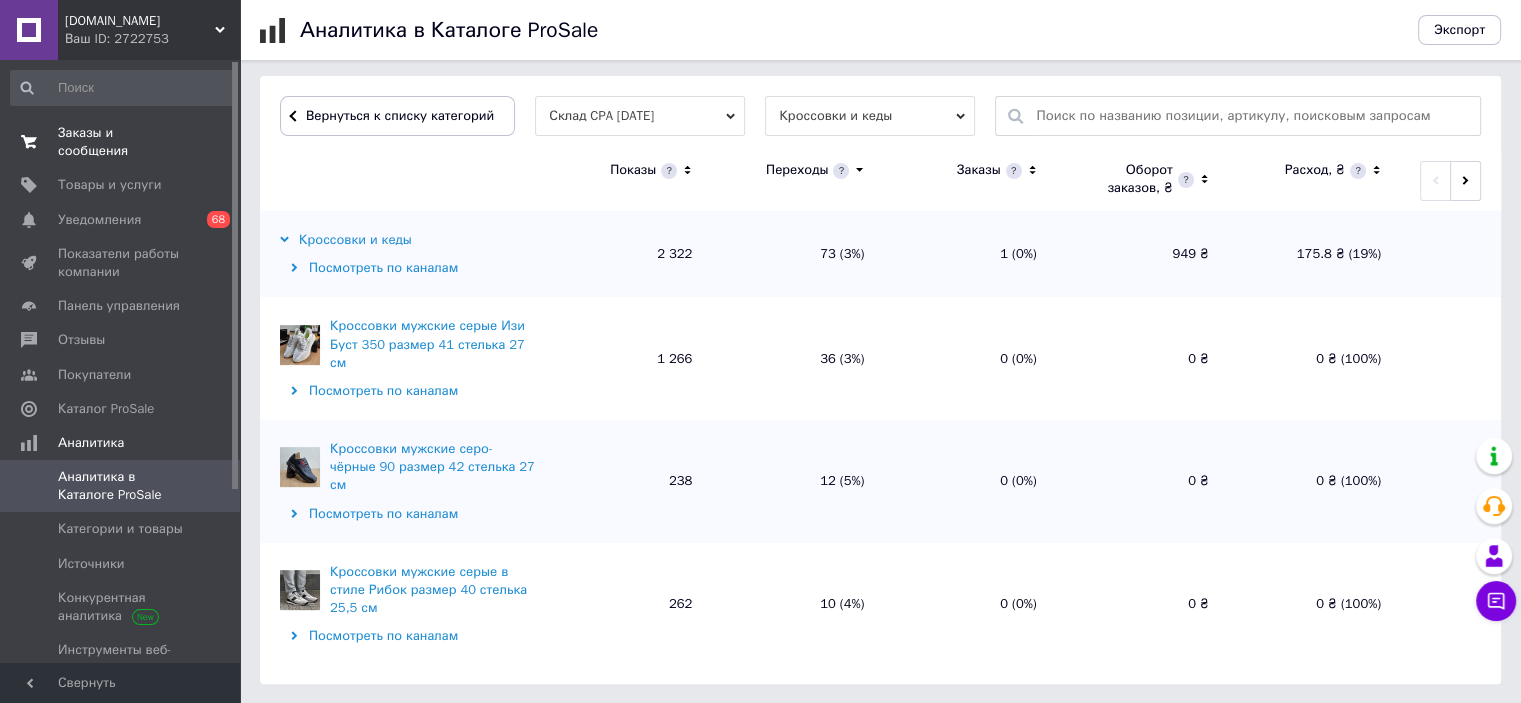 click on "Заказы и сообщения" at bounding box center [121, 142] 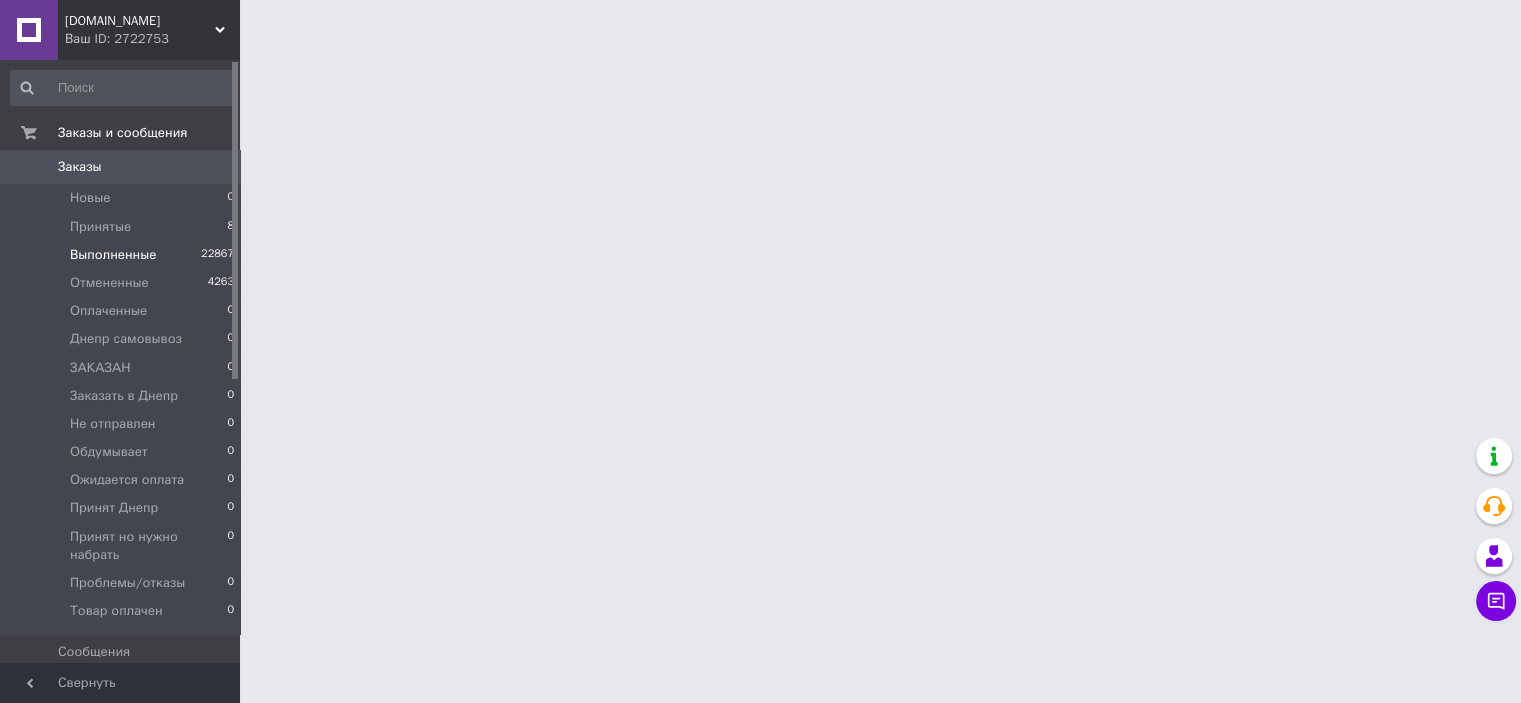 scroll, scrollTop: 0, scrollLeft: 0, axis: both 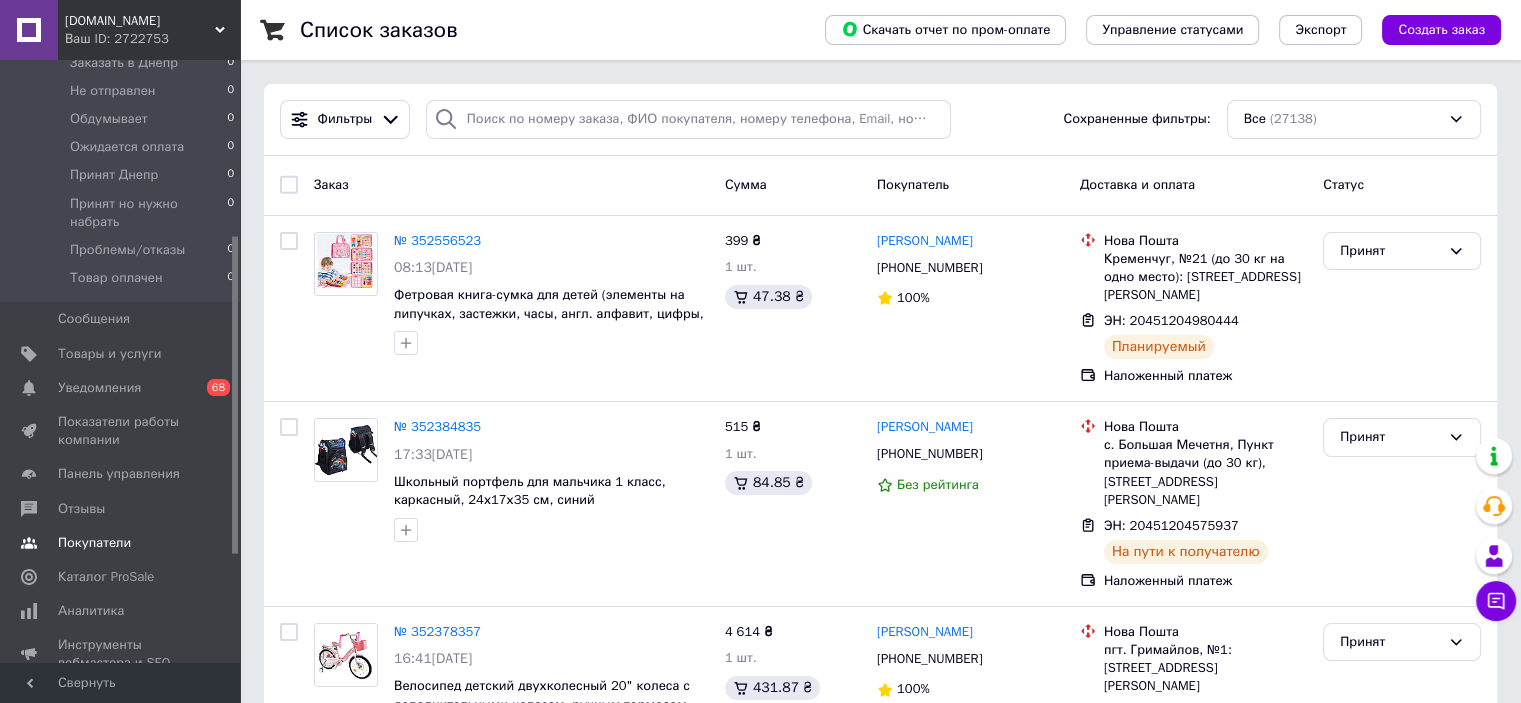 click on "Товары и услуги" at bounding box center [110, 354] 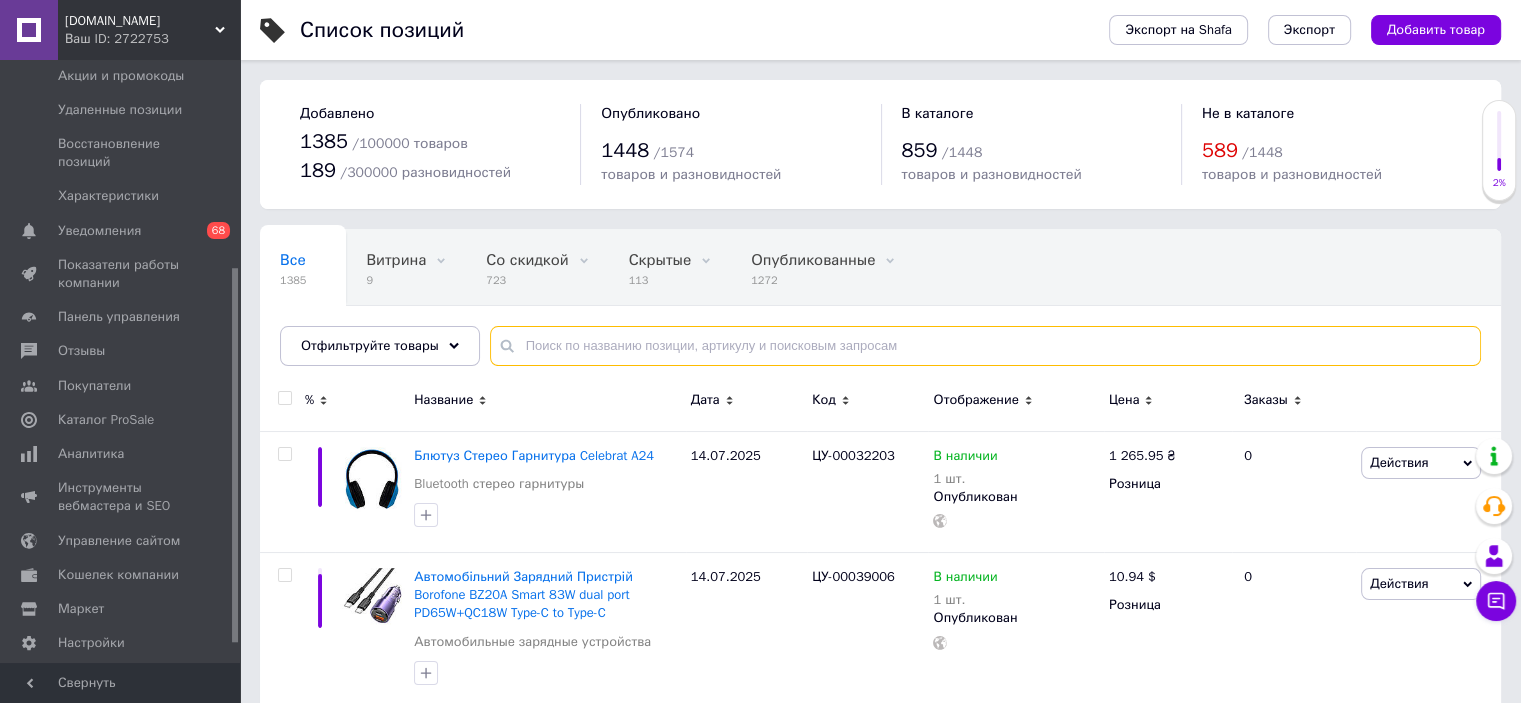 click at bounding box center [985, 346] 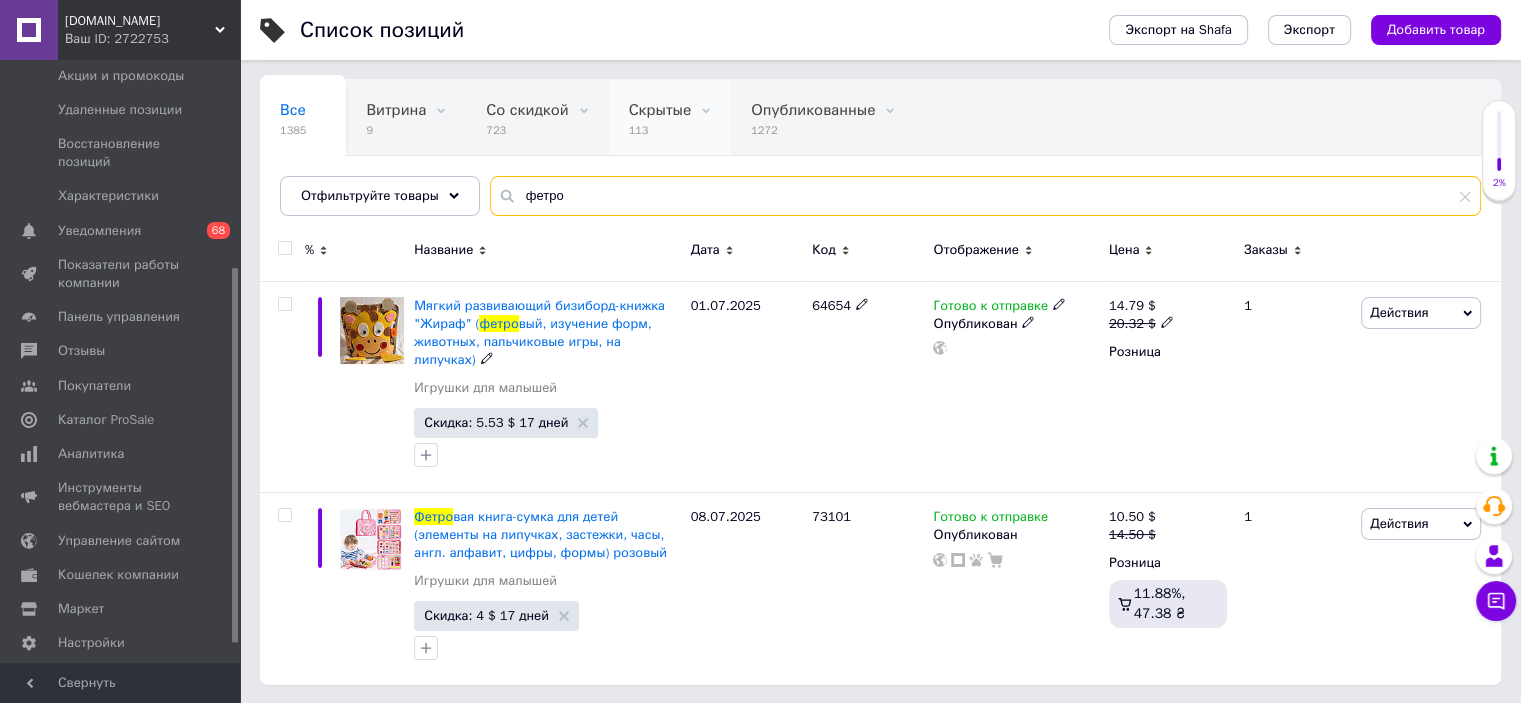 scroll, scrollTop: 132, scrollLeft: 0, axis: vertical 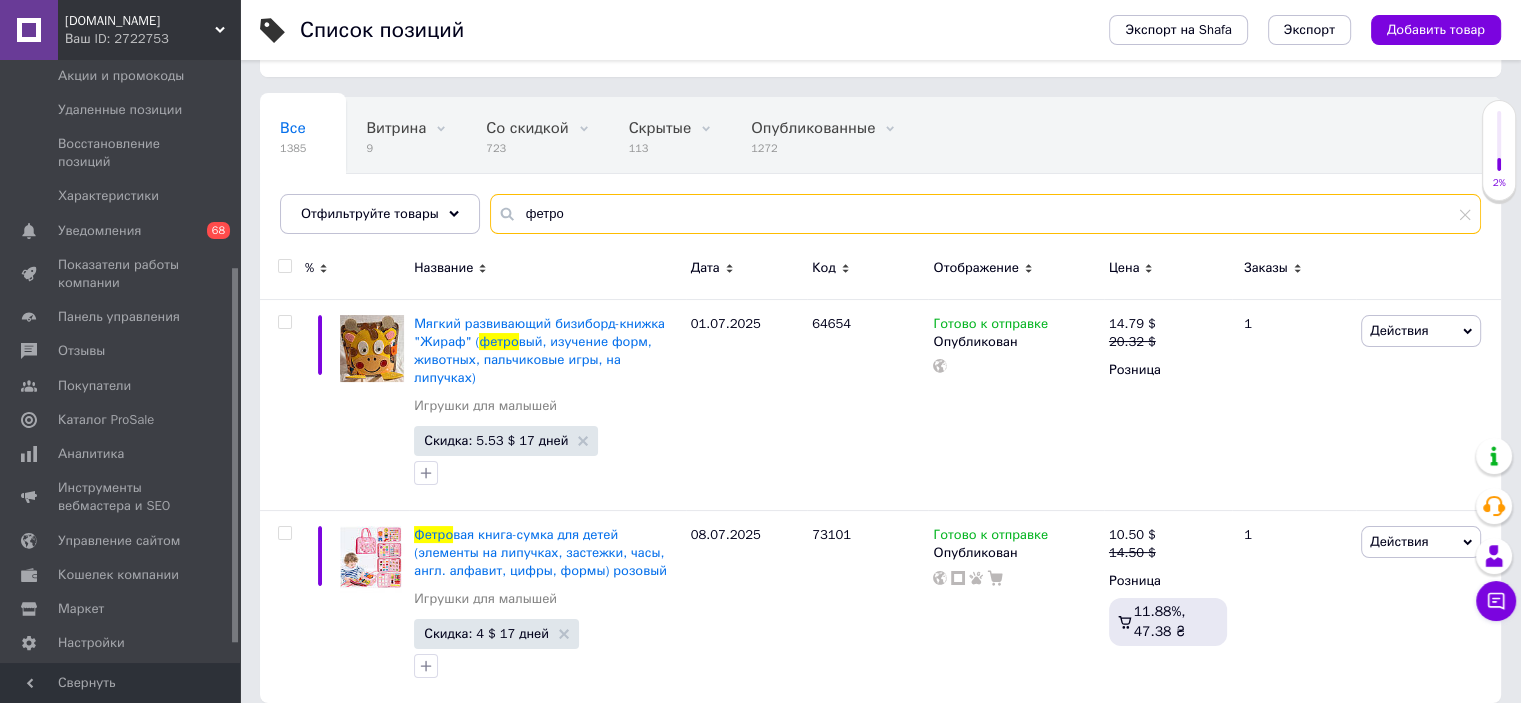 type on "фетро" 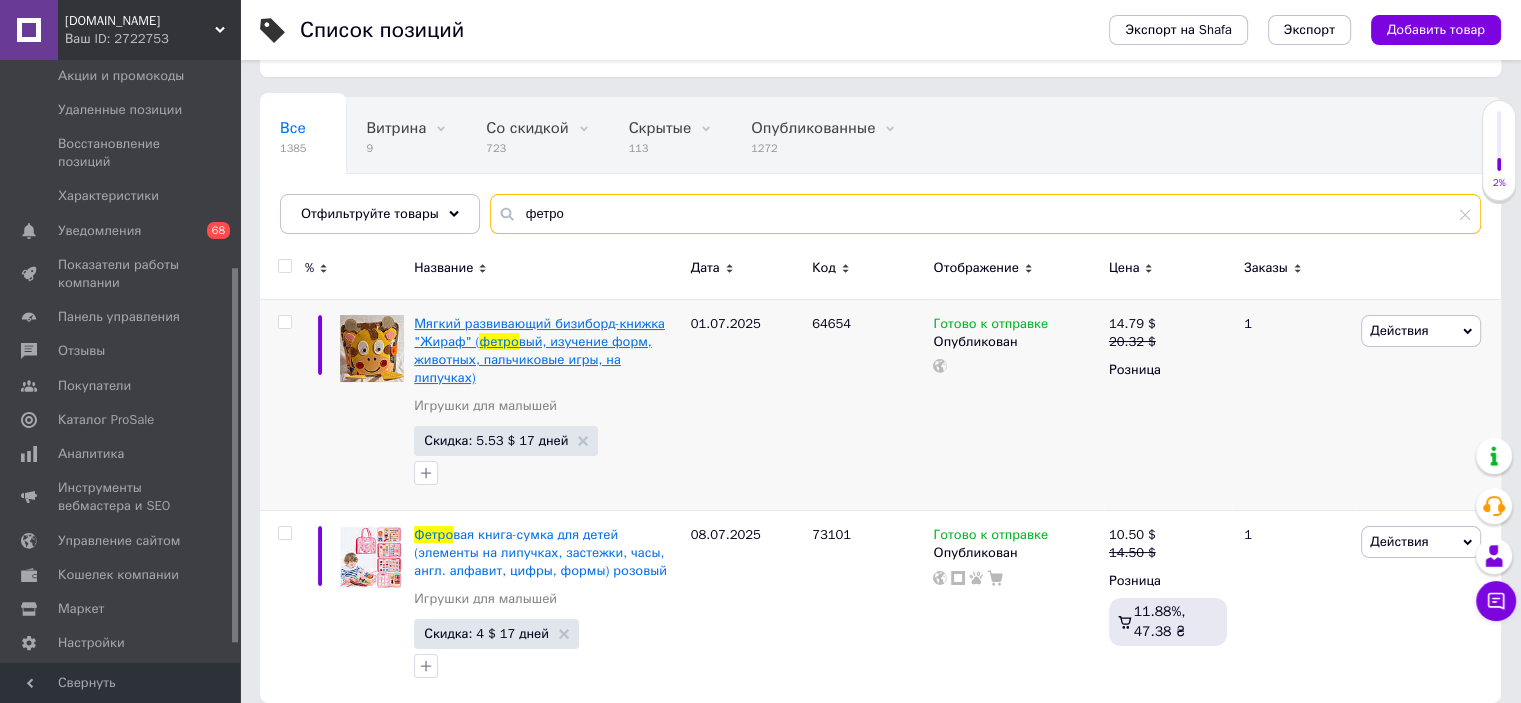 scroll, scrollTop: 150, scrollLeft: 0, axis: vertical 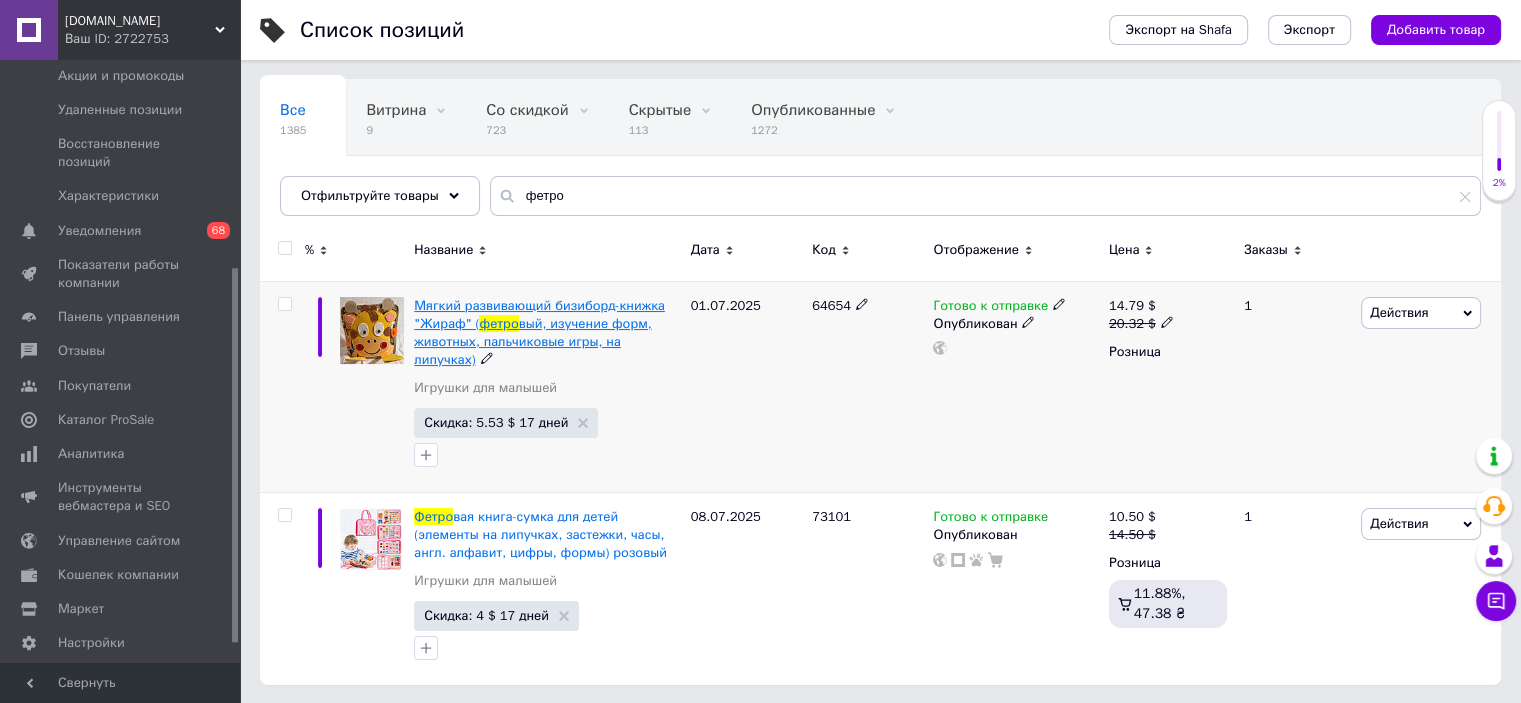 click on "вый, изучение форм, животных, пальчиковые игры, на липучках)" at bounding box center [532, 341] 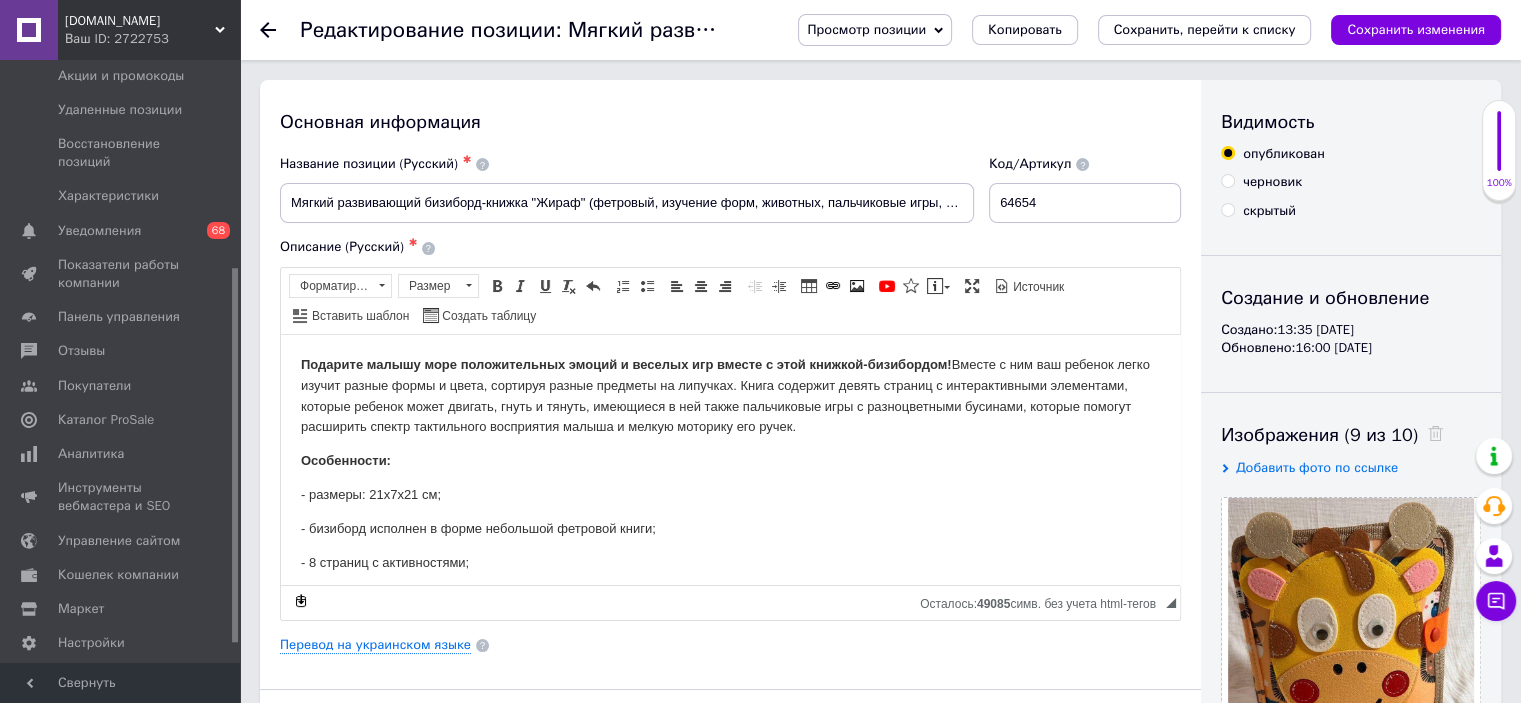 scroll, scrollTop: 0, scrollLeft: 0, axis: both 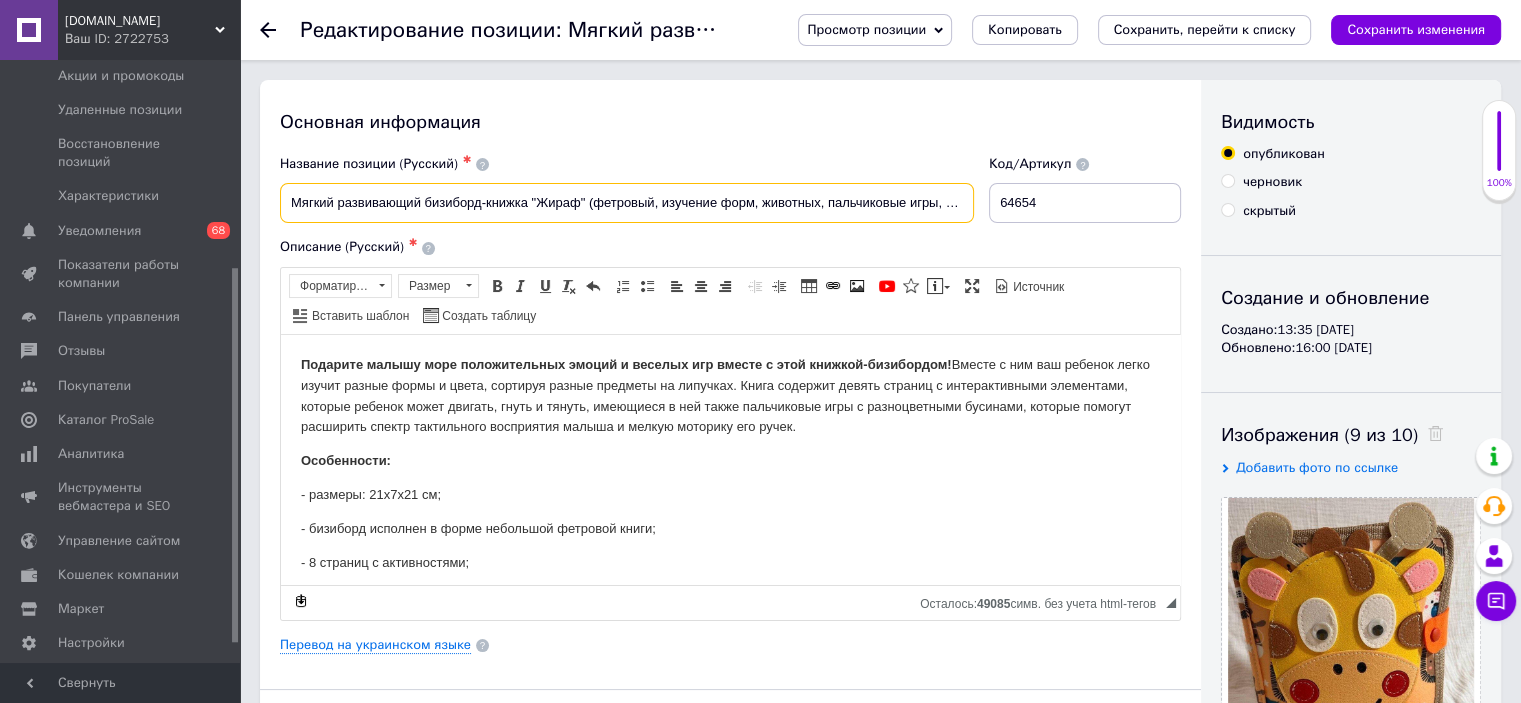 click on "Мягкий развивающий бизиборд-книжка "Жираф" (фетровый, изучение форм, животных, пальчиковые игры, на липучках)" at bounding box center [627, 203] 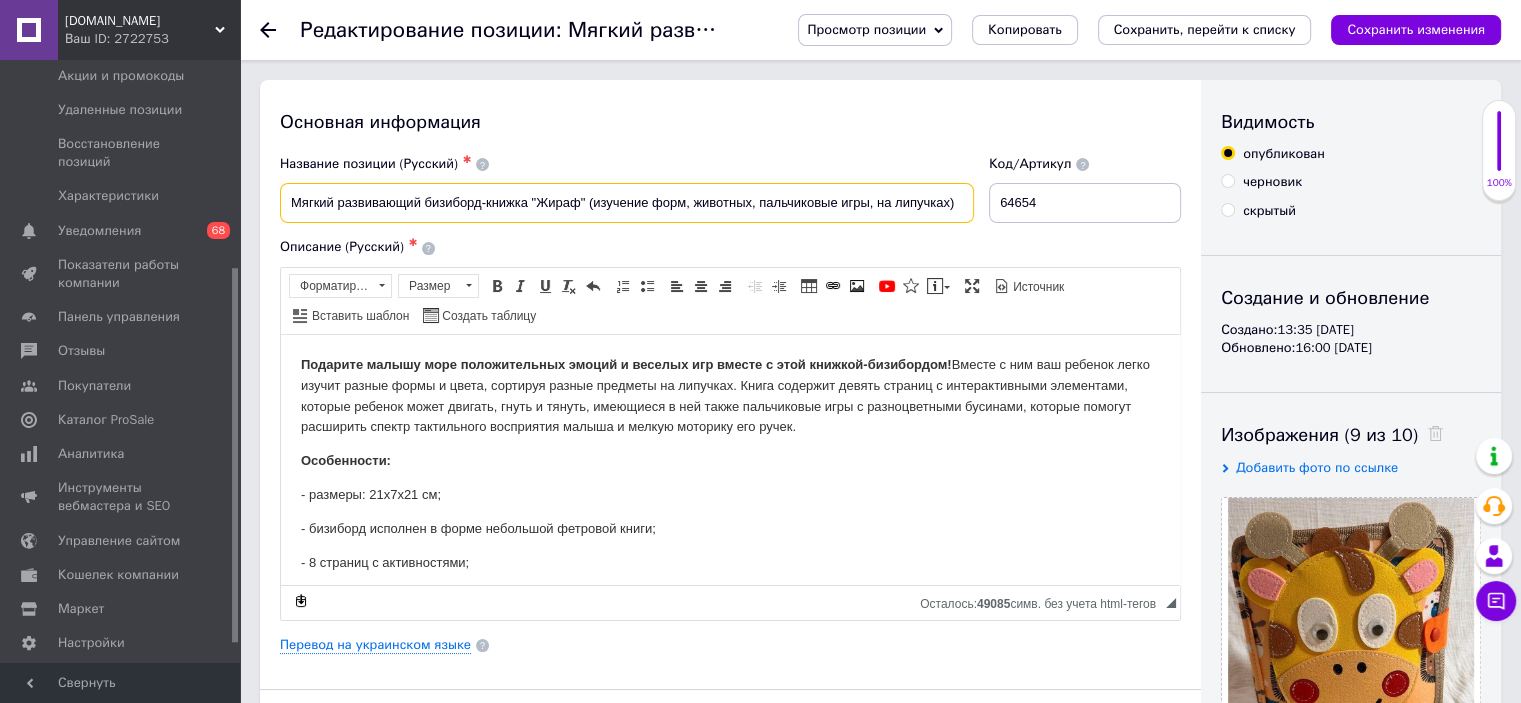 click on "Мягкий развивающий бизиборд-книжка "Жираф" (изучение форм, животных, пальчиковые игры, на липучках)" at bounding box center (627, 203) 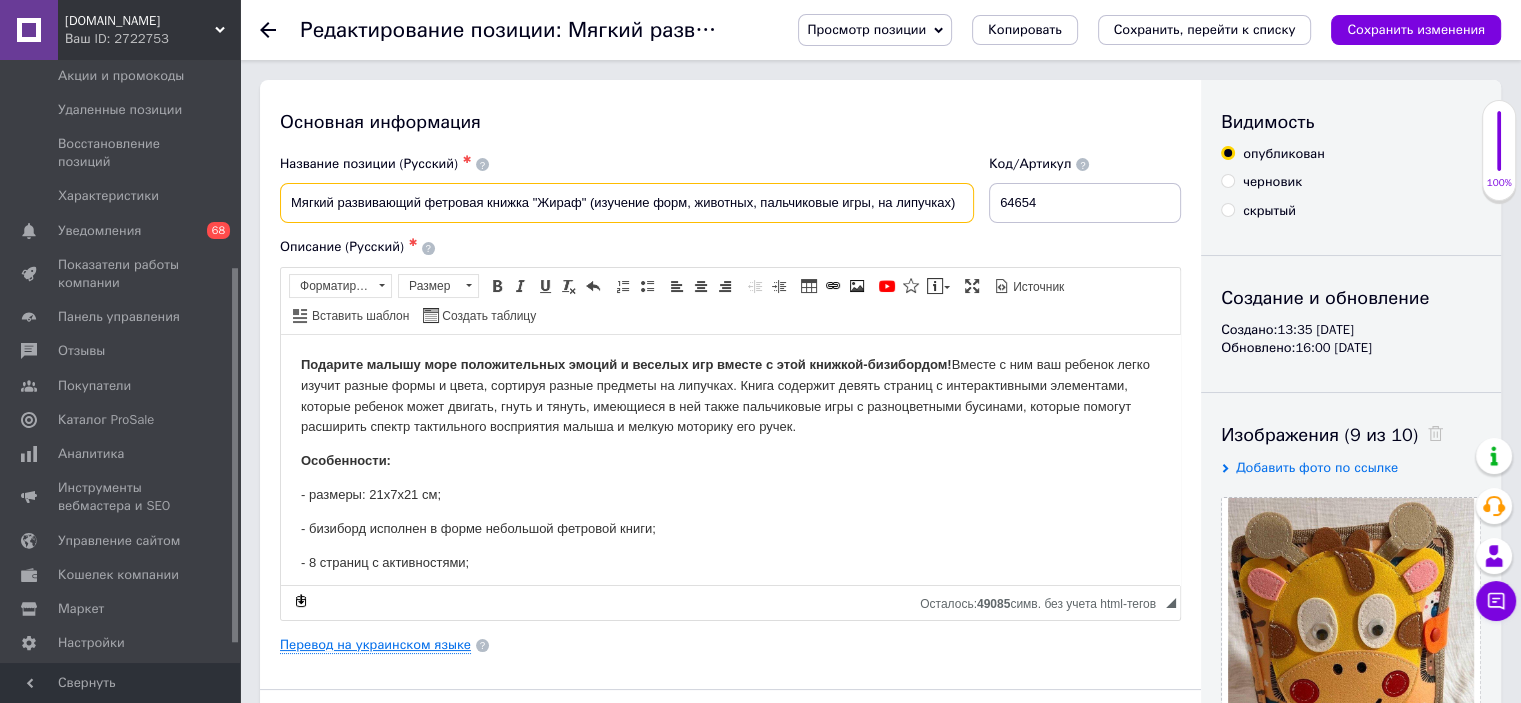 type on "Мягкий развивающий фетровая книжка "Жираф" (изучение форм, животных, пальчиковые игры, на липучках)" 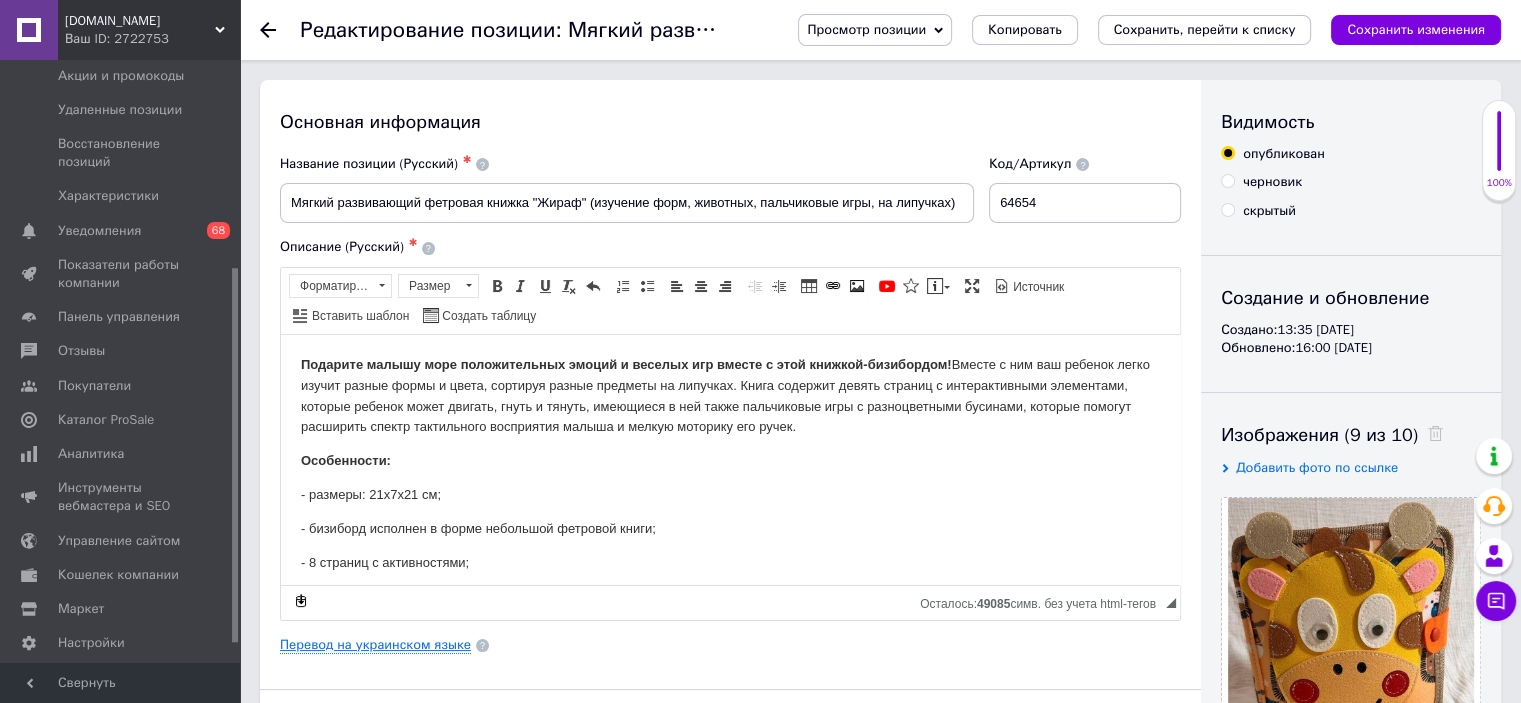 click on "Перевод на украинском языке" at bounding box center (375, 645) 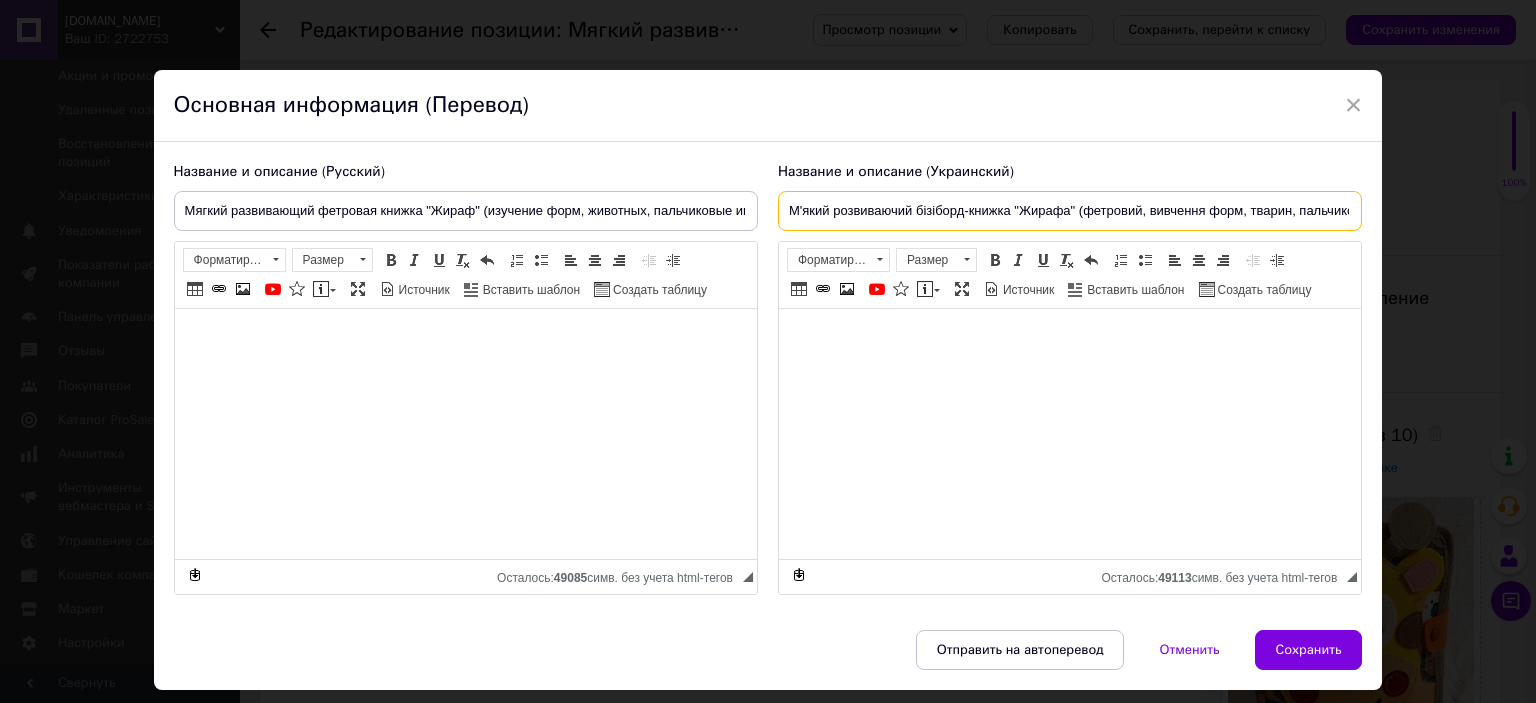 click on "М'який розвиваючий бізіборд-книжка "Жирафа" (фетровий, вивчення форм, тварин, пальчикові ігри, на липучках)" at bounding box center [1070, 211] 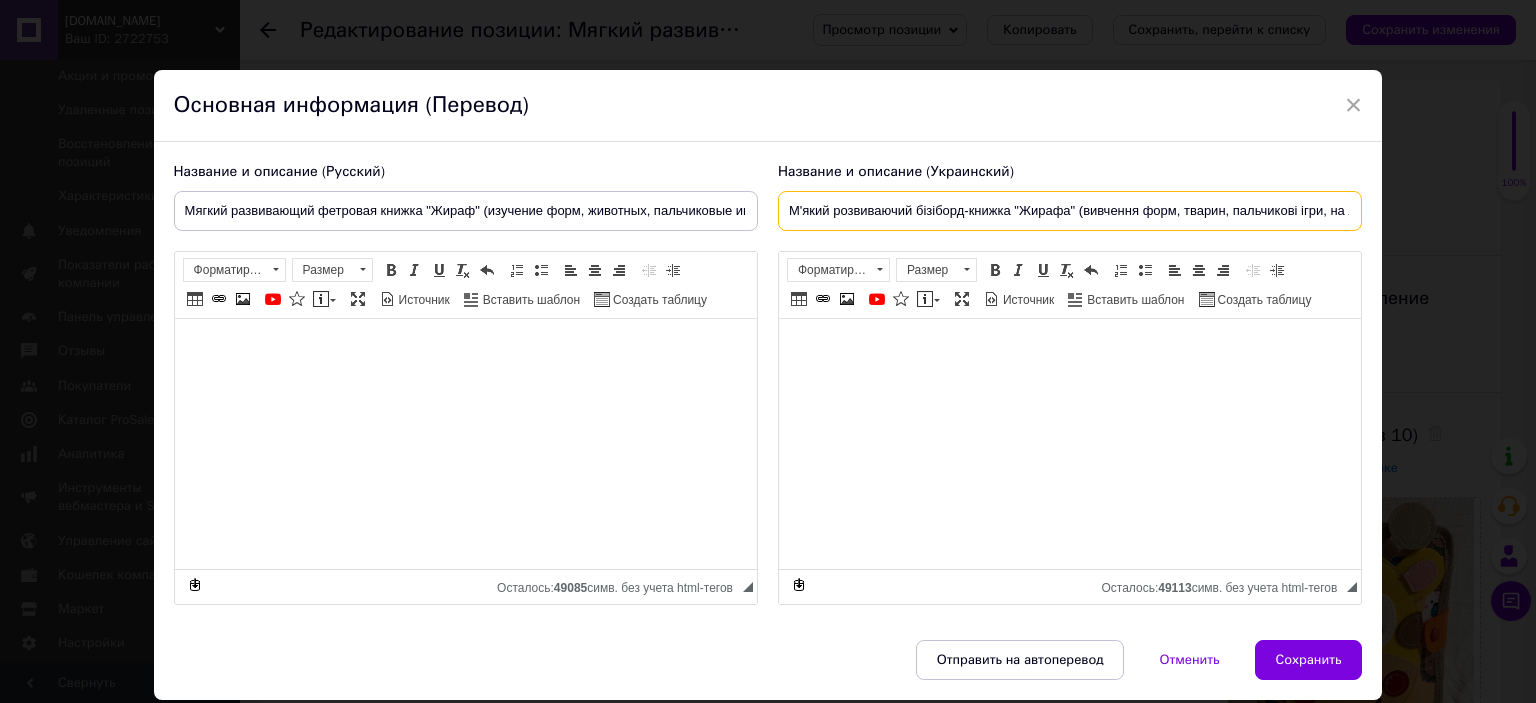 click on "М'який розвиваючий бізіборд-книжка "Жирафа" (вивчення форм, тварин, пальчикові ігри, на липучках)" at bounding box center (1070, 211) 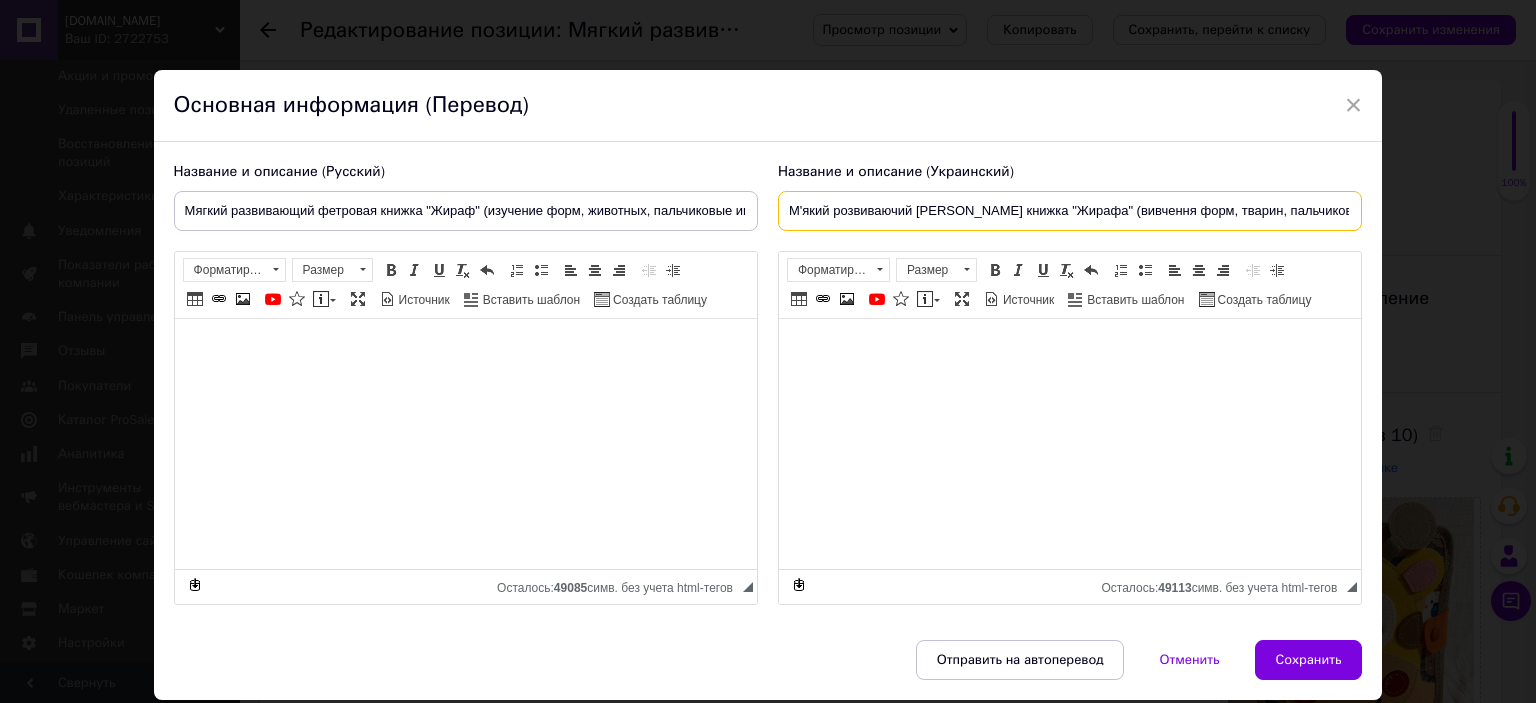 drag, startPoint x: 826, startPoint y: 211, endPoint x: 811, endPoint y: 212, distance: 15.033297 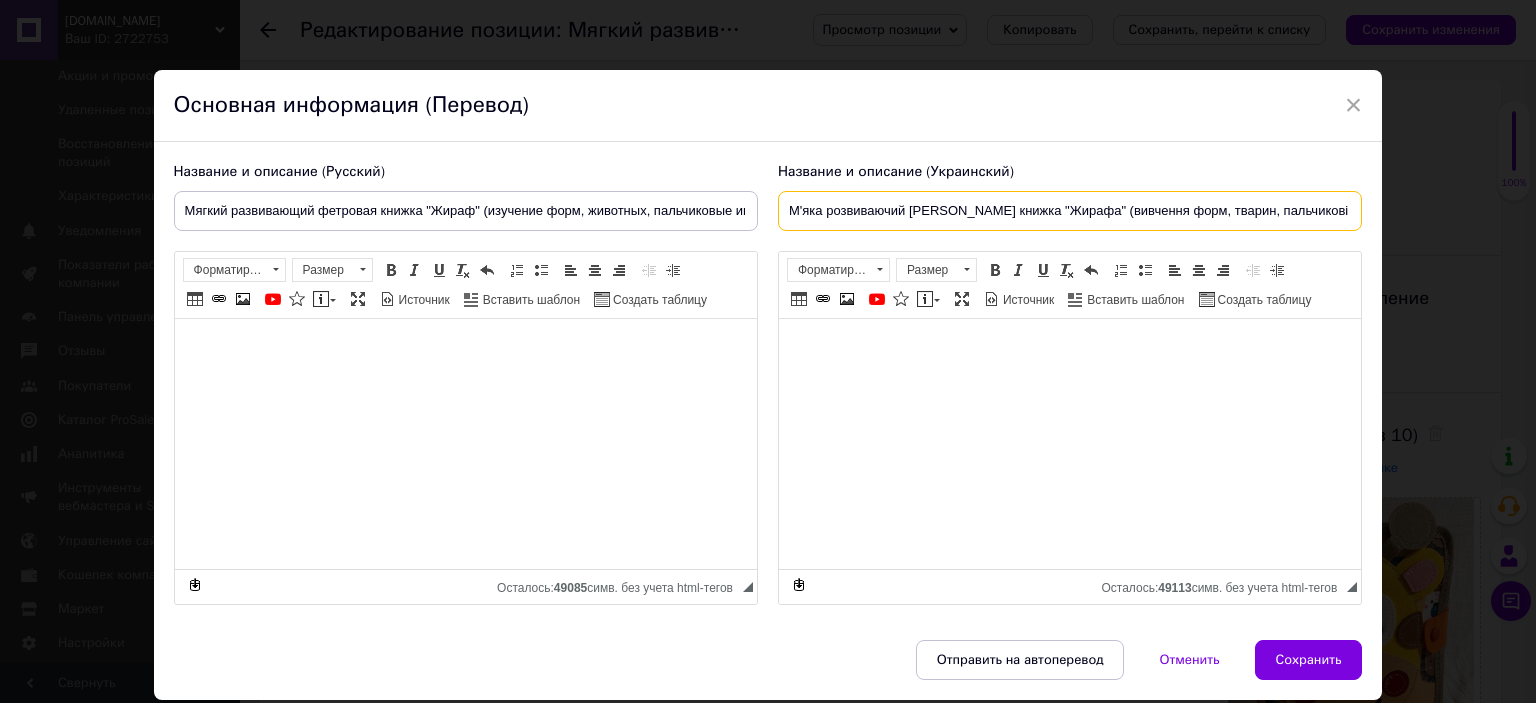 drag, startPoint x: 902, startPoint y: 211, endPoint x: 890, endPoint y: 212, distance: 12.0415945 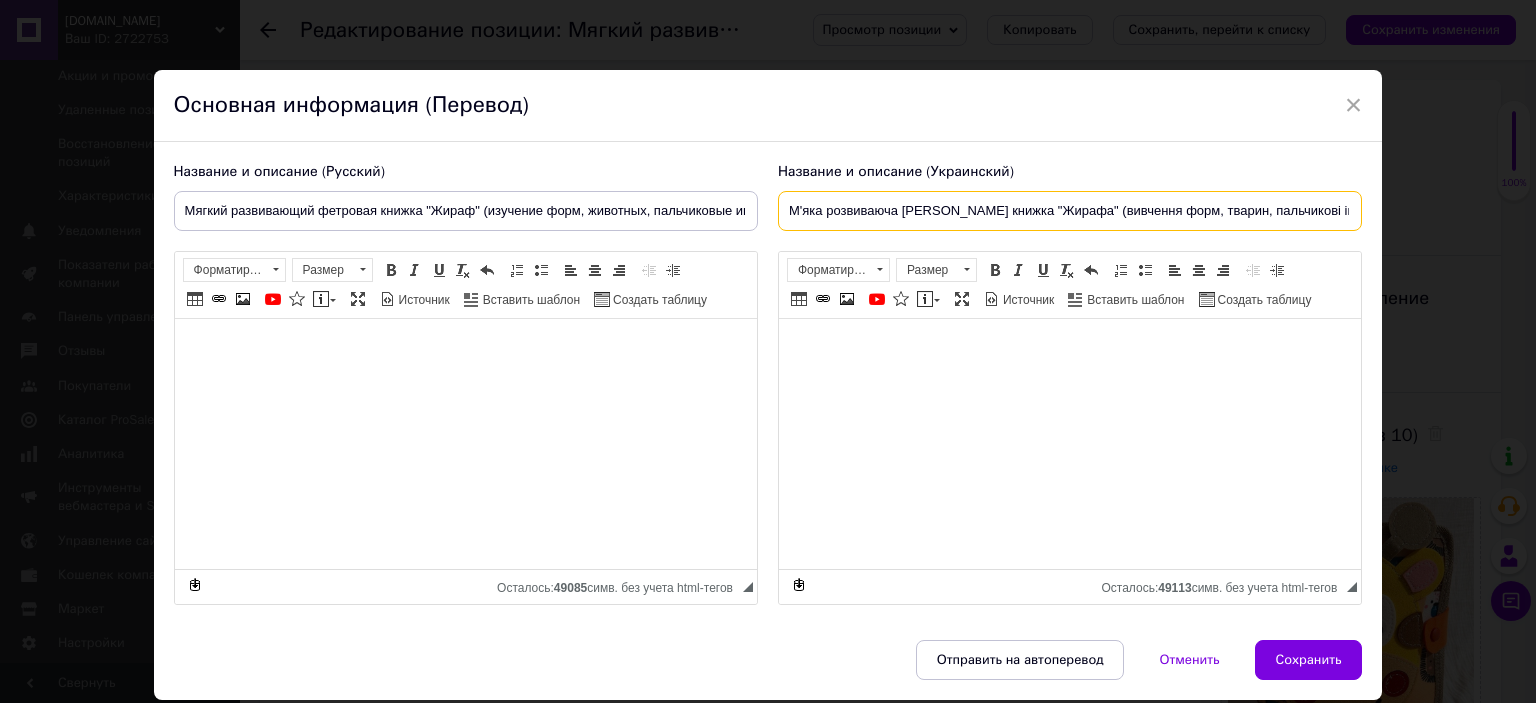type on "М'яка розвиваюча [PERSON_NAME] книжка "Жирафа" (вивчення форм, тварин, пальчикові ігри, на липучках)" 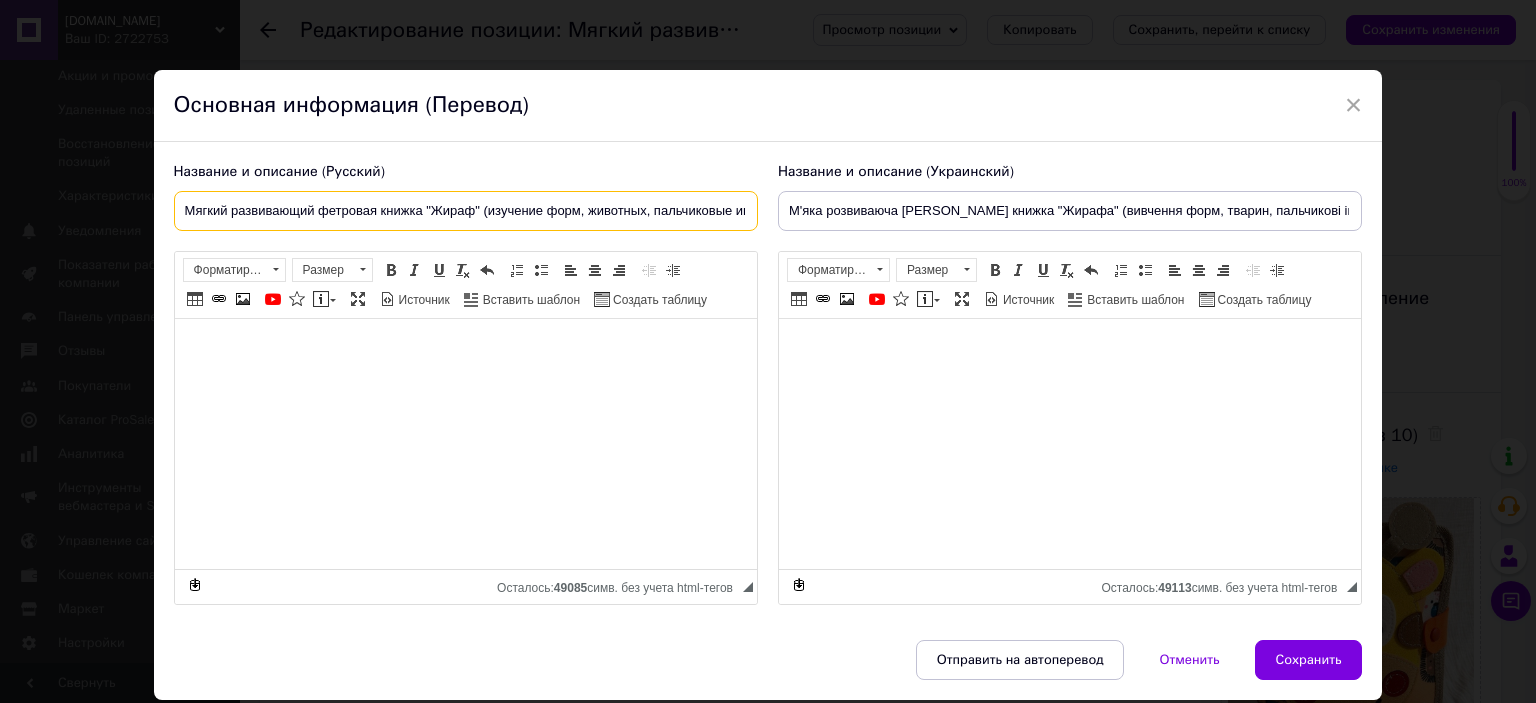 drag, startPoint x: 225, startPoint y: 216, endPoint x: 213, endPoint y: 215, distance: 12.0415945 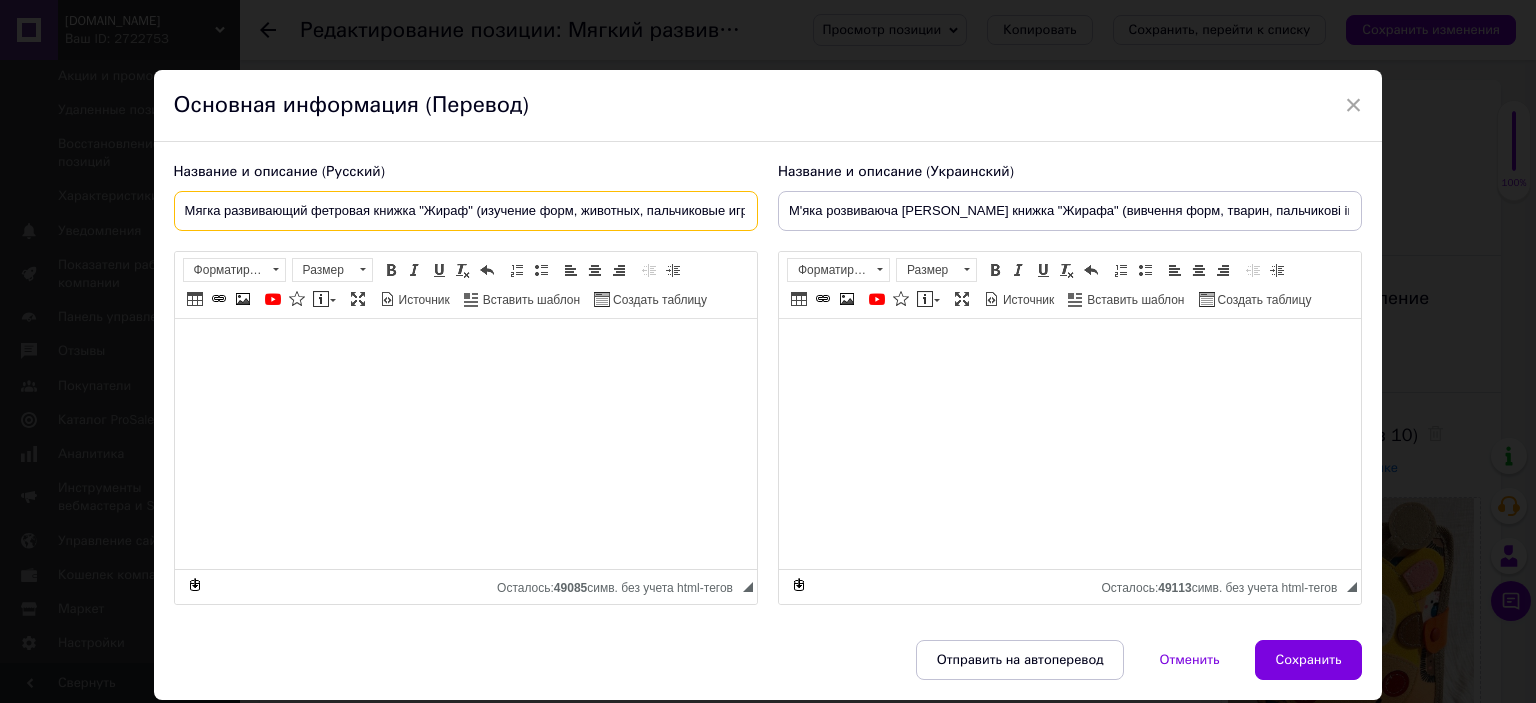 click on "Мягка развивающий фетровая книжка "Жираф" (изучение форм, животных, пальчиковые игры, на липучках)" at bounding box center [466, 211] 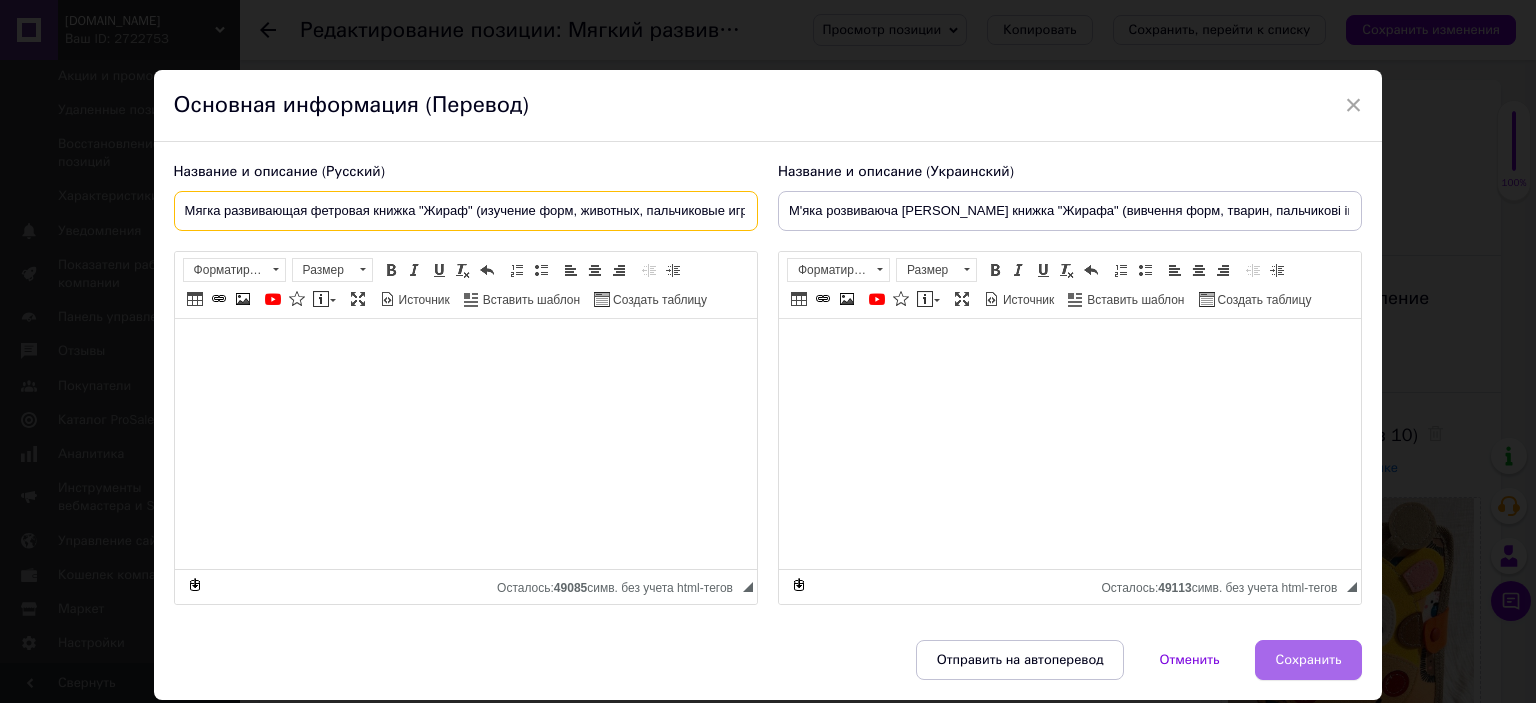 type on "Мягка развивающая фетровая книжка "Жираф" (изучение форм, животных, пальчиковые игры, на липучках)" 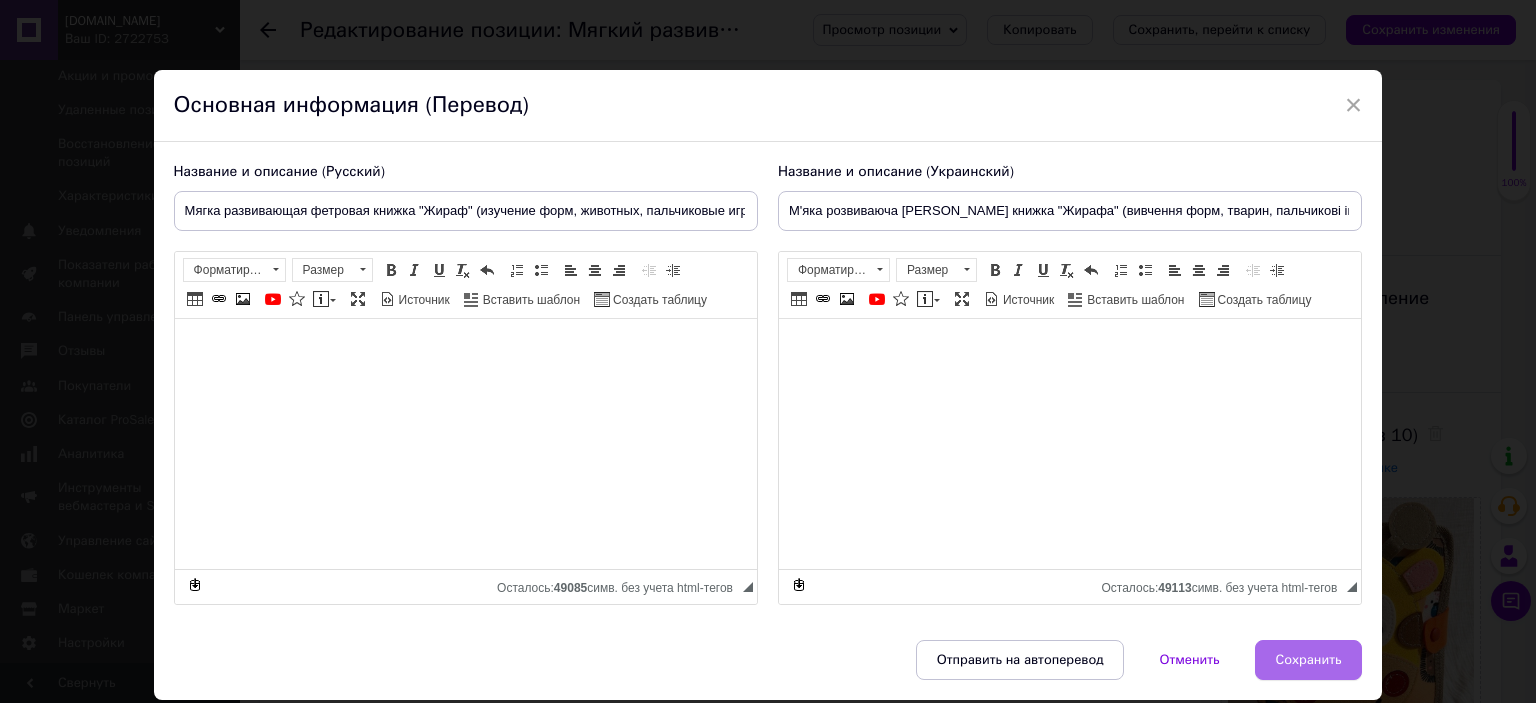 click on "Сохранить" at bounding box center [1309, 660] 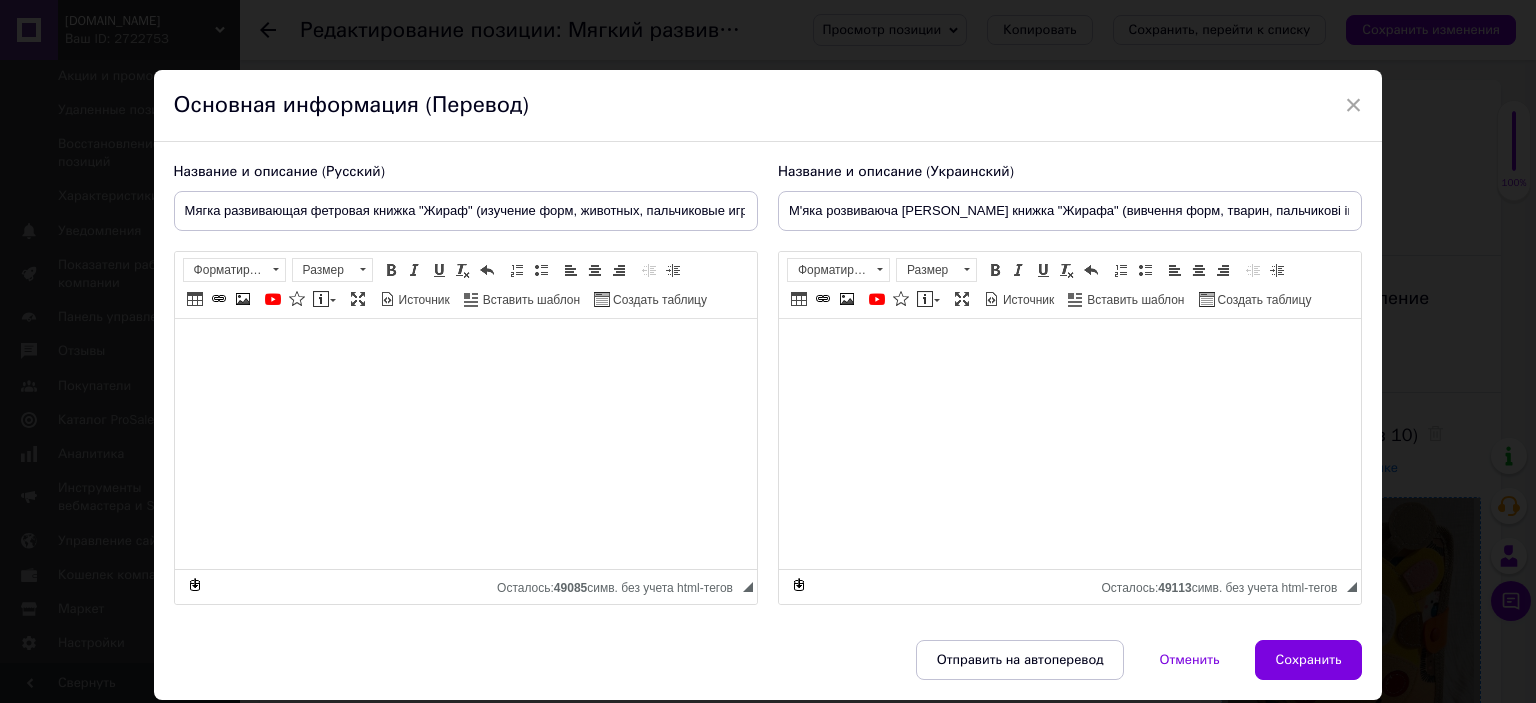 type on "Мягка развивающая фетровая книжка "Жираф" (изучение форм, животных, пальчиковые игры, на липучках)" 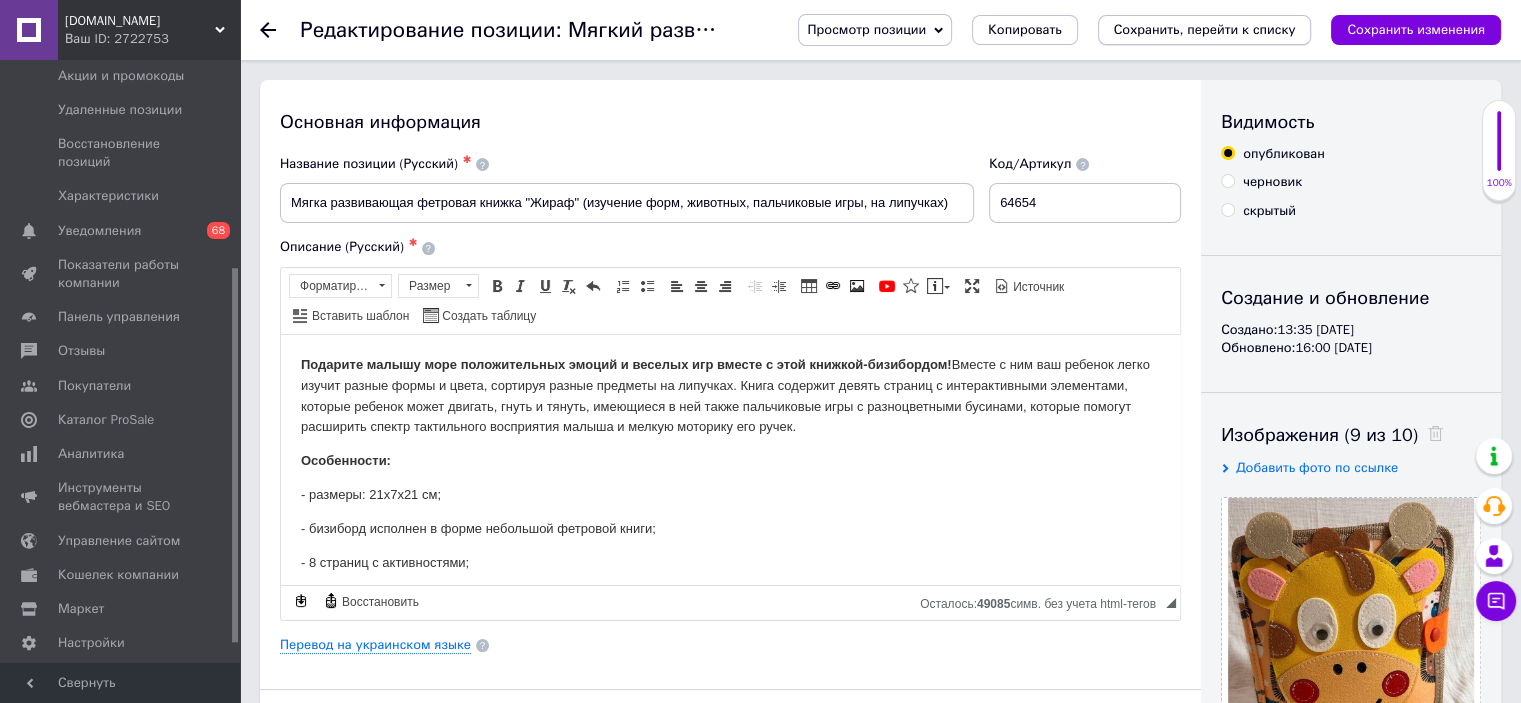 click on "Сохранить, перейти к списку" at bounding box center [1205, 29] 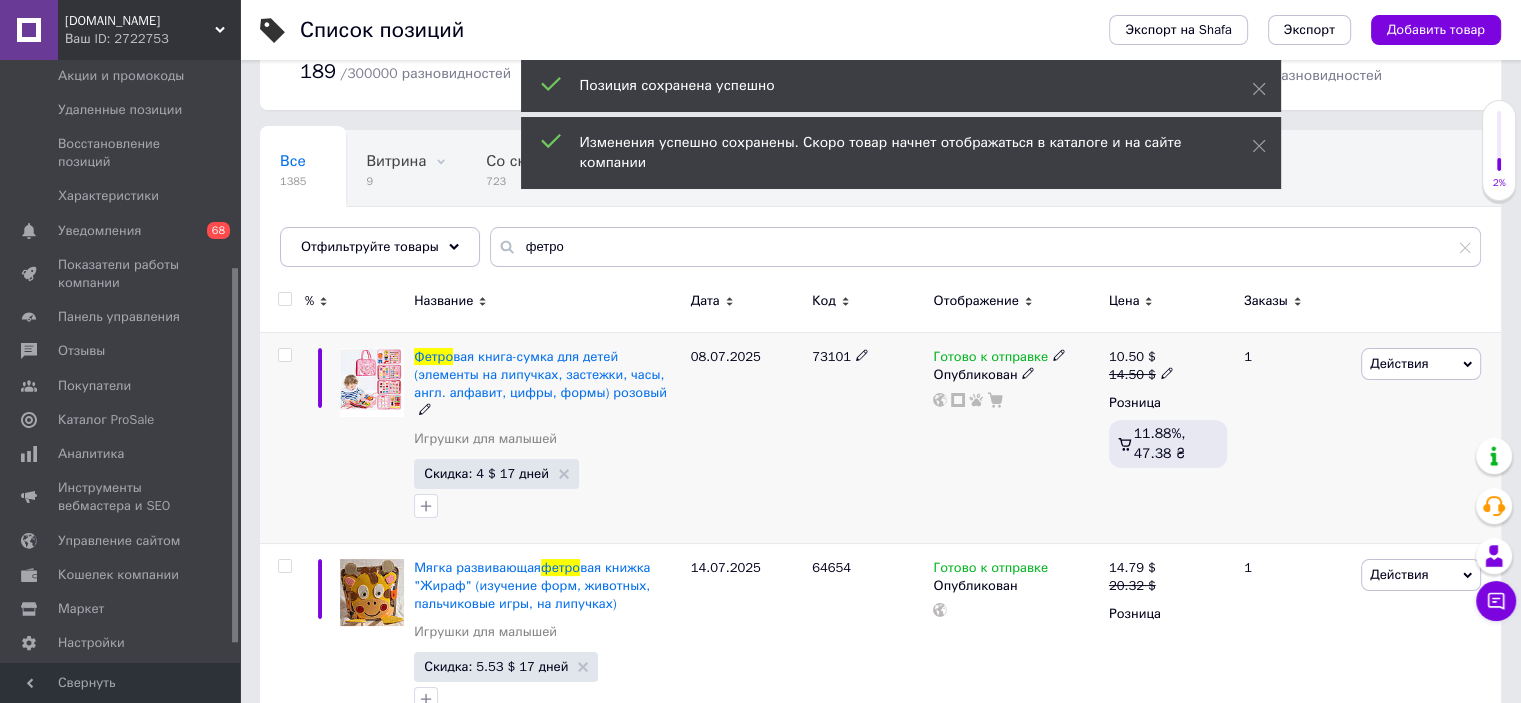 scroll, scrollTop: 132, scrollLeft: 0, axis: vertical 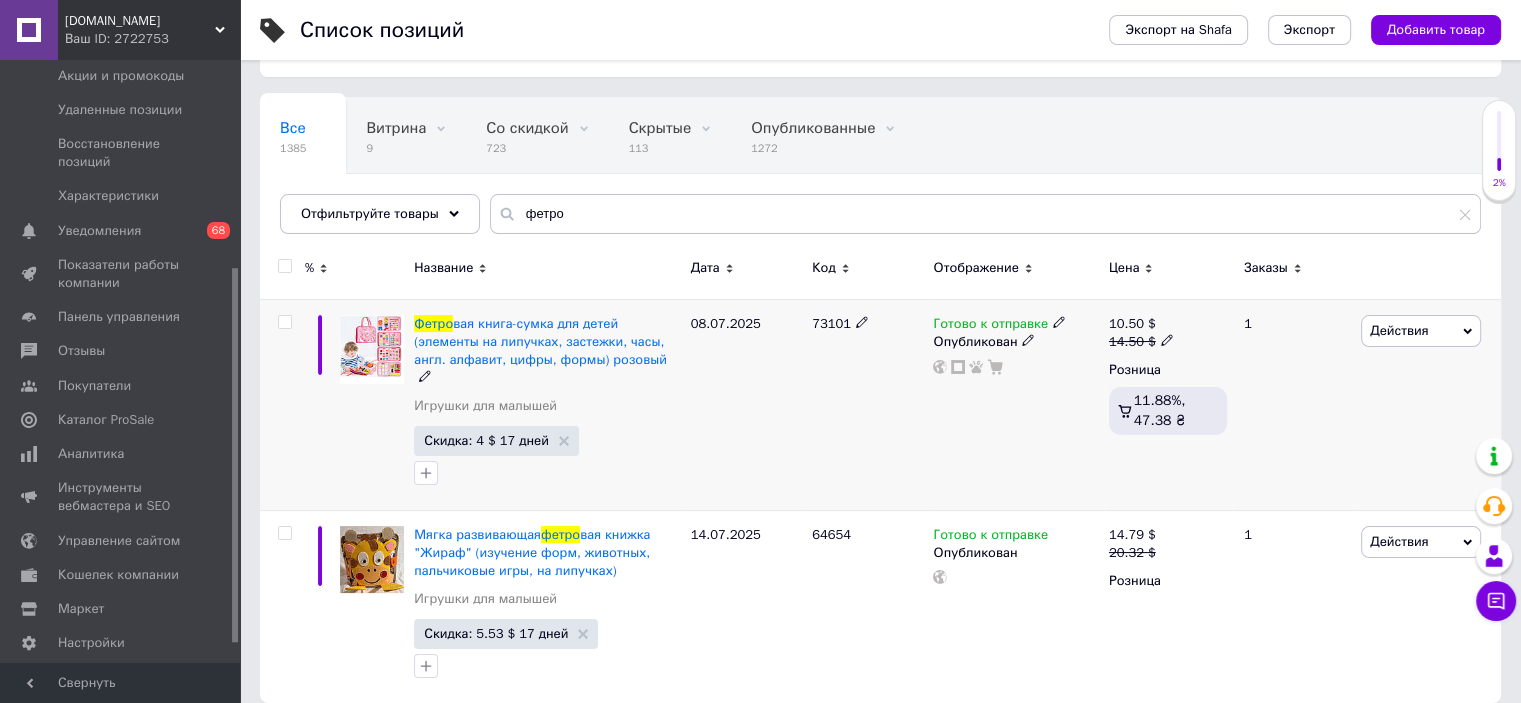 click on "Действия" at bounding box center [1399, 330] 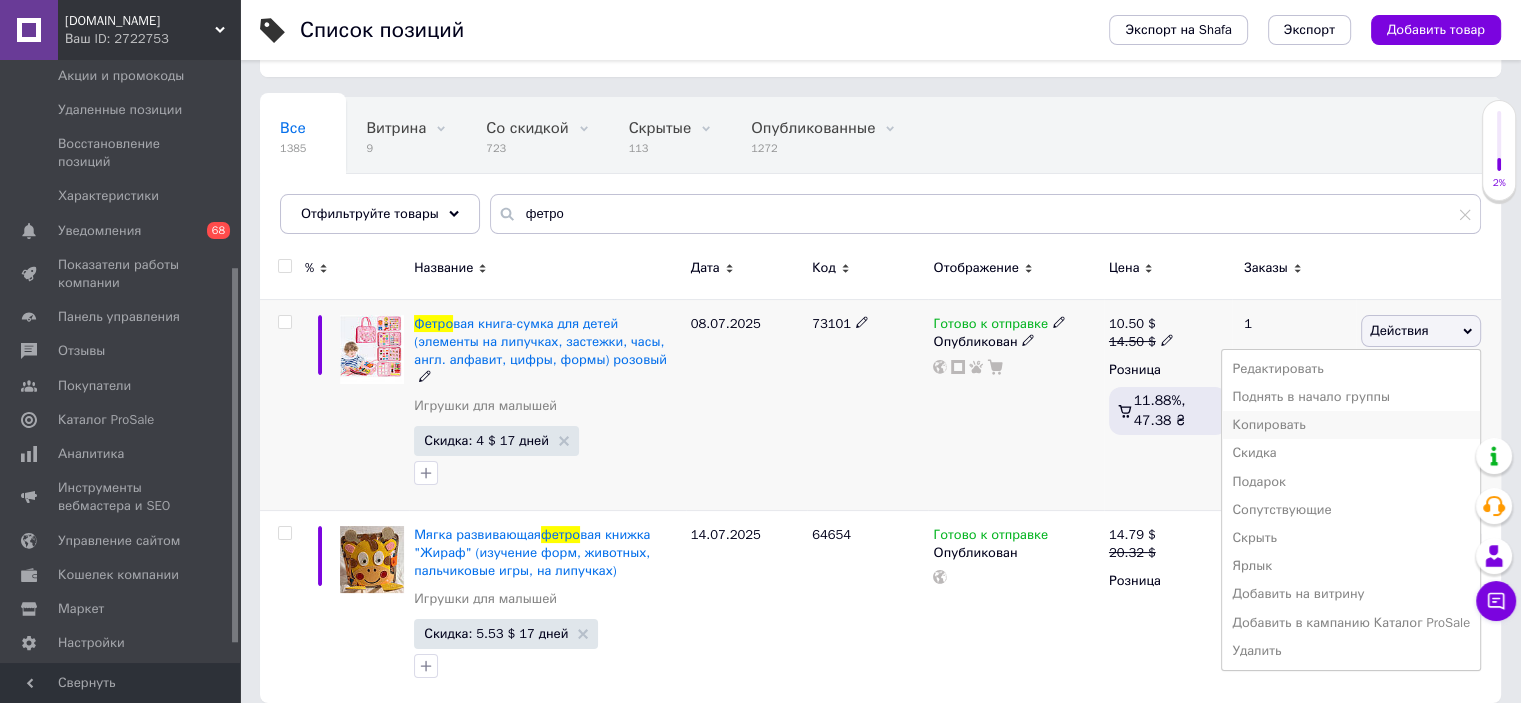 click on "Копировать" at bounding box center [1351, 425] 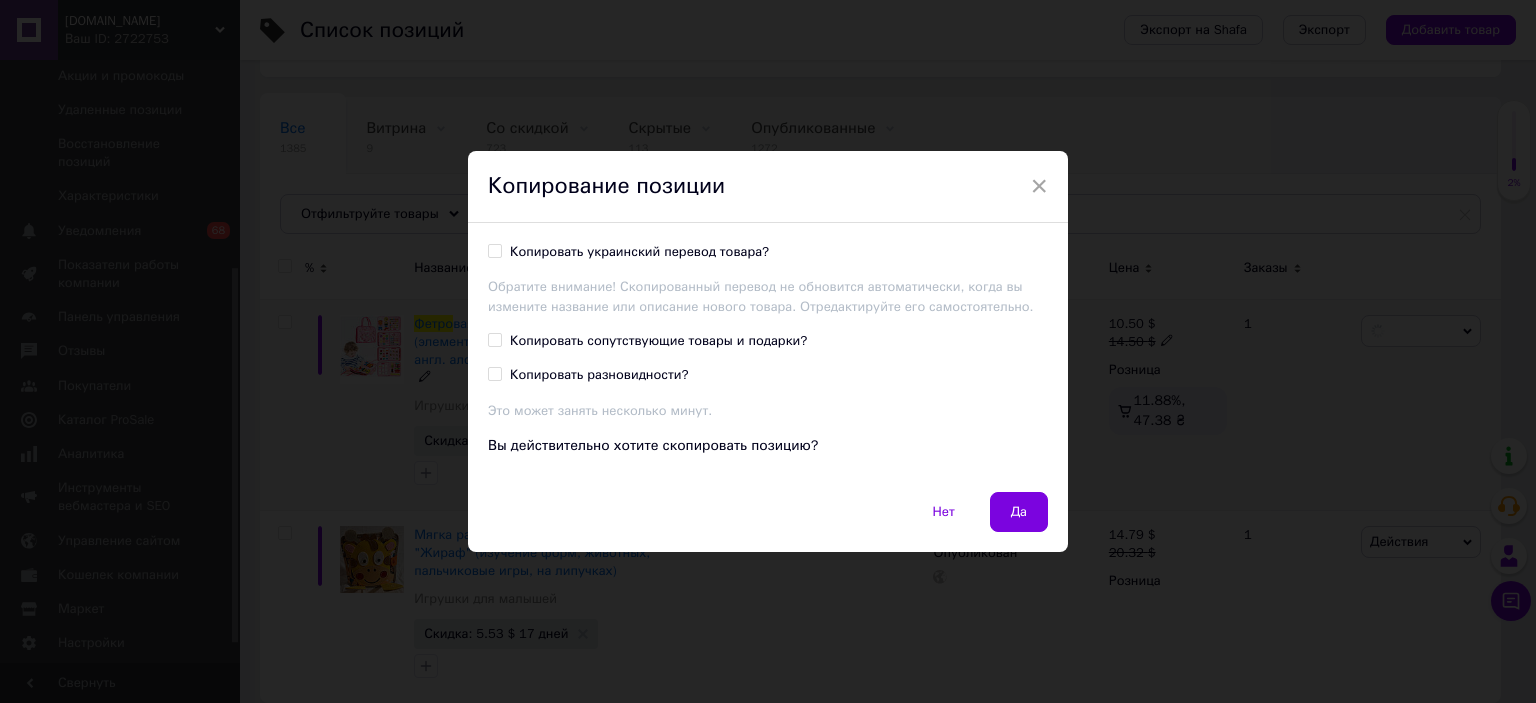 drag, startPoint x: 1040, startPoint y: 175, endPoint x: 1036, endPoint y: 203, distance: 28.284271 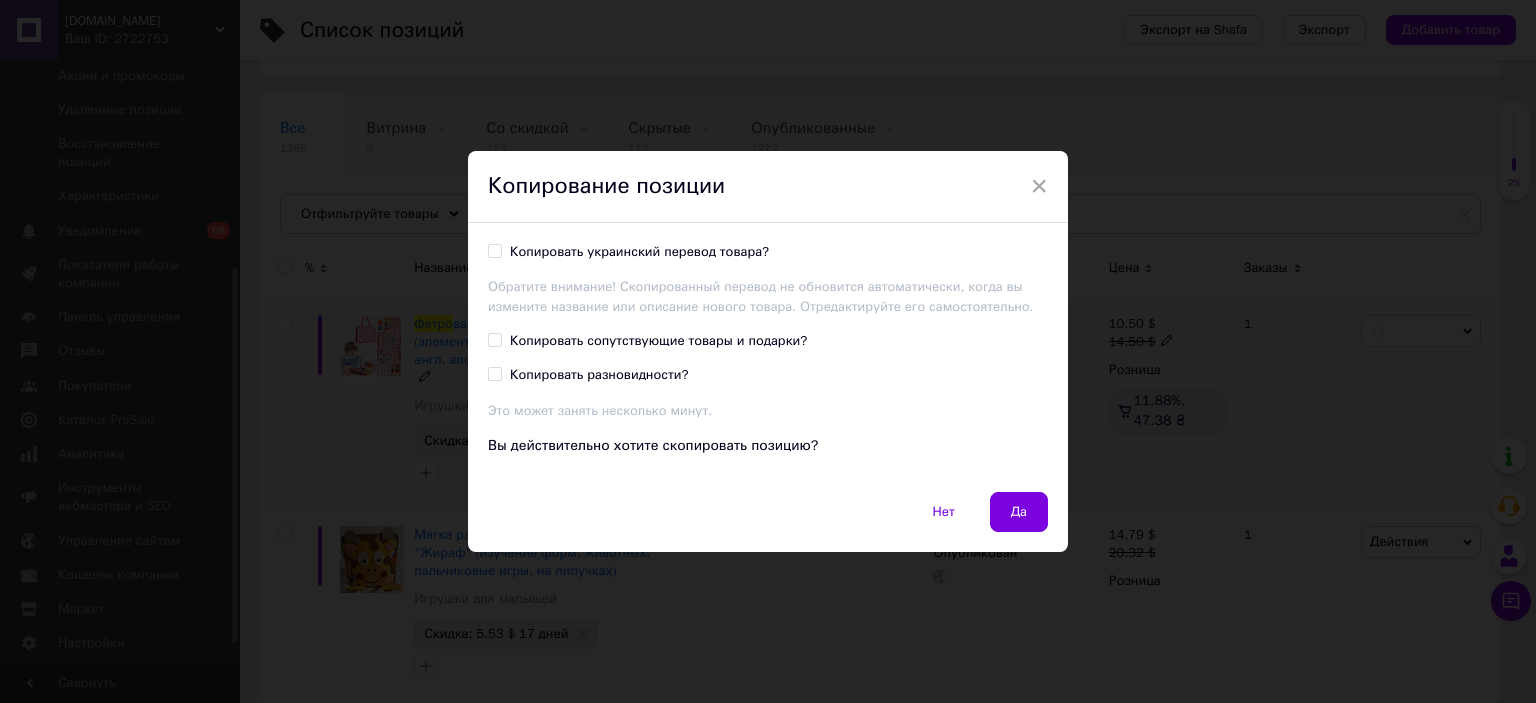 click on "×" at bounding box center (1039, 186) 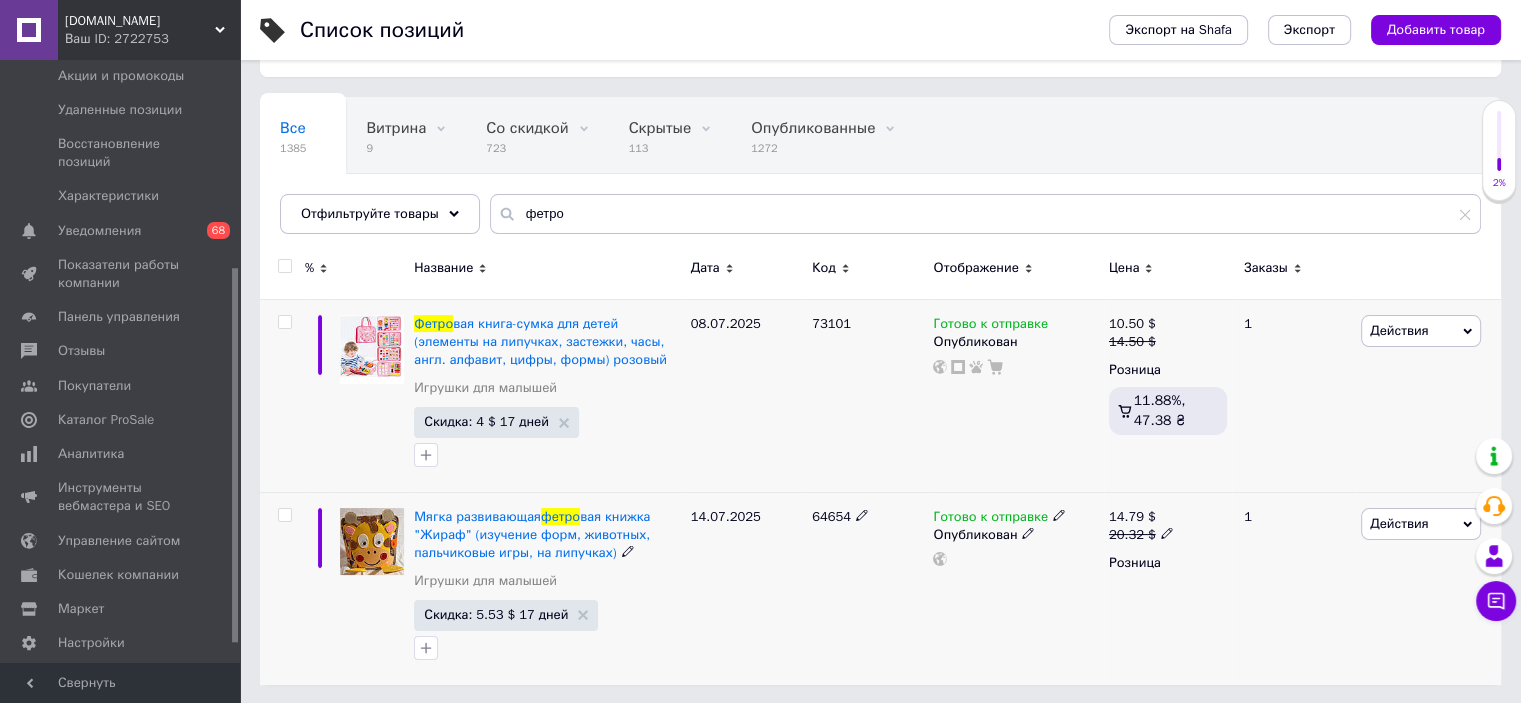 click on "Действия" at bounding box center (1399, 523) 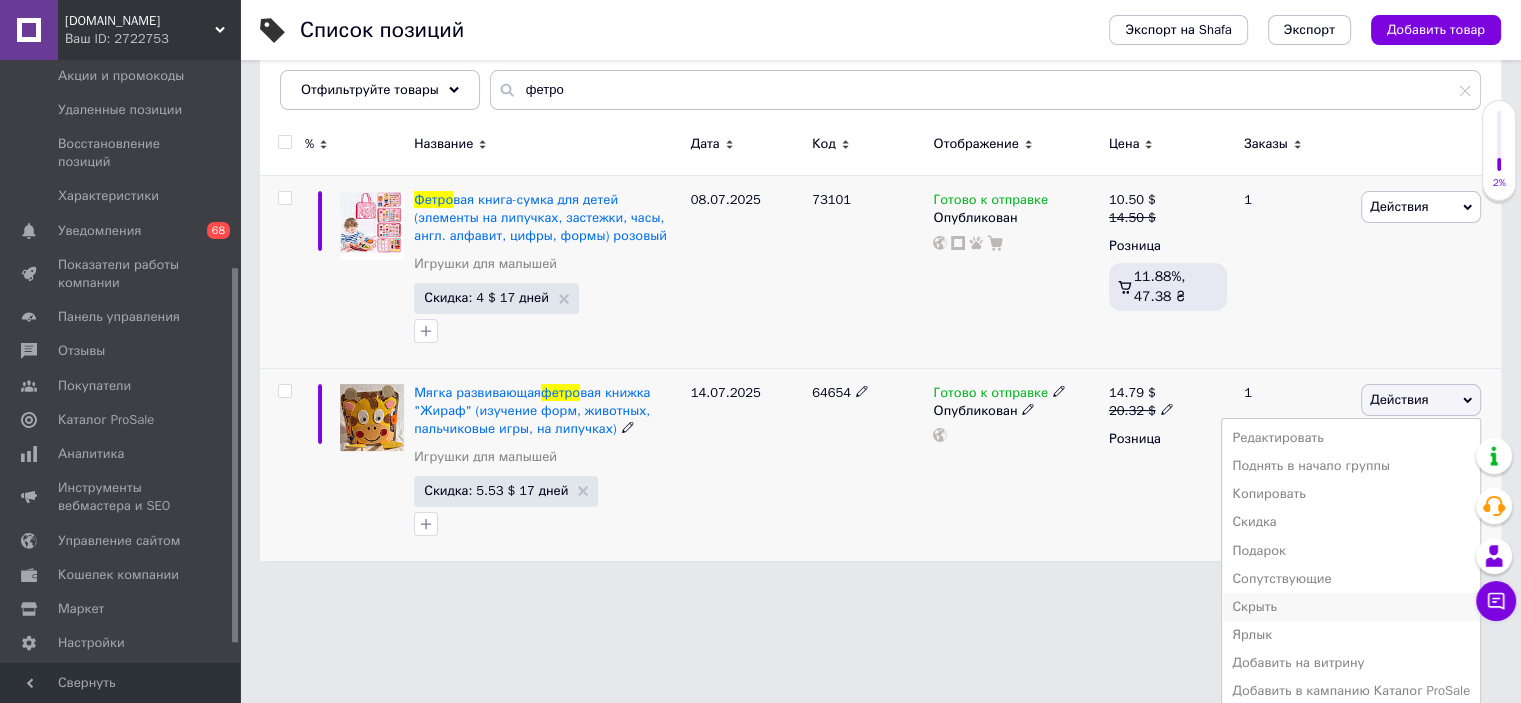scroll, scrollTop: 291, scrollLeft: 0, axis: vertical 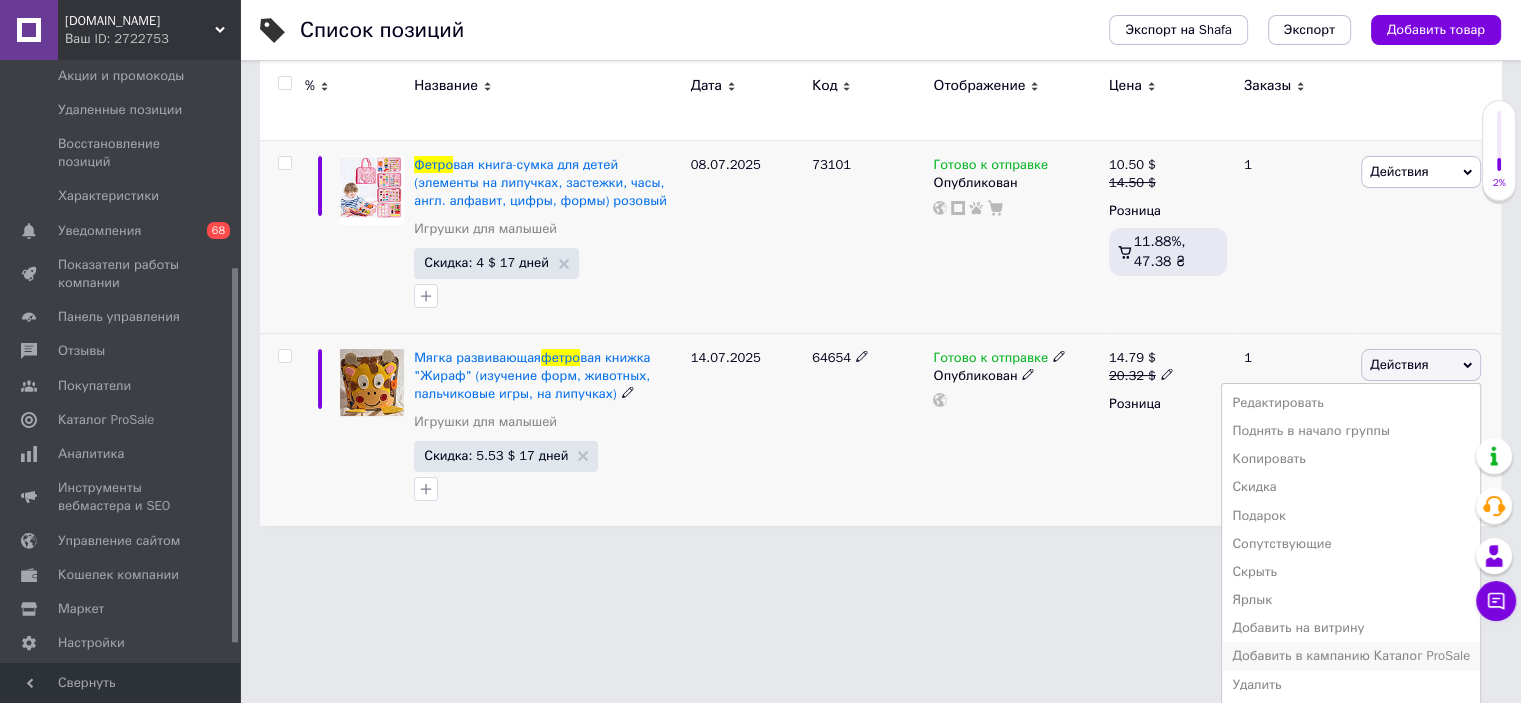 click on "Добавить в кампанию Каталог ProSale" at bounding box center (1351, 656) 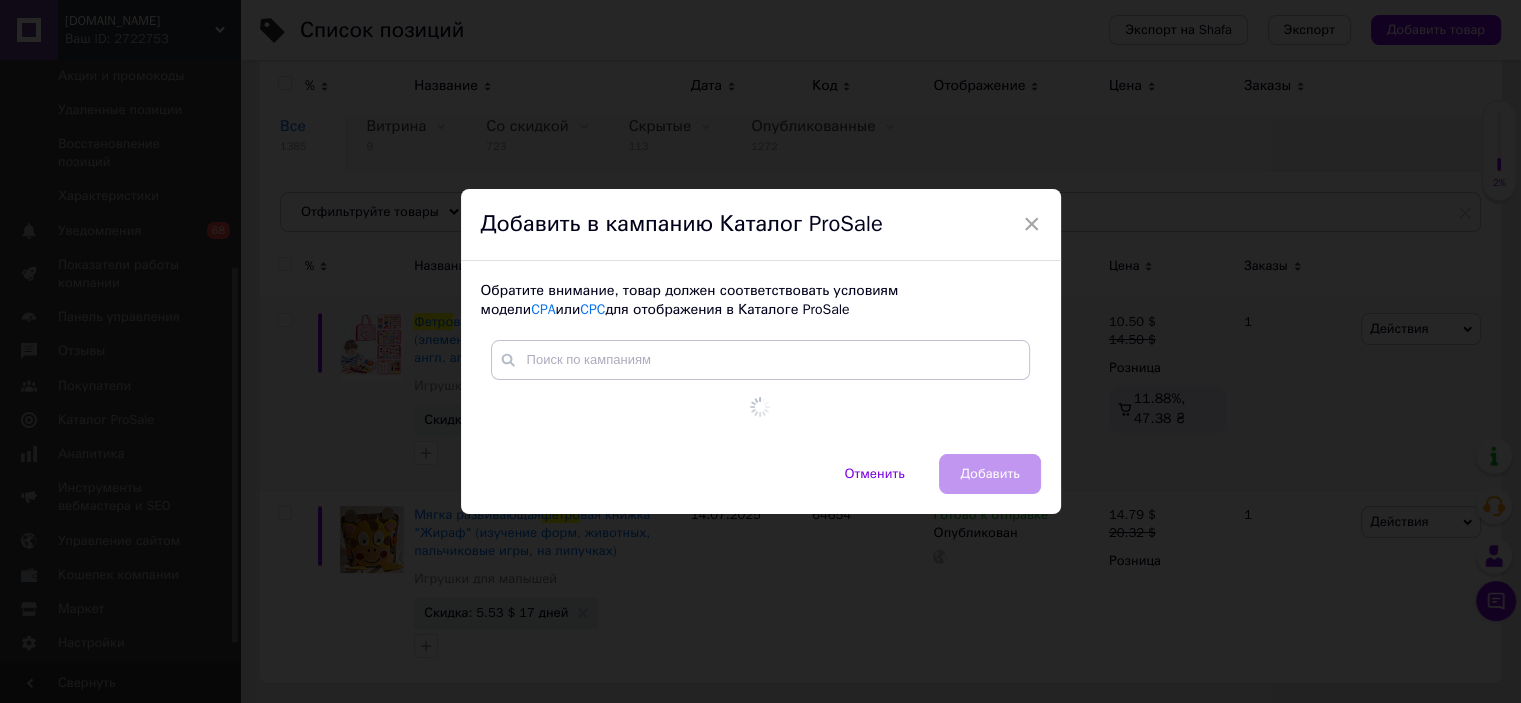 scroll, scrollTop: 132, scrollLeft: 0, axis: vertical 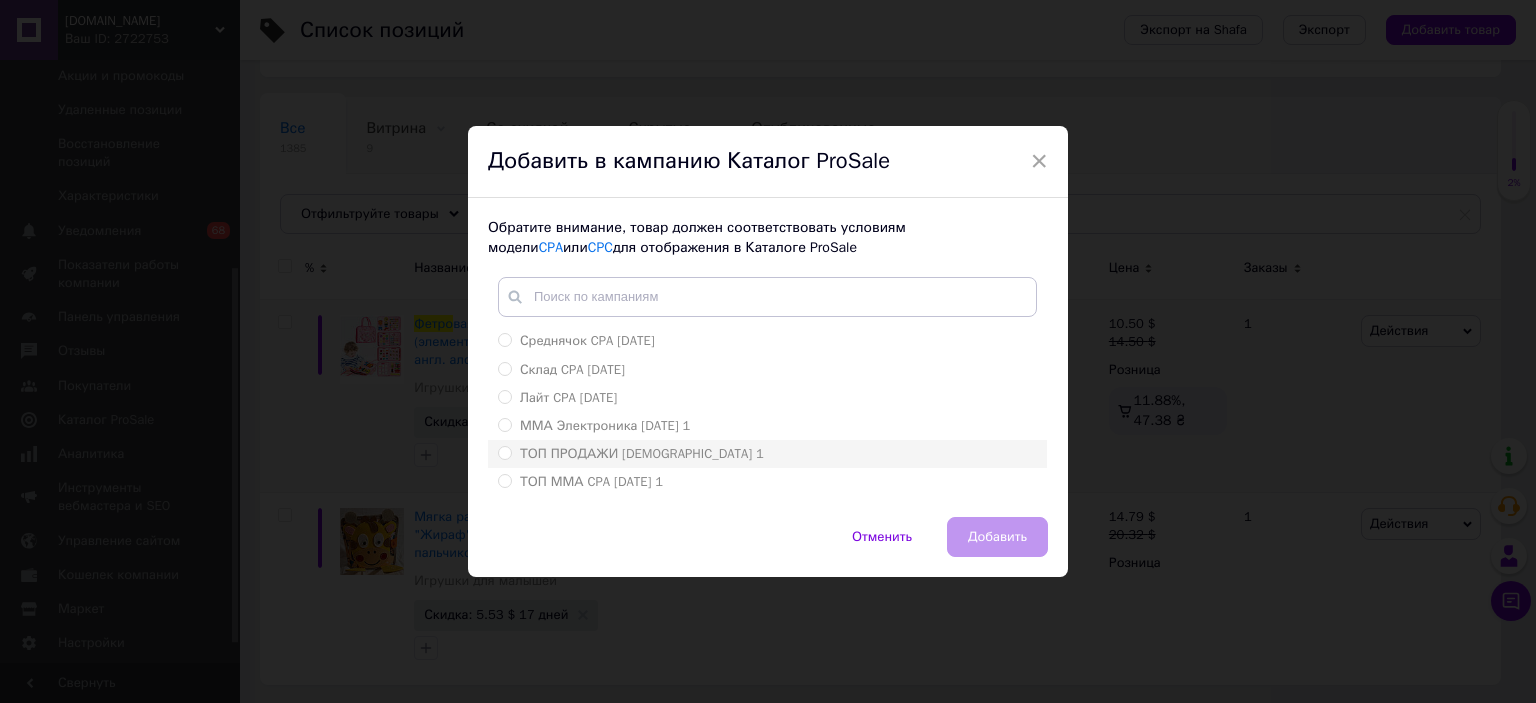 click on "ТОП ПРОДАЖИ [DEMOGRAPHIC_DATA] 1" at bounding box center (642, 453) 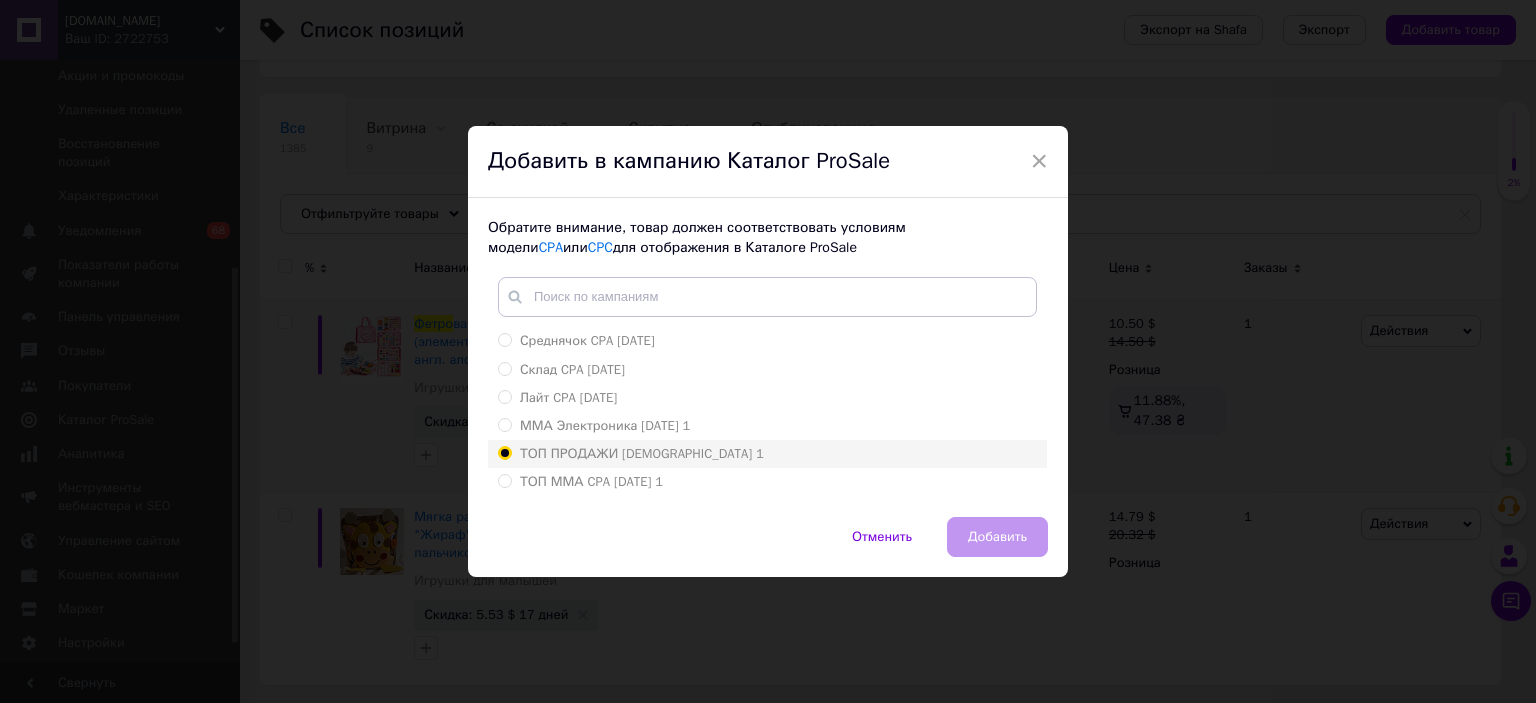 click on "ТОП ПРОДАЖИ [DEMOGRAPHIC_DATA] 1" at bounding box center [504, 452] 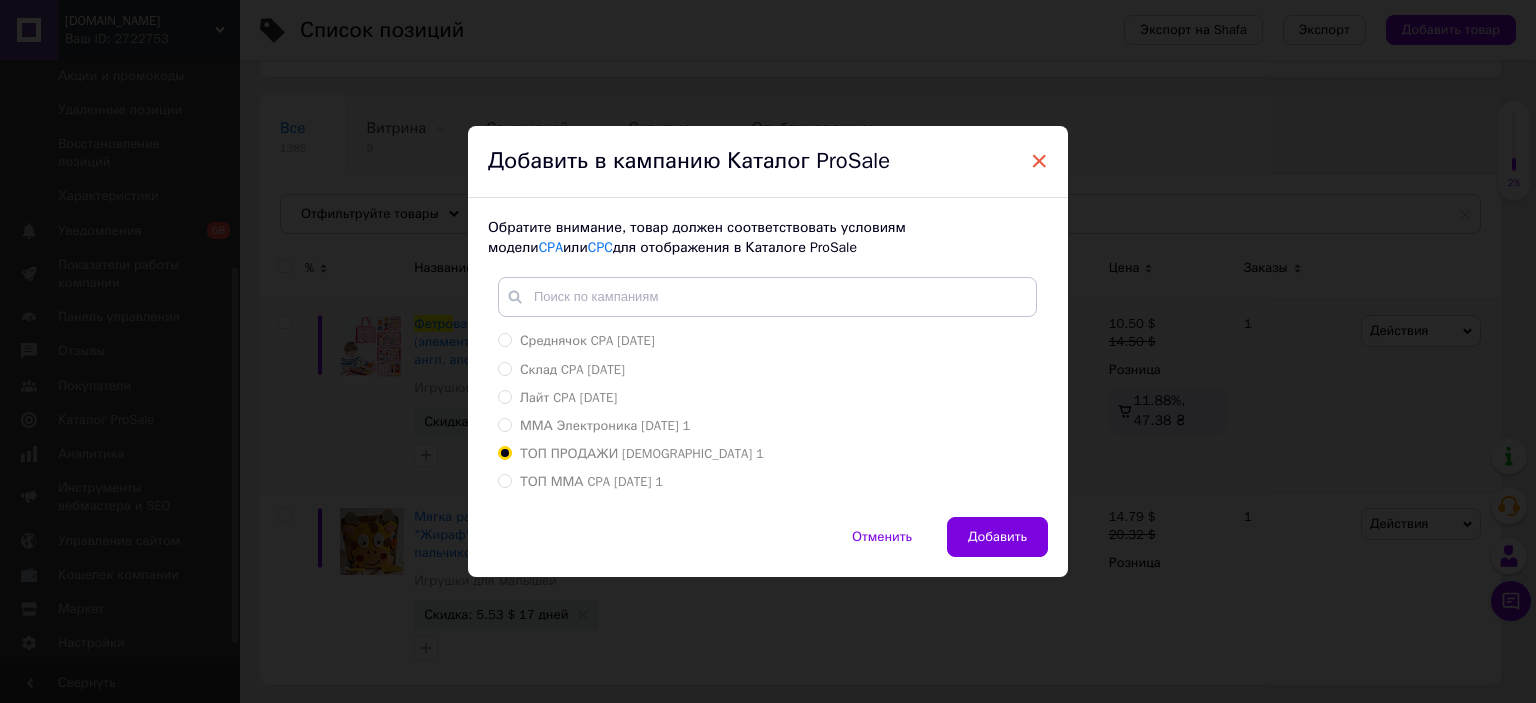 click on "×" at bounding box center [1039, 161] 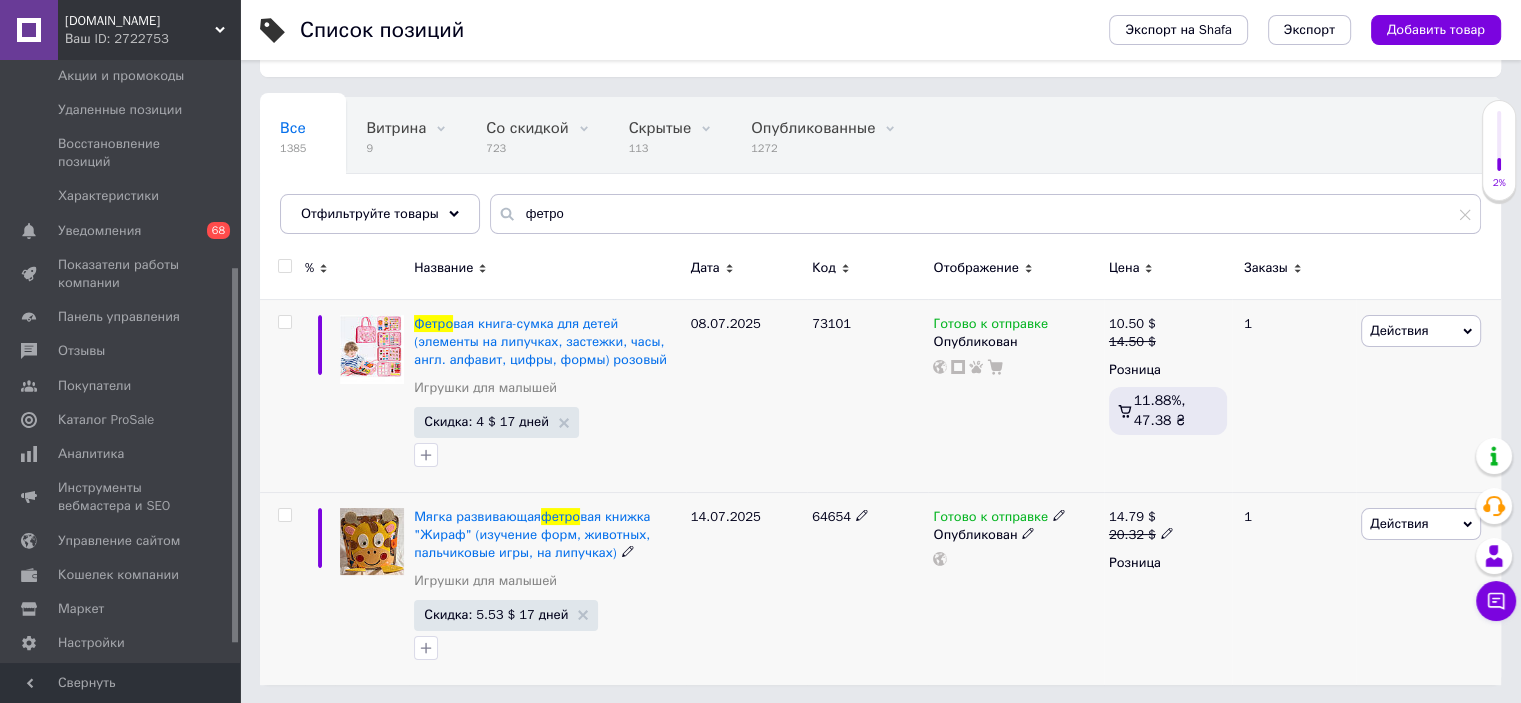click on "Действия" at bounding box center (1399, 523) 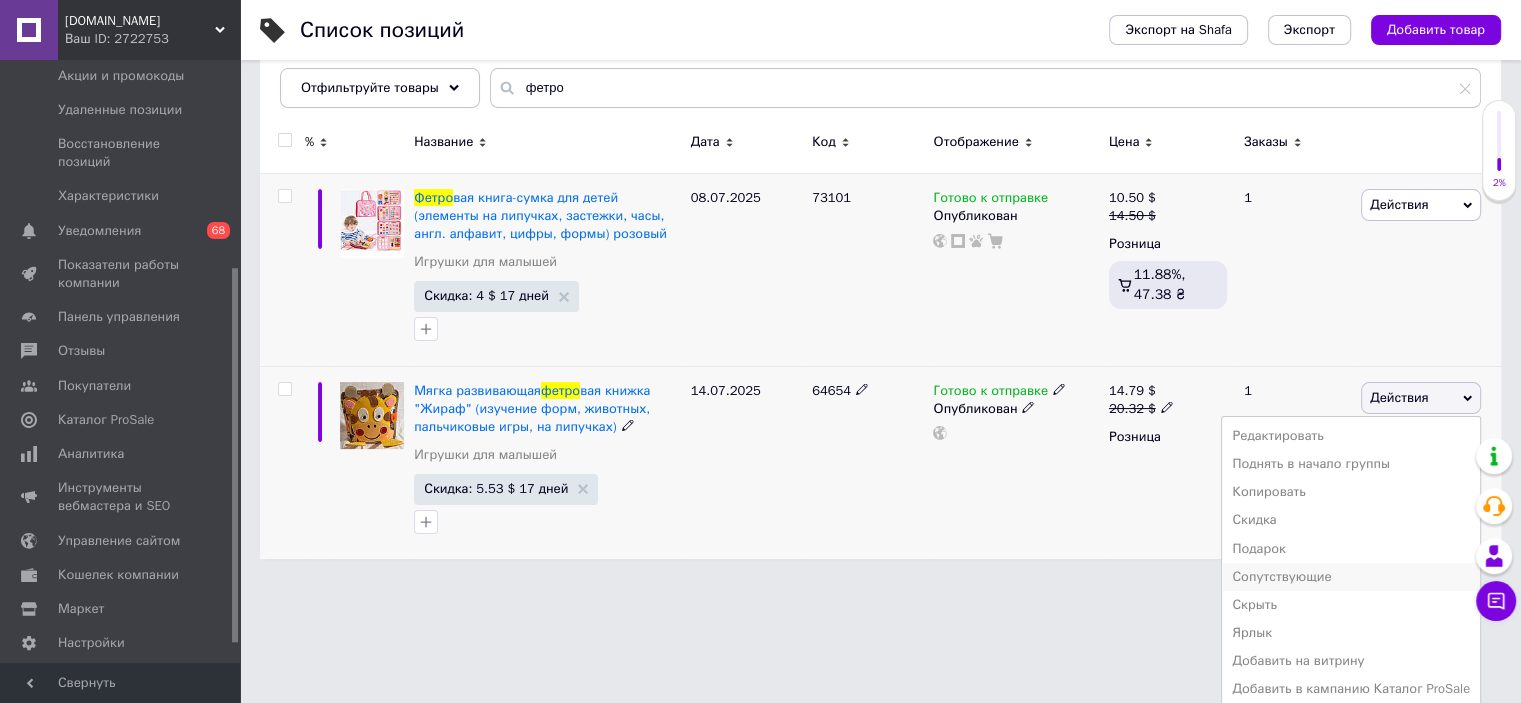 scroll, scrollTop: 291, scrollLeft: 0, axis: vertical 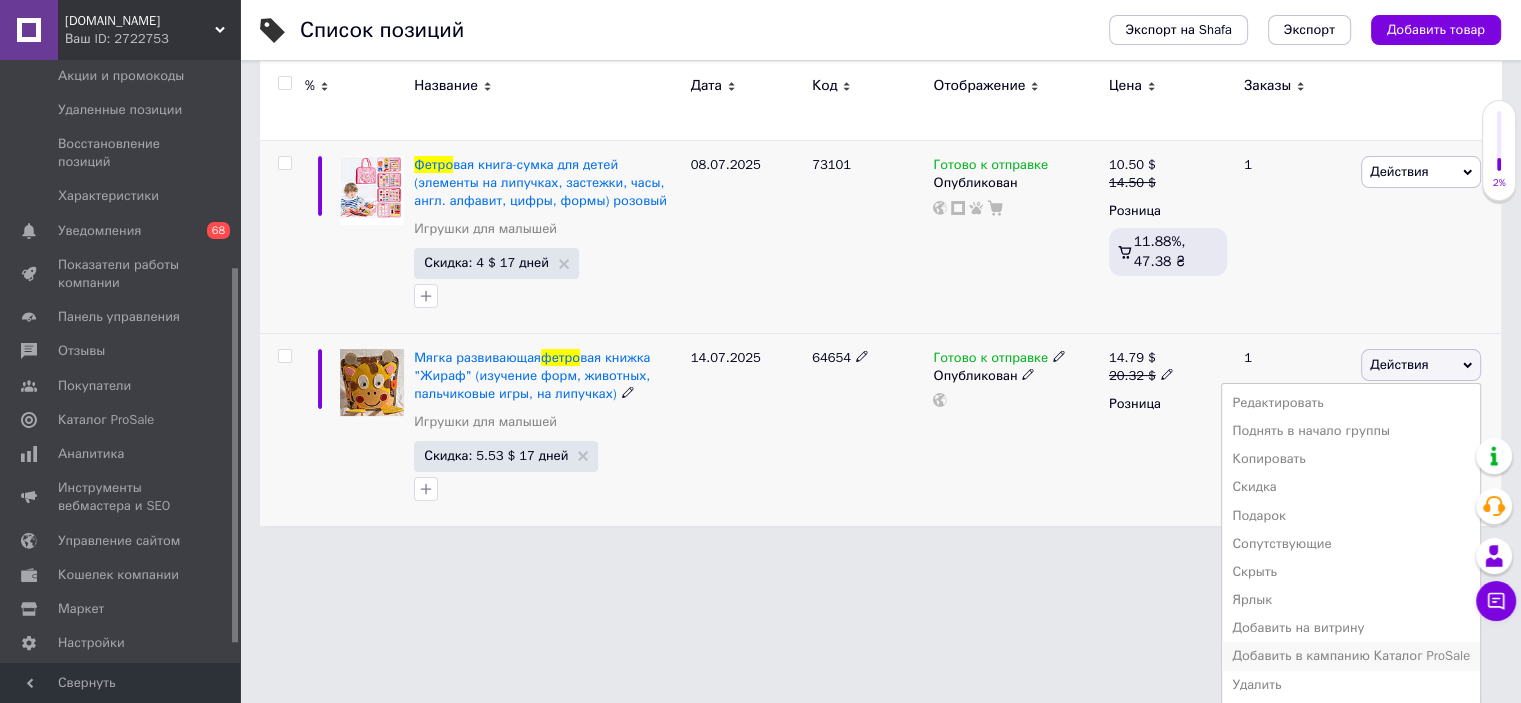click on "Добавить в кампанию Каталог ProSale" at bounding box center [1351, 656] 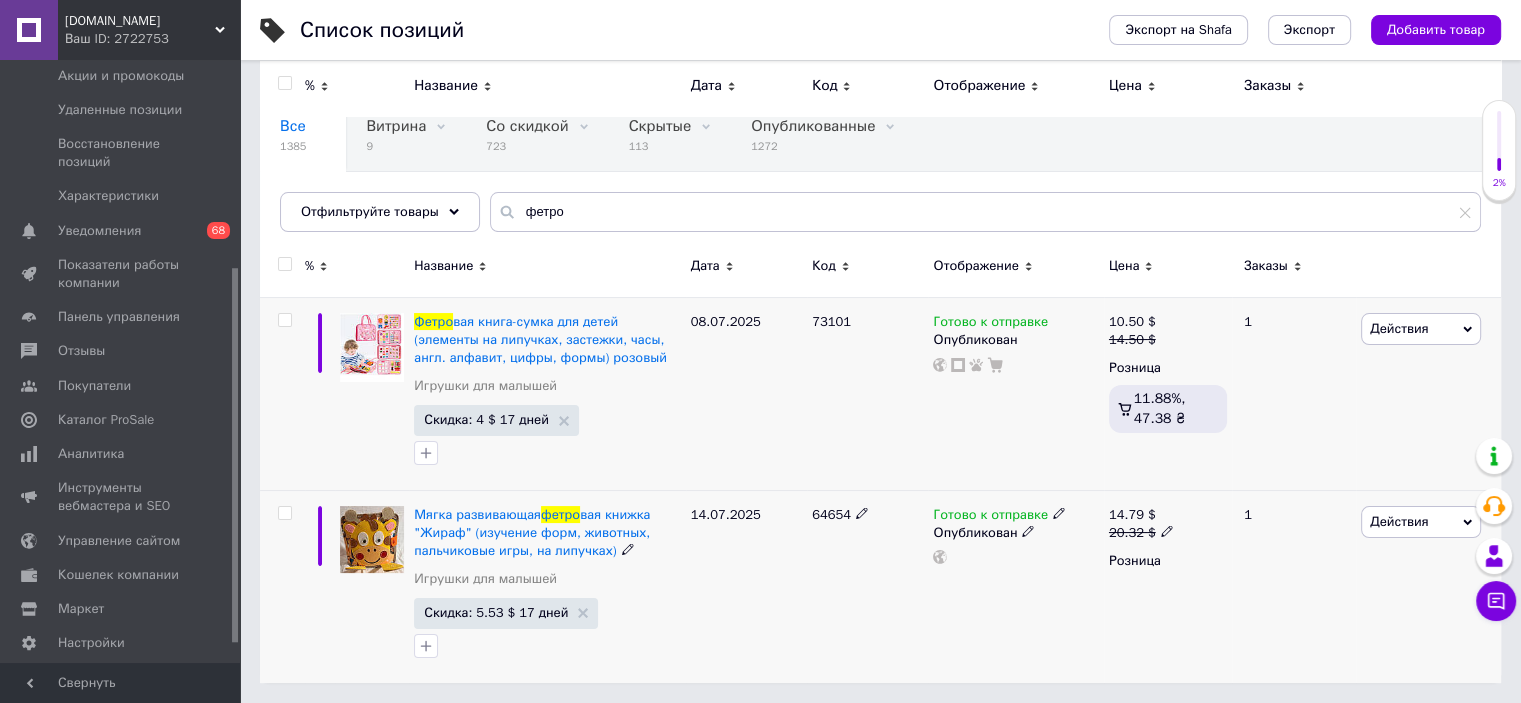scroll, scrollTop: 132, scrollLeft: 0, axis: vertical 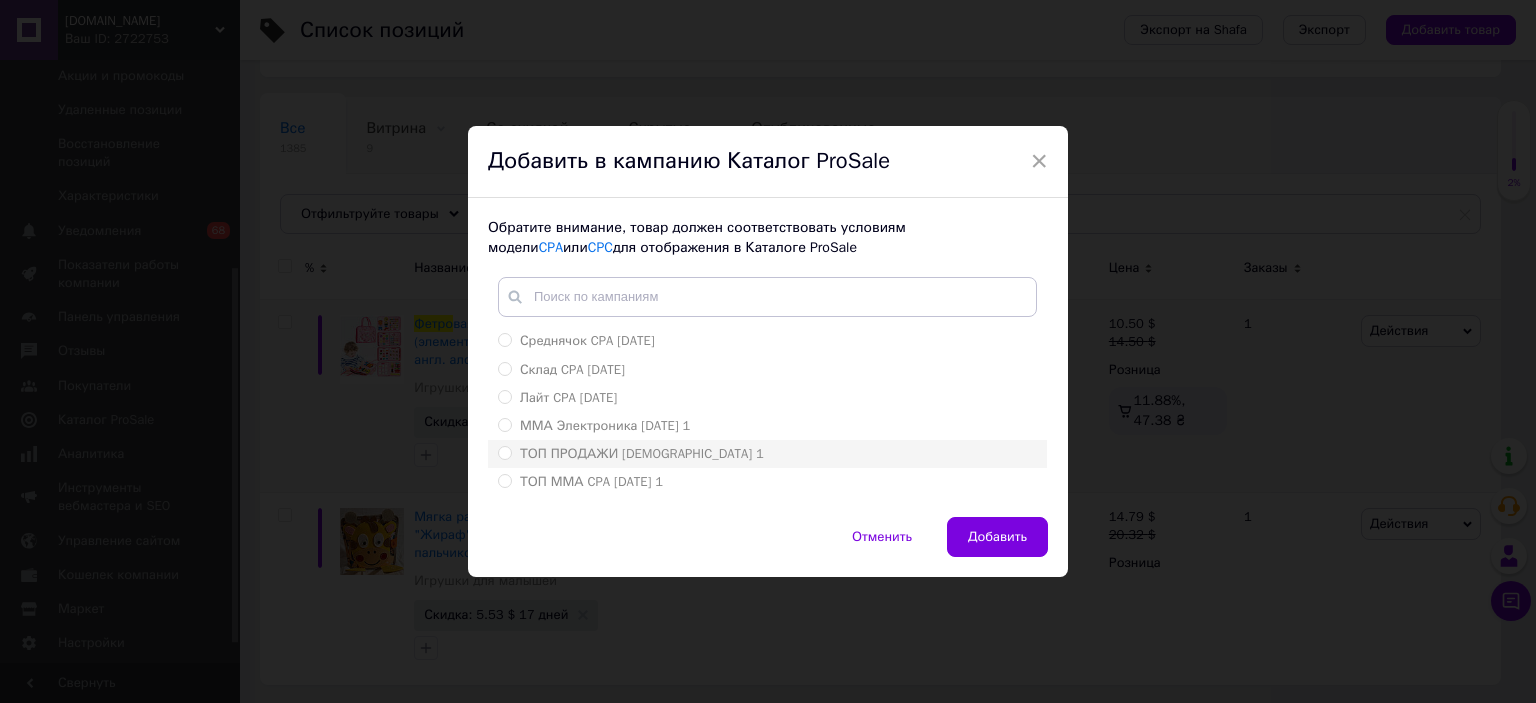 click on "ТОП ПРОДАЖИ [DEMOGRAPHIC_DATA] 1" at bounding box center [642, 453] 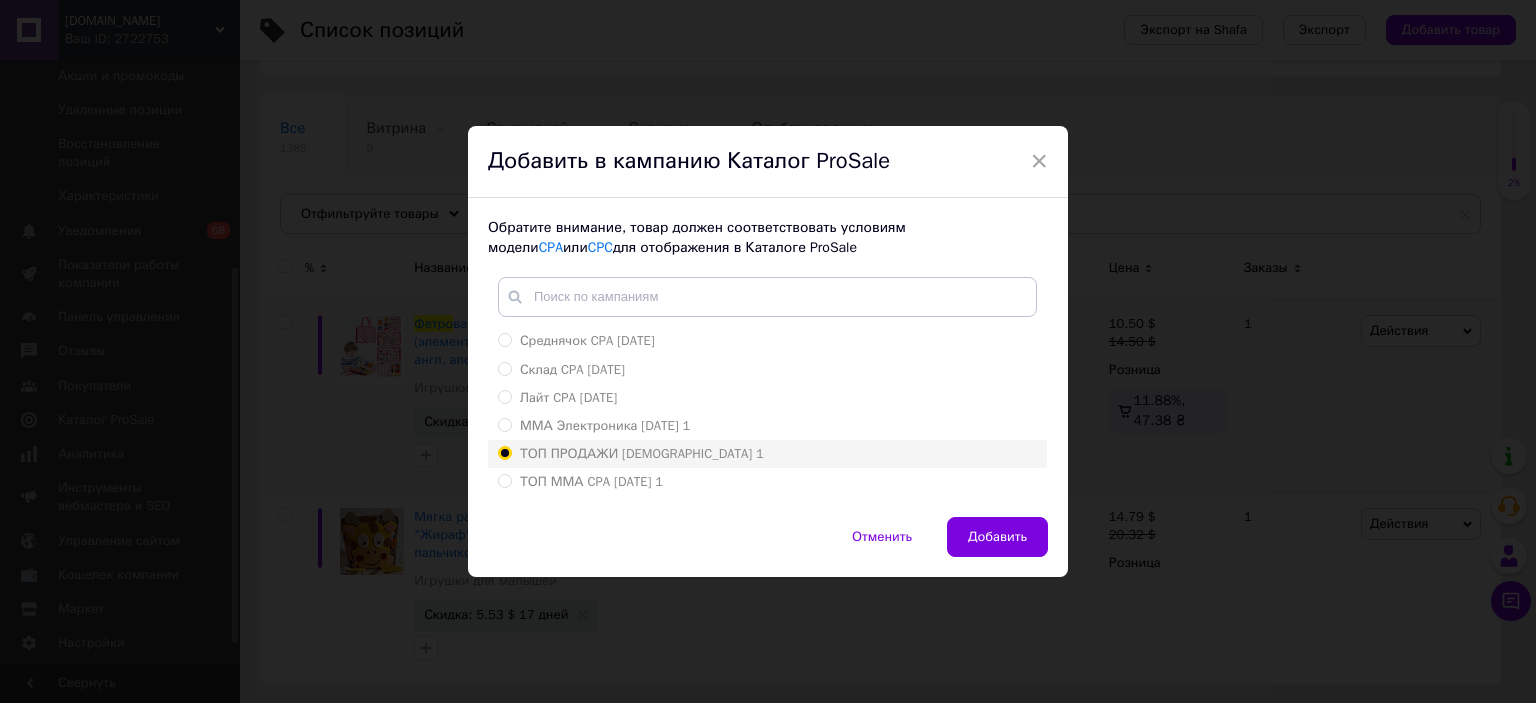 click on "ТОП ПРОДАЖИ [DEMOGRAPHIC_DATA] 1" at bounding box center (504, 452) 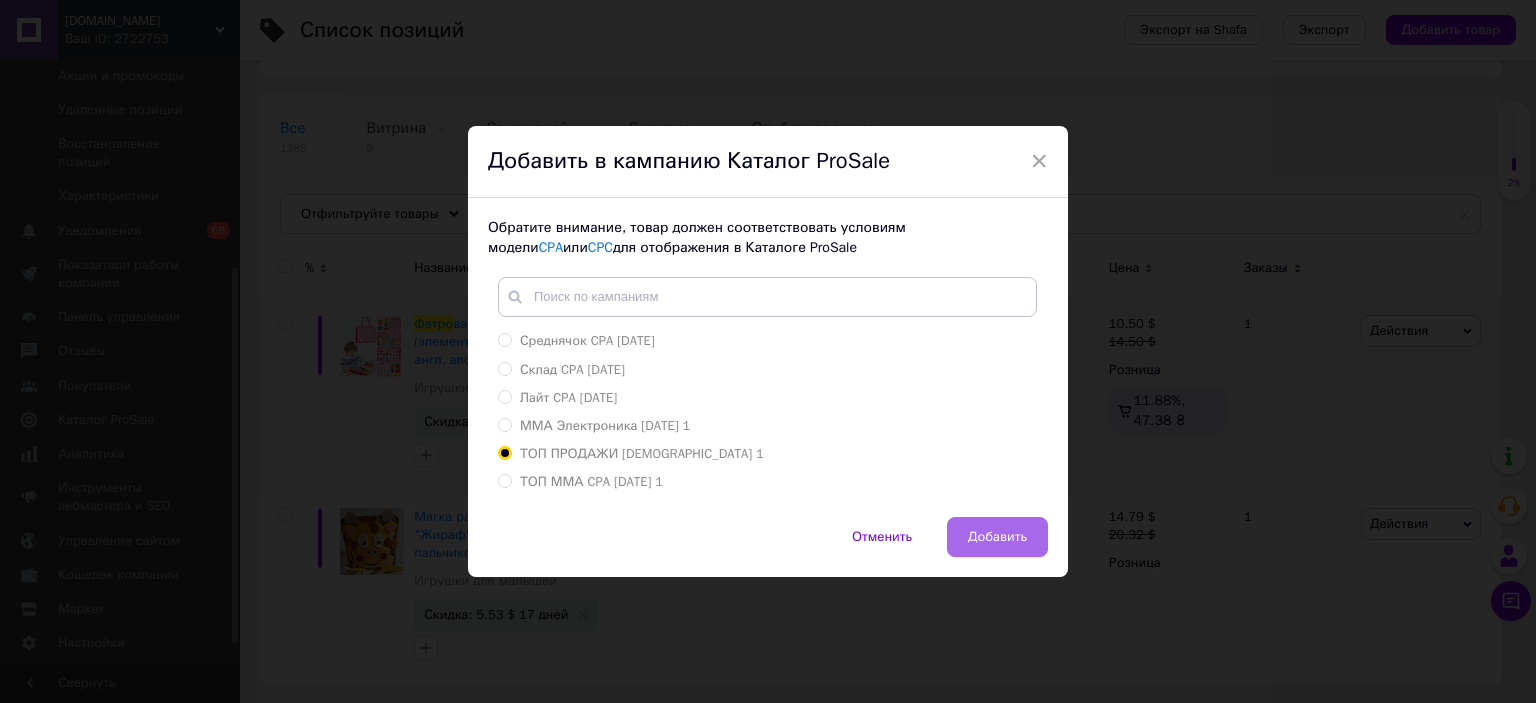 click on "Добавить" at bounding box center [997, 537] 